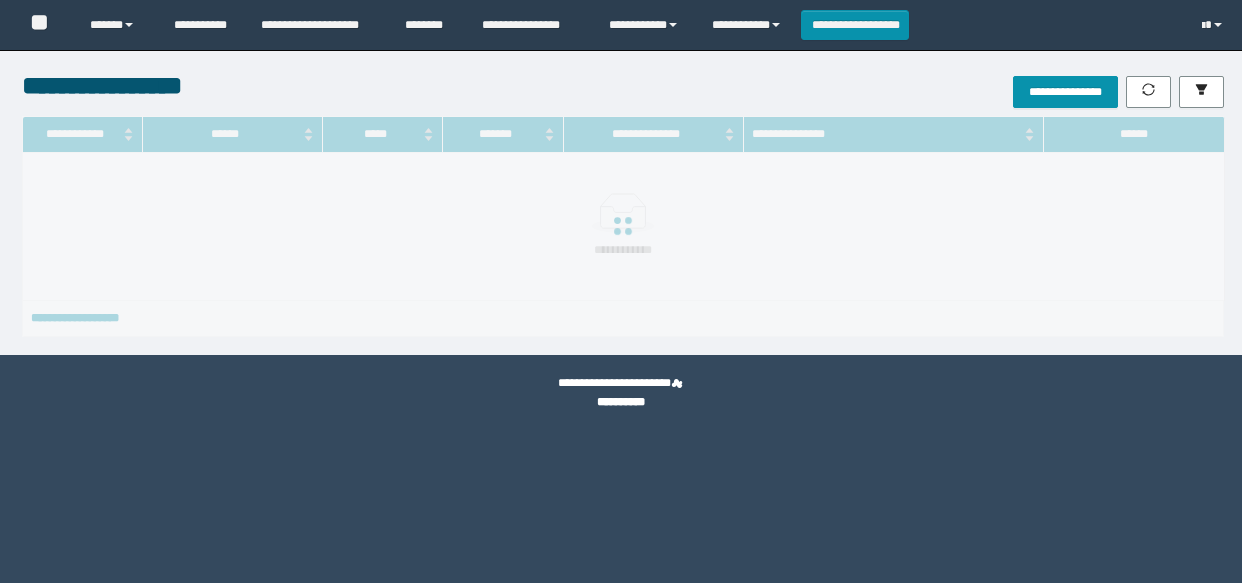 scroll, scrollTop: 0, scrollLeft: 0, axis: both 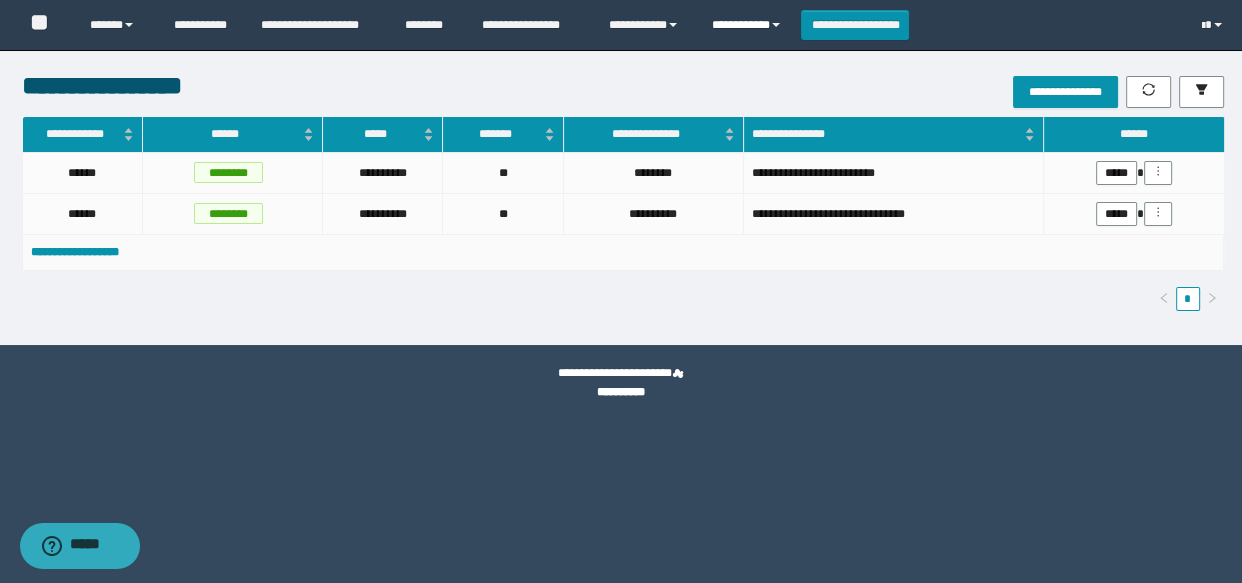 click on "**********" at bounding box center (749, 25) 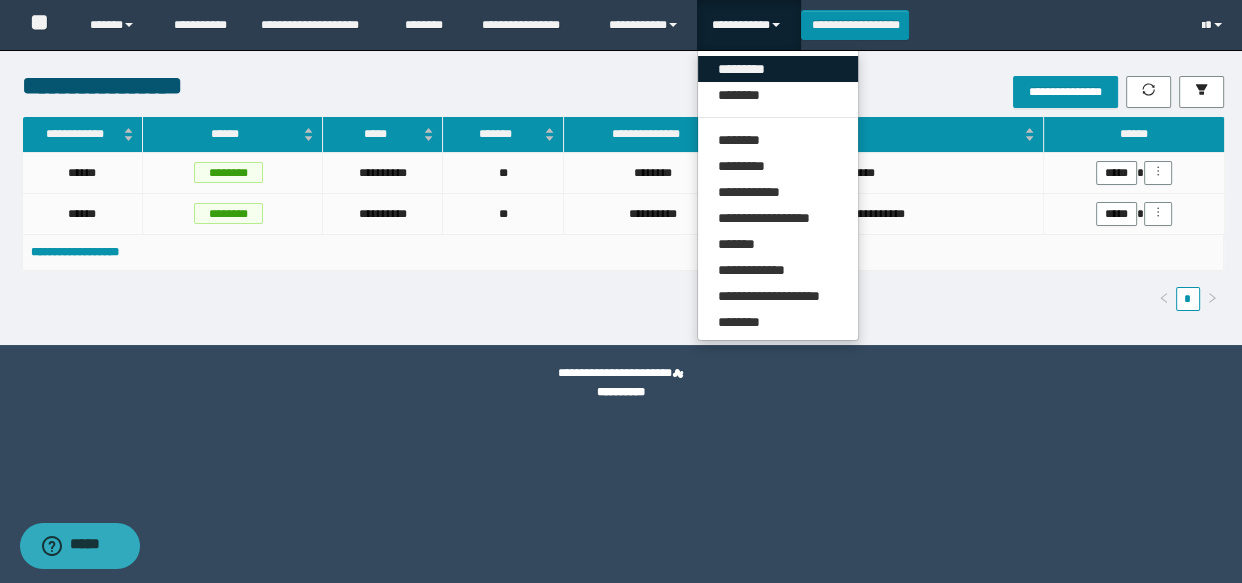 click on "*********" at bounding box center [778, 69] 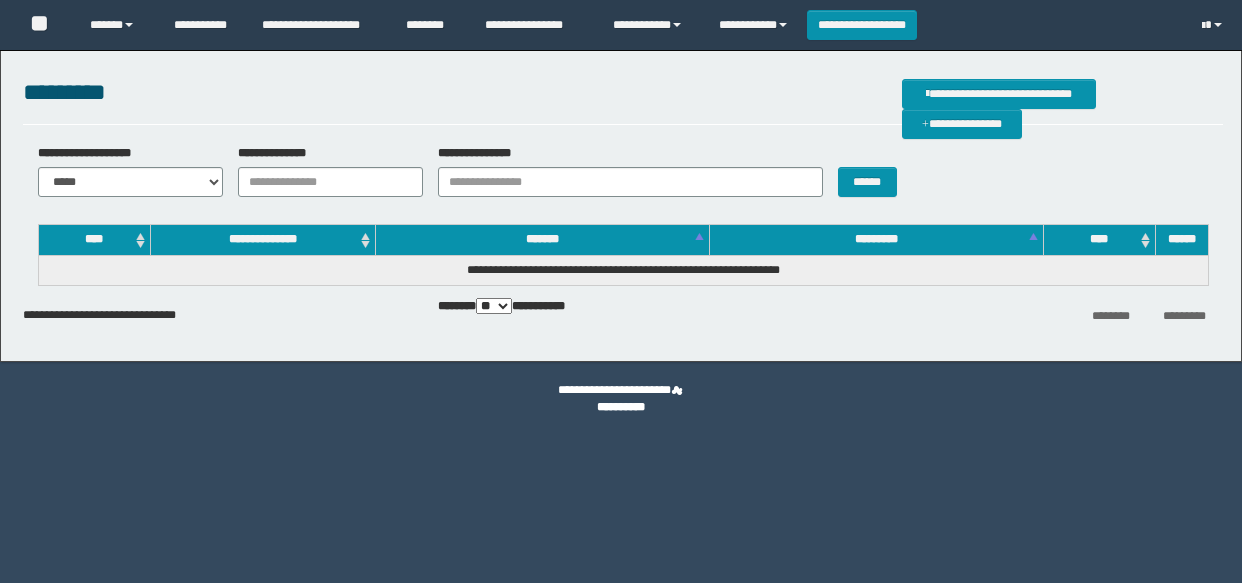 scroll, scrollTop: 0, scrollLeft: 0, axis: both 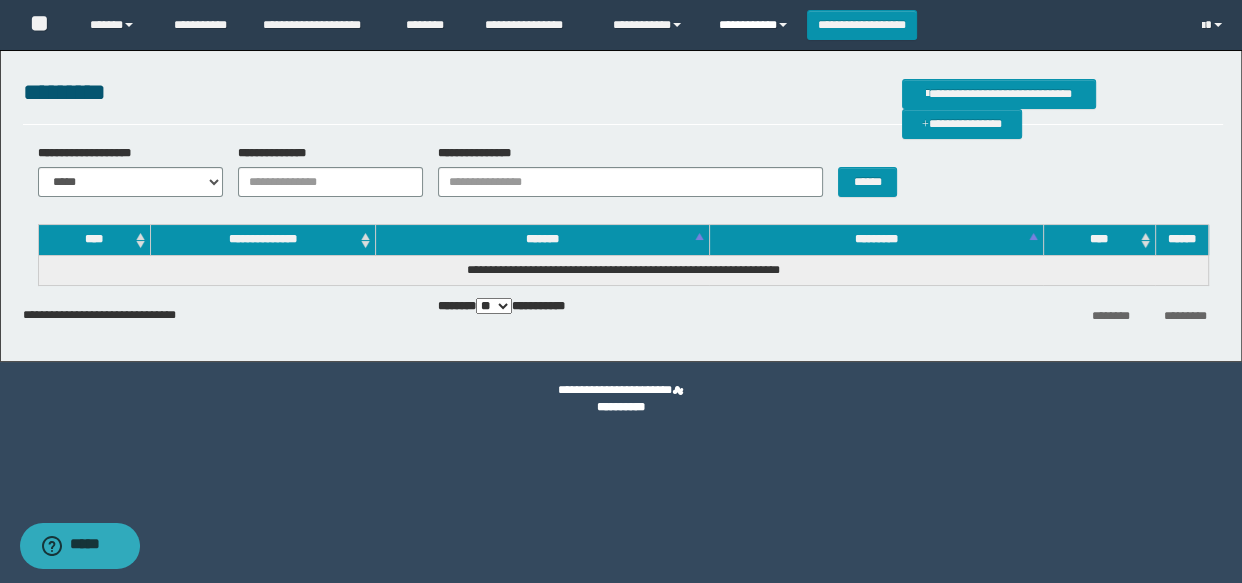 click on "**********" at bounding box center (755, 25) 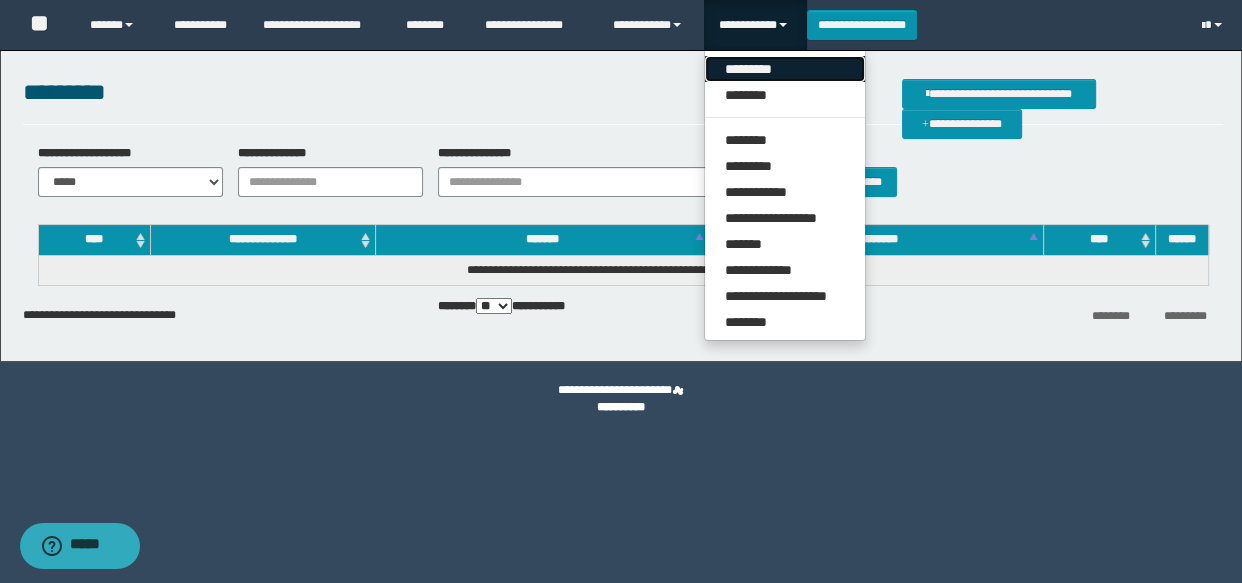 click on "*********" at bounding box center (785, 69) 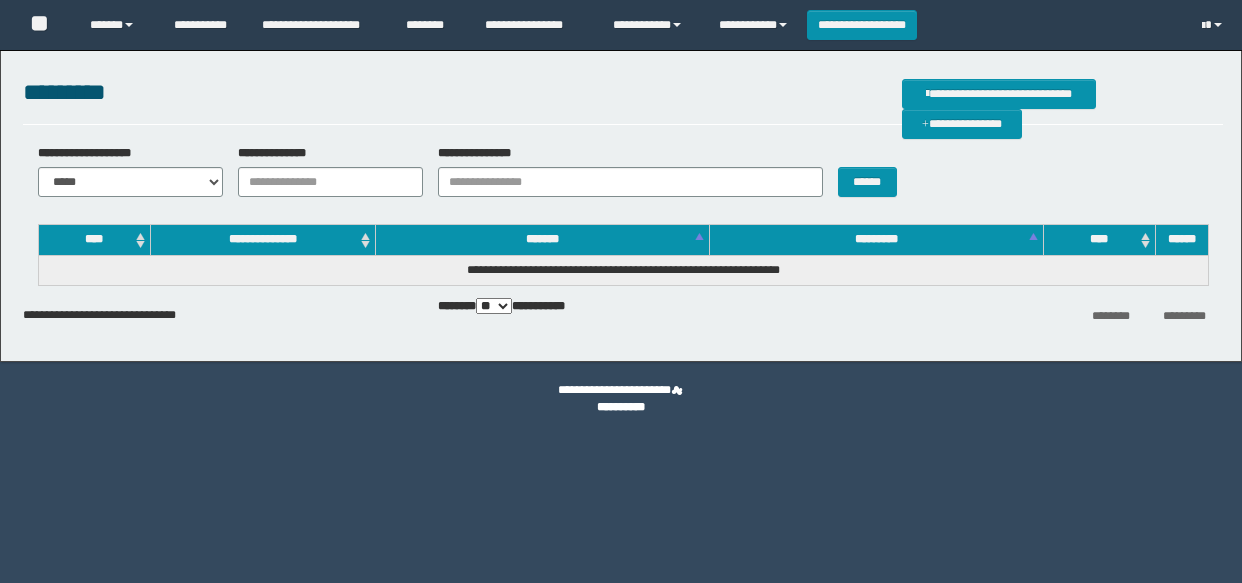 scroll, scrollTop: 0, scrollLeft: 0, axis: both 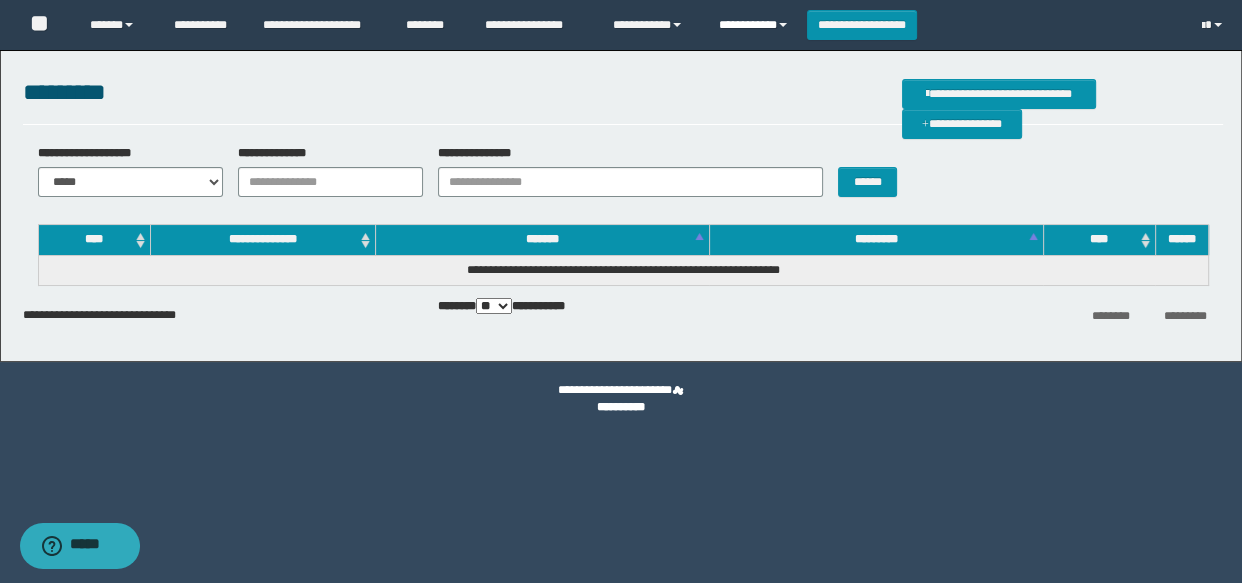 click on "**********" at bounding box center [755, 25] 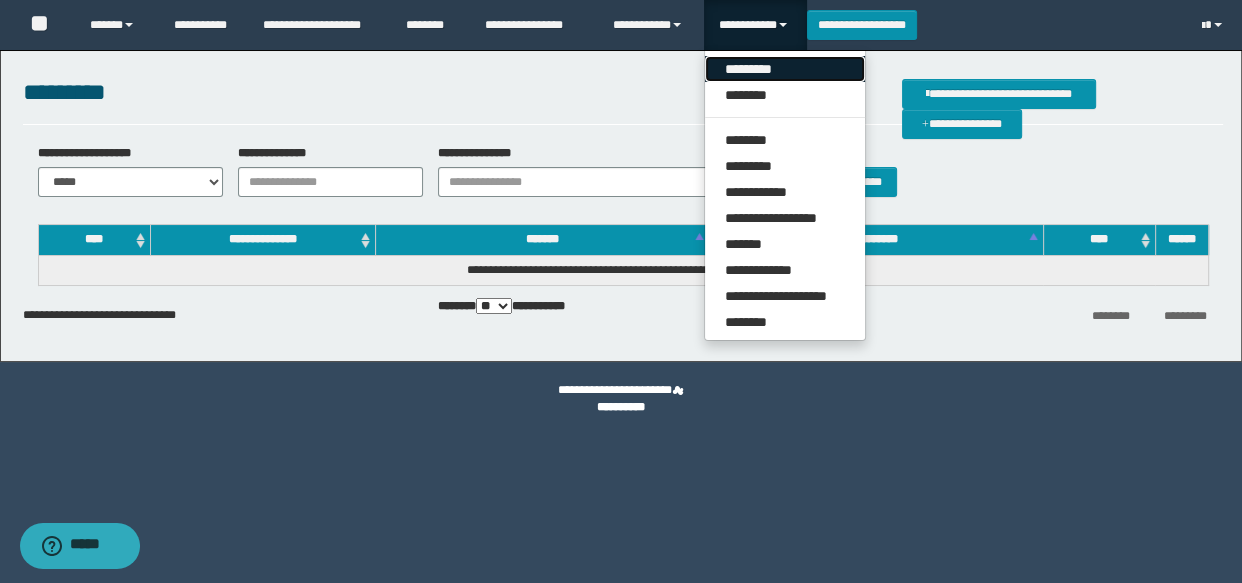 click on "*********" at bounding box center (785, 69) 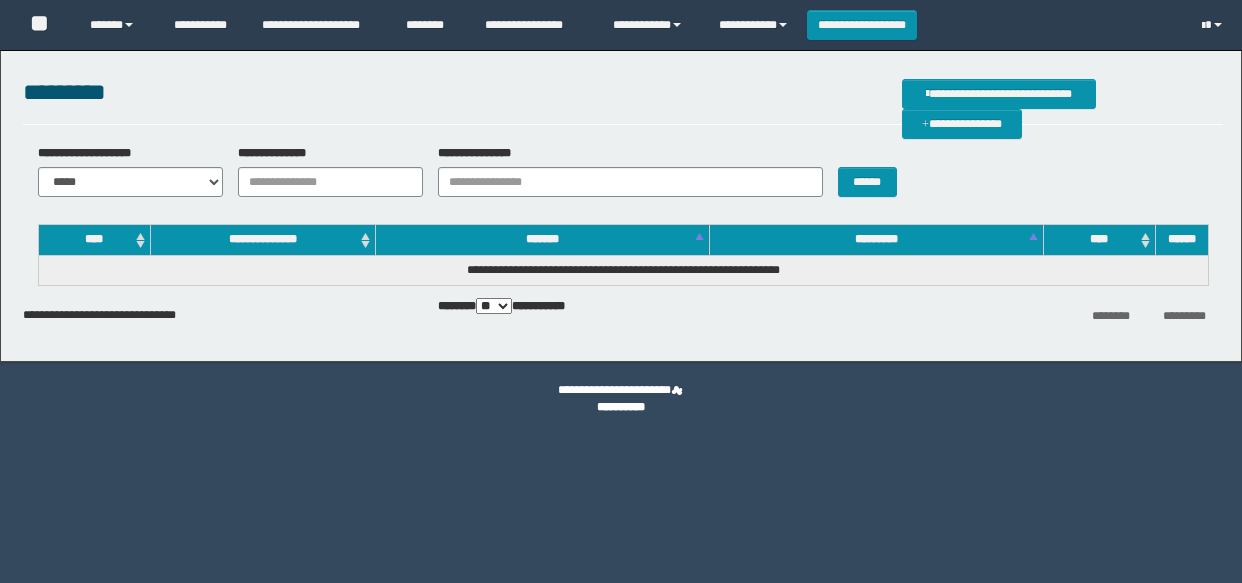 scroll, scrollTop: 0, scrollLeft: 0, axis: both 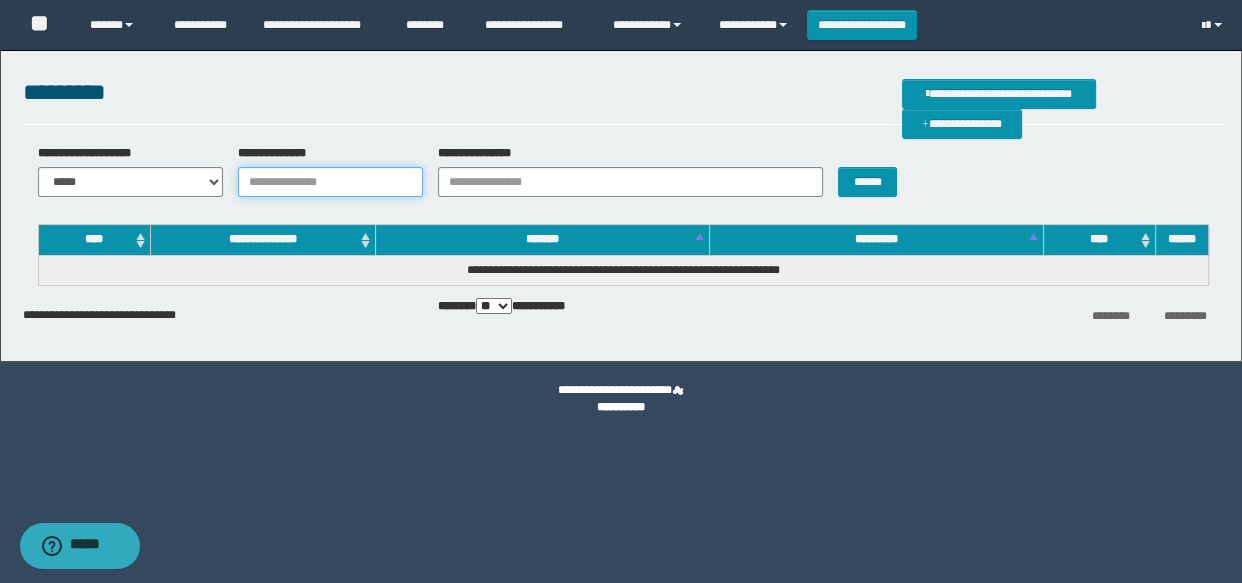 click on "**********" at bounding box center [330, 182] 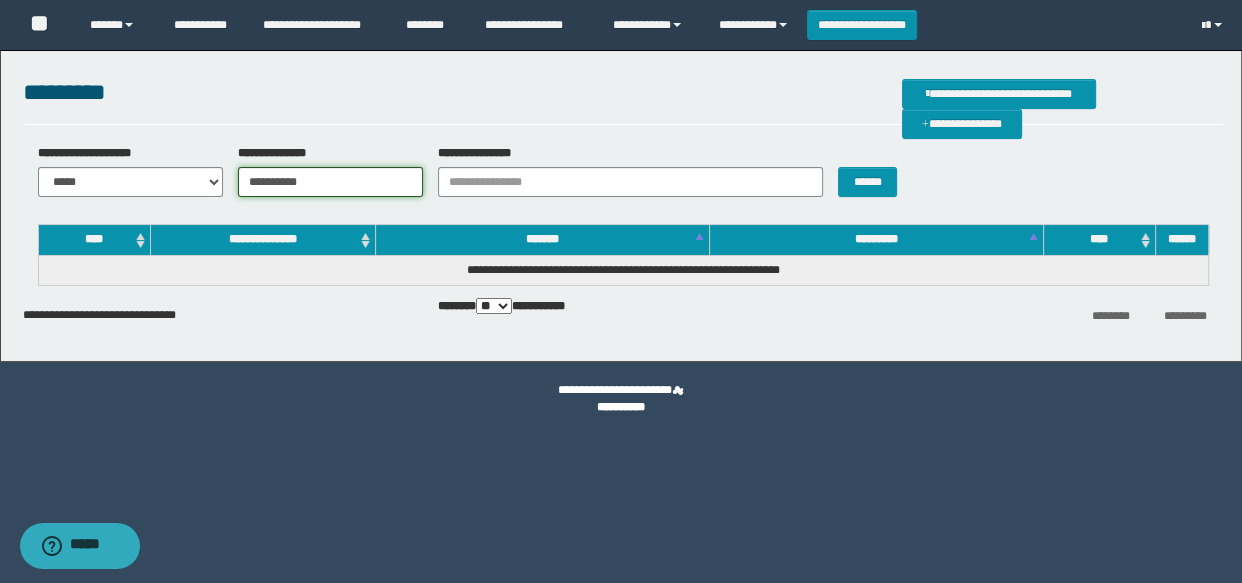 type on "**********" 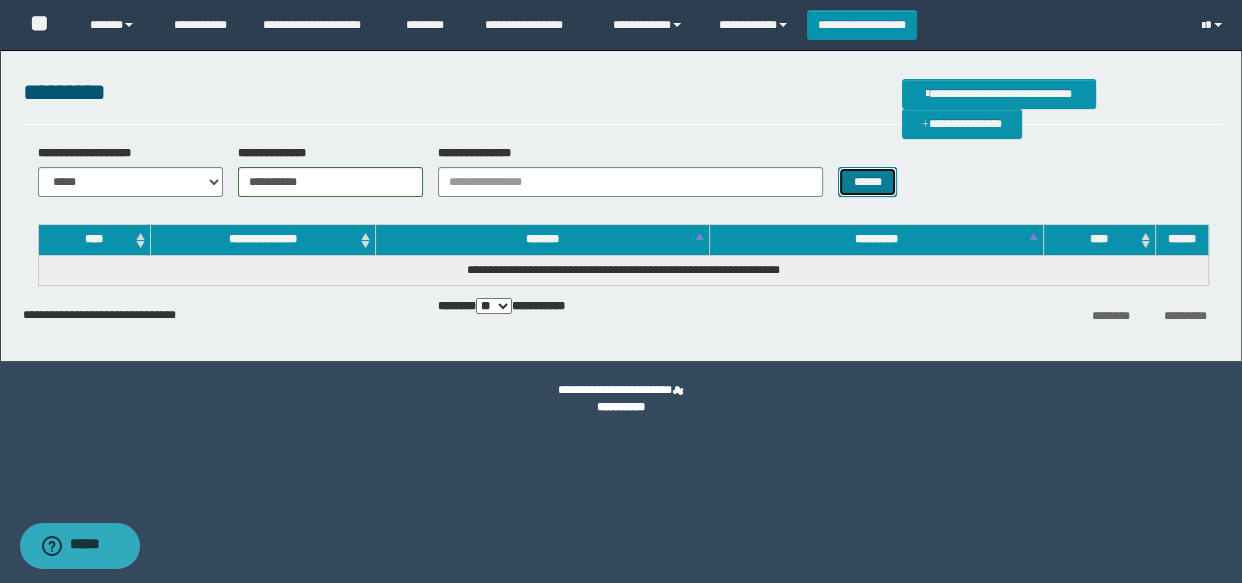 click on "******" at bounding box center (867, 182) 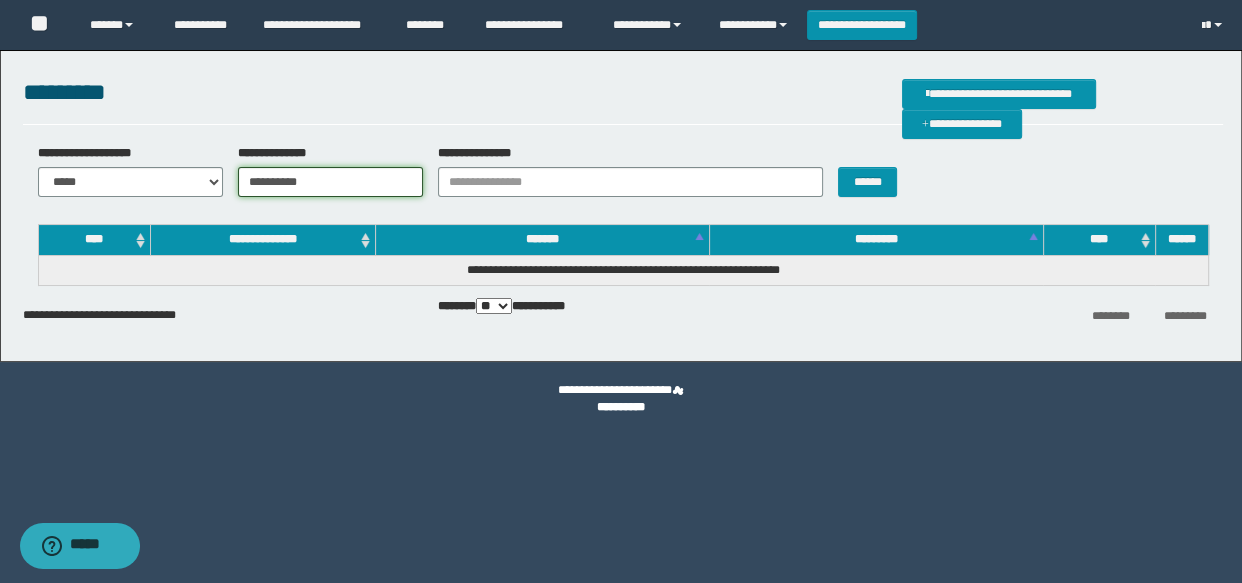 drag, startPoint x: 334, startPoint y: 174, endPoint x: 223, endPoint y: 188, distance: 111.8794 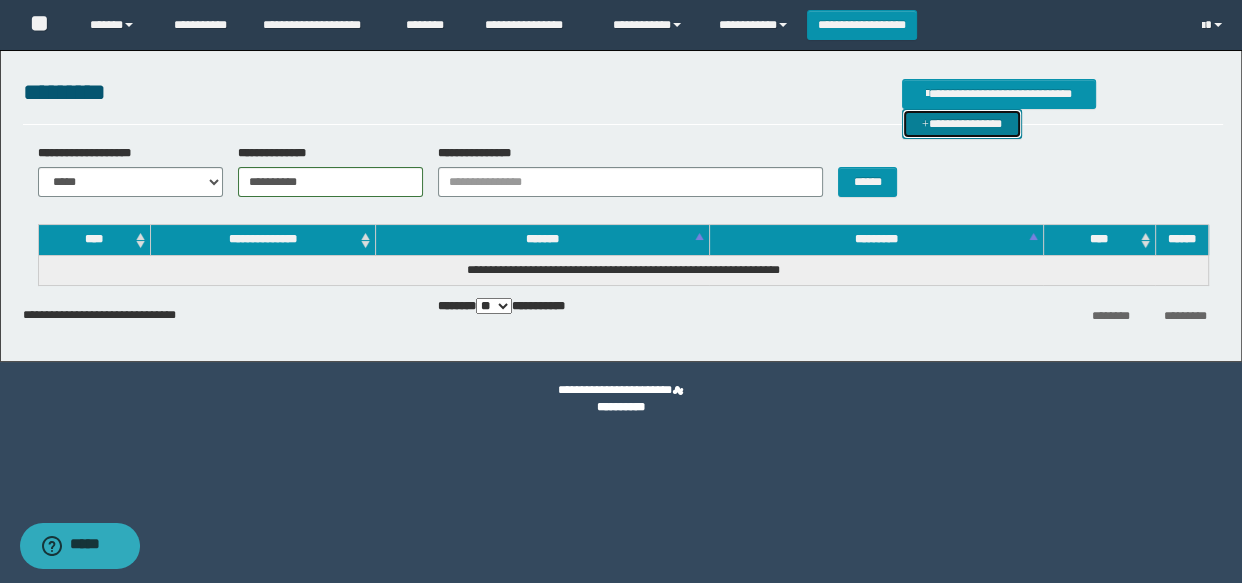 click on "**********" at bounding box center (962, 124) 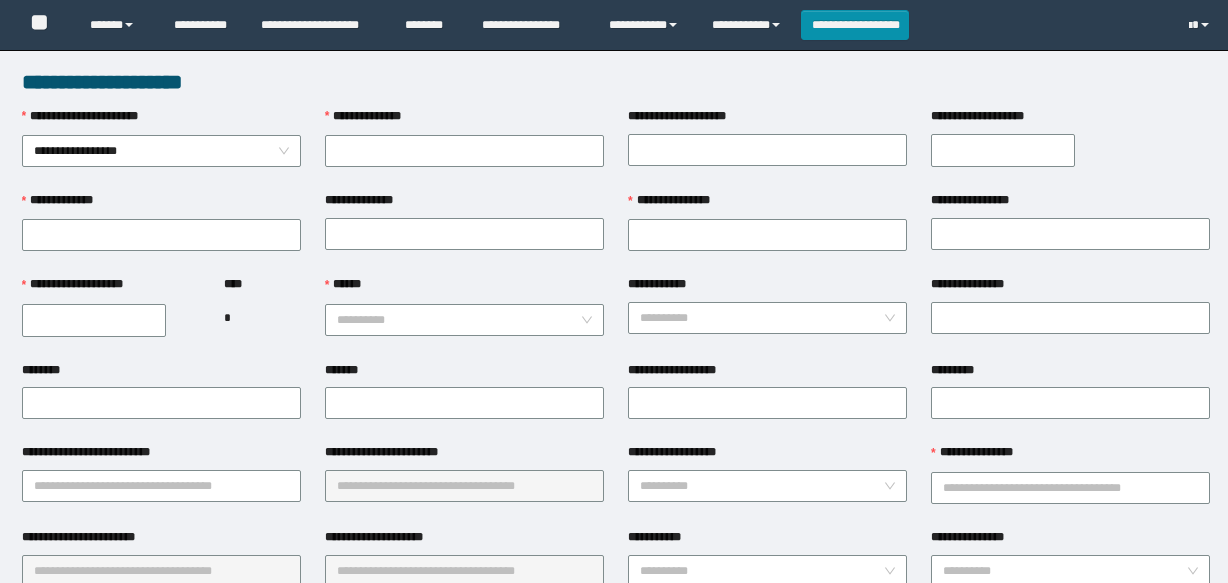 scroll, scrollTop: 0, scrollLeft: 0, axis: both 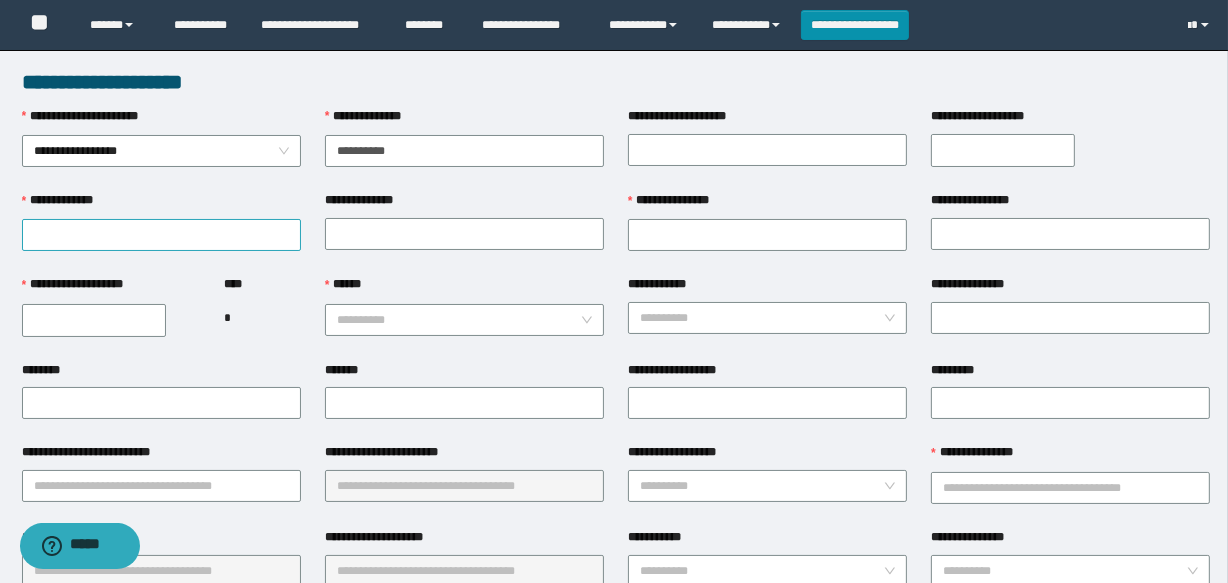 type on "**********" 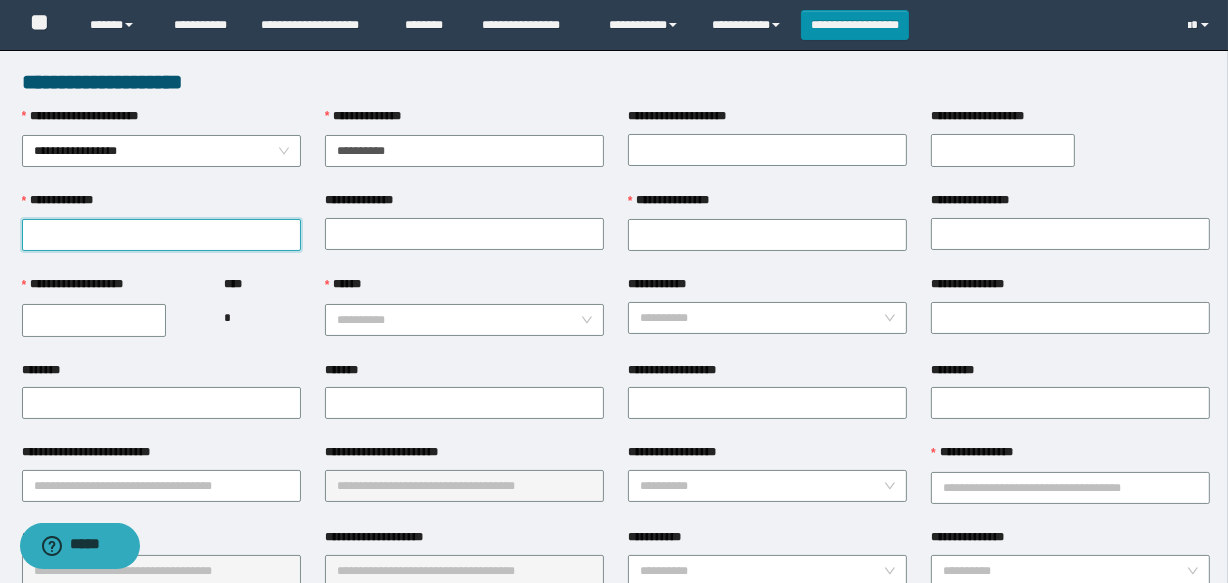 click on "**********" at bounding box center (161, 235) 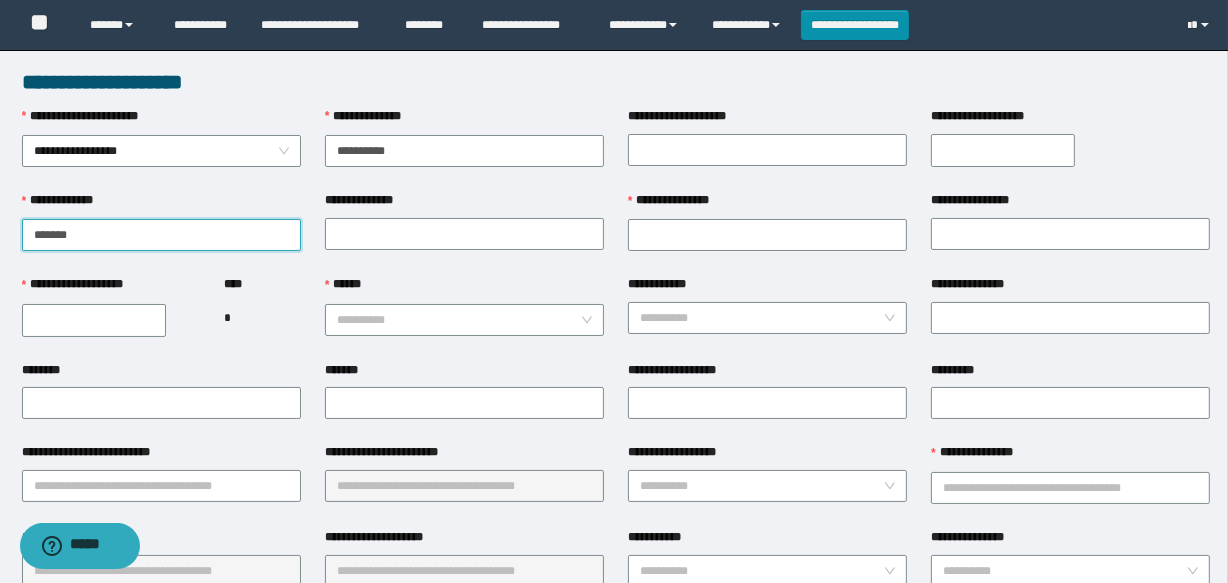 type on "*******" 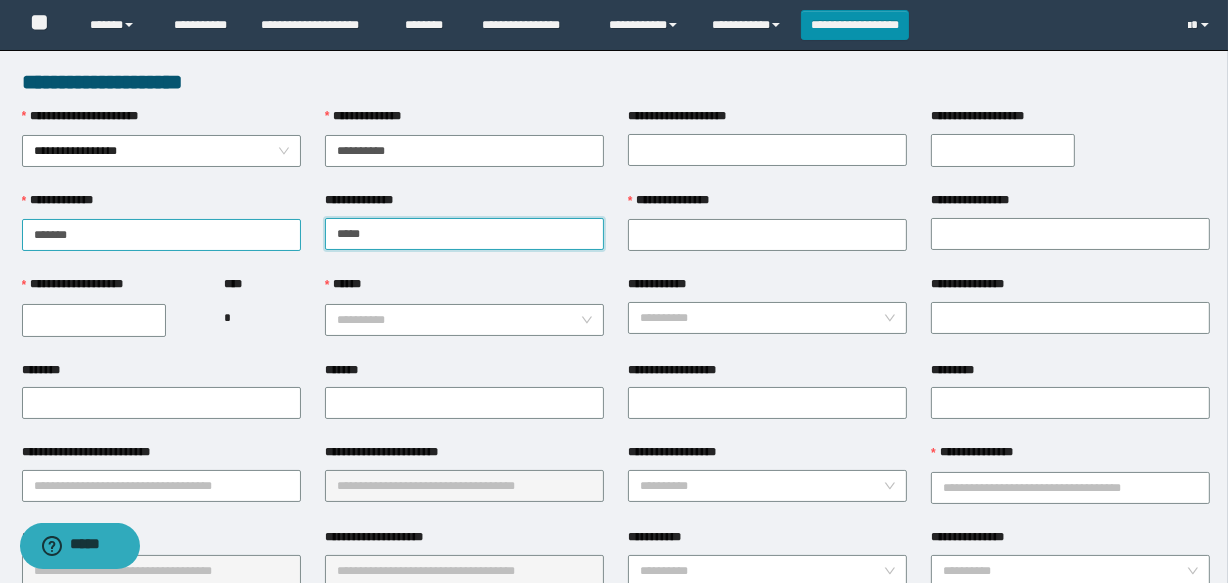 type on "*****" 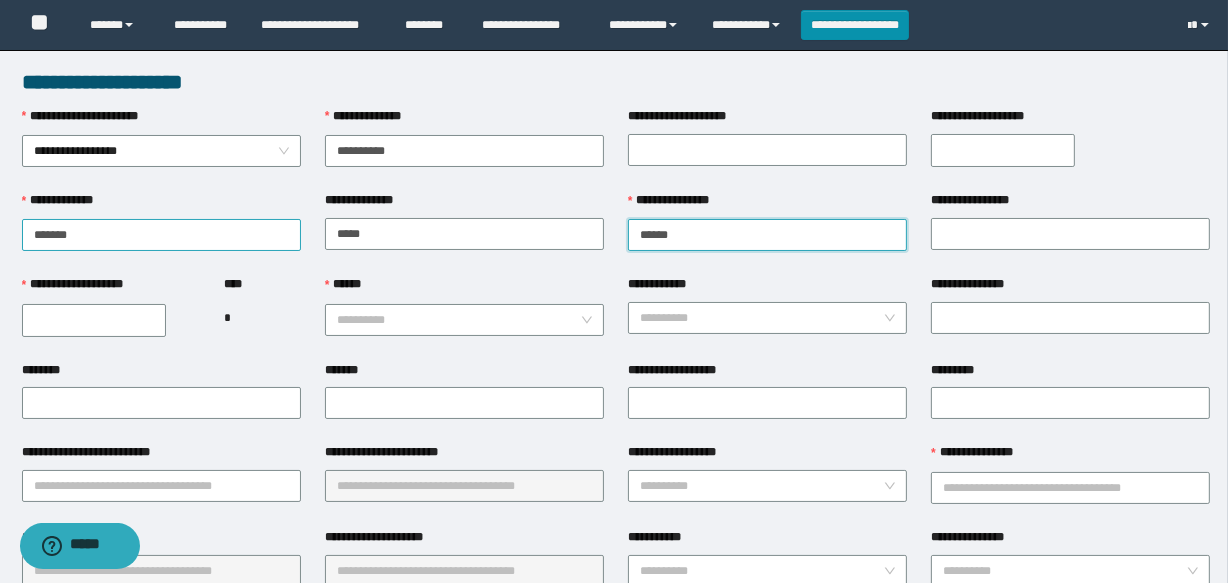 type on "******" 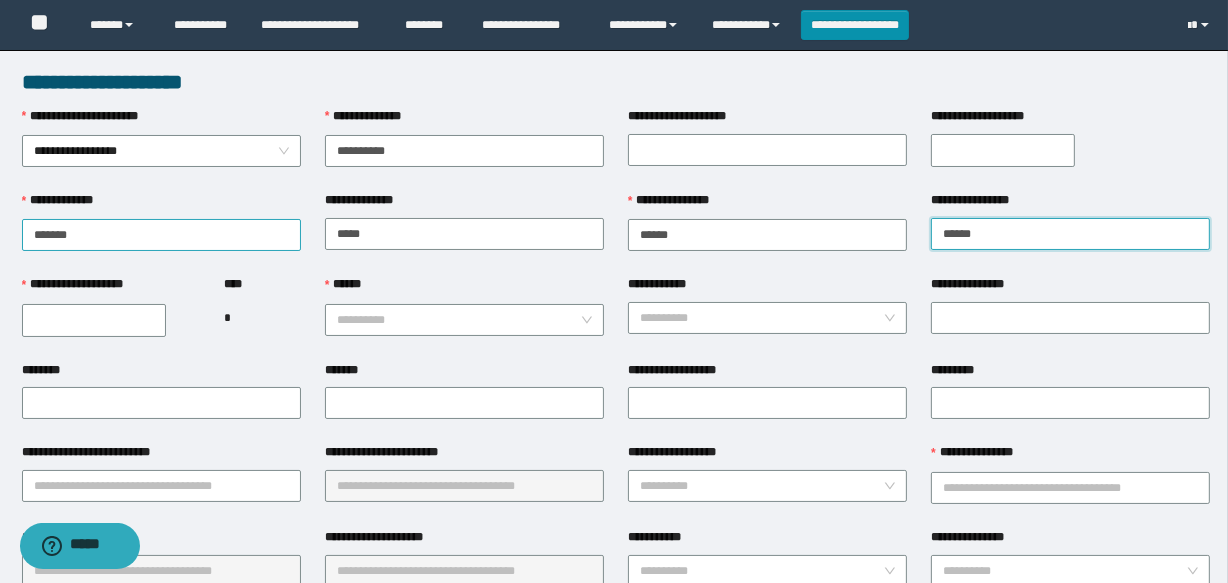 type on "******" 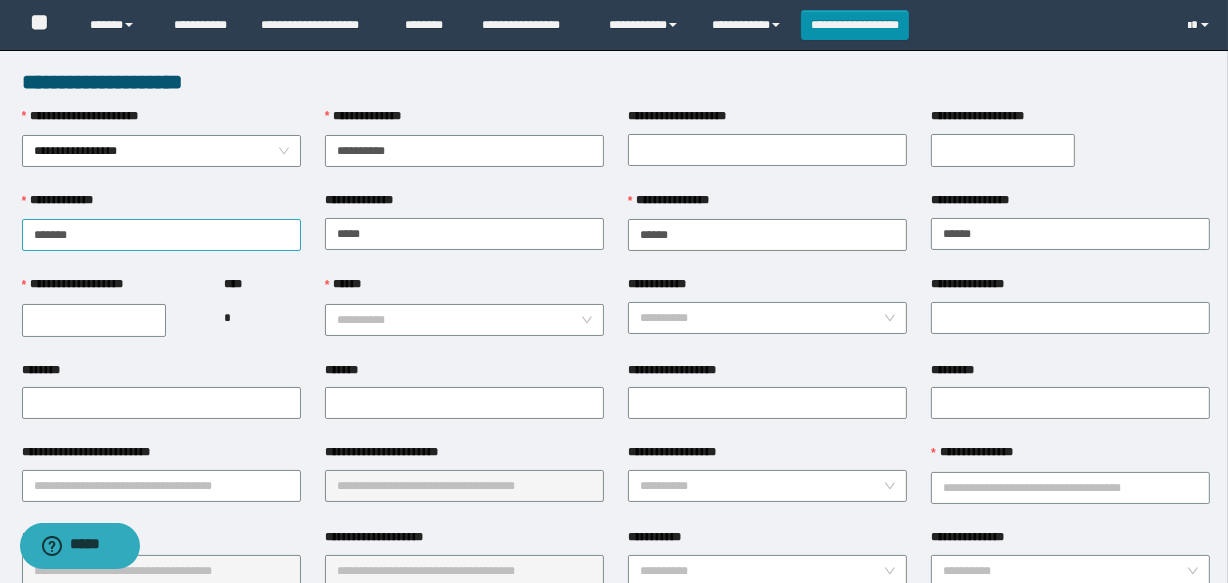 type on "**********" 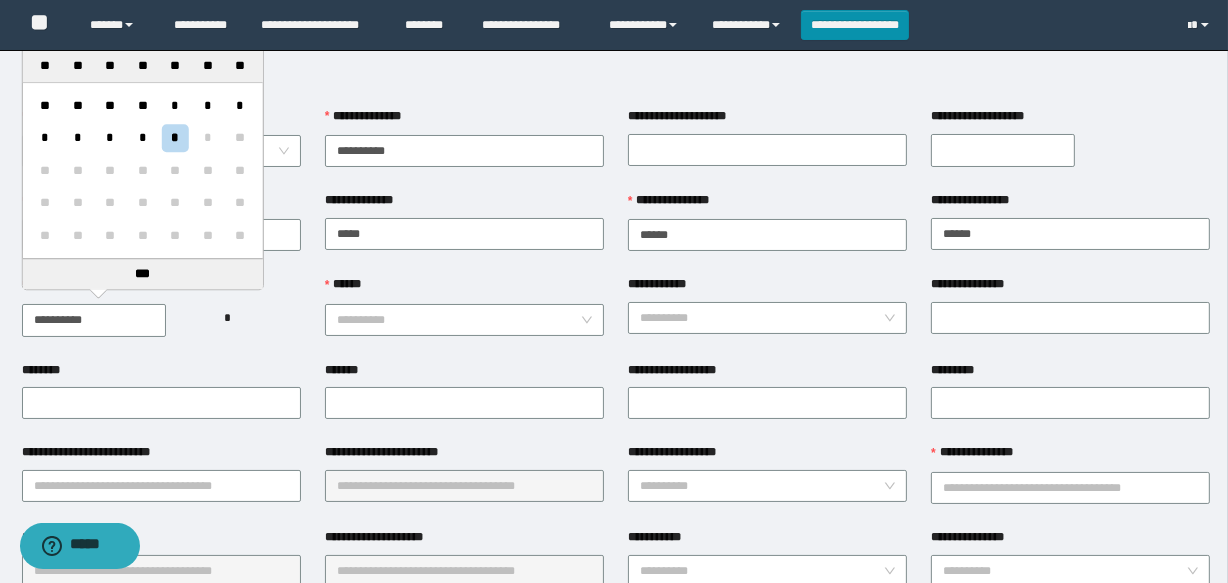 click on "**********" at bounding box center (464, 233) 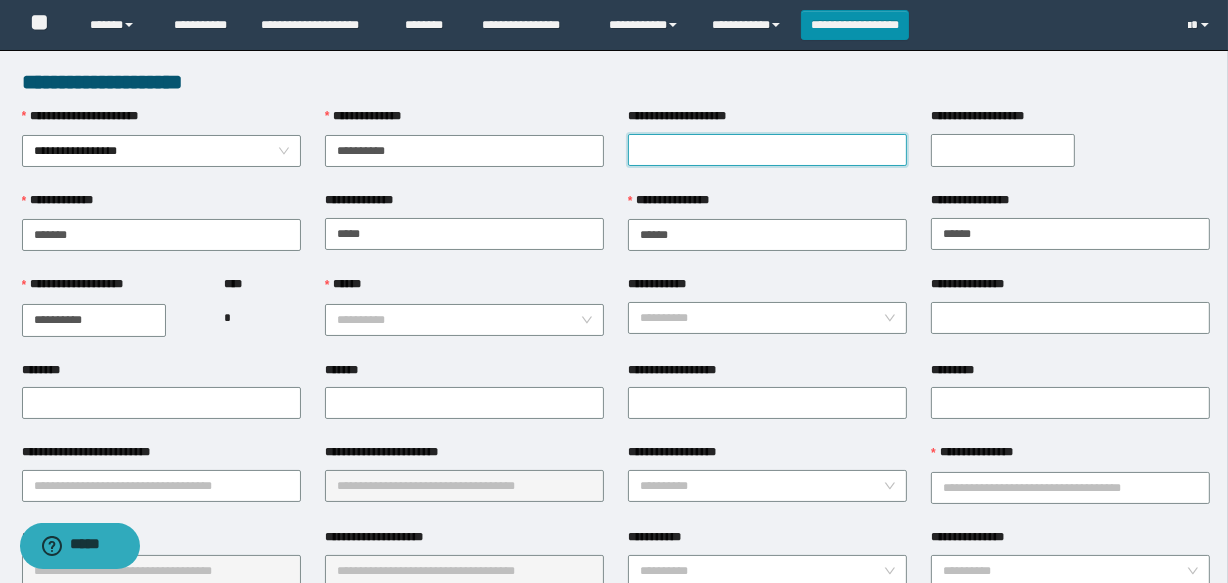 click on "**********" at bounding box center (767, 150) 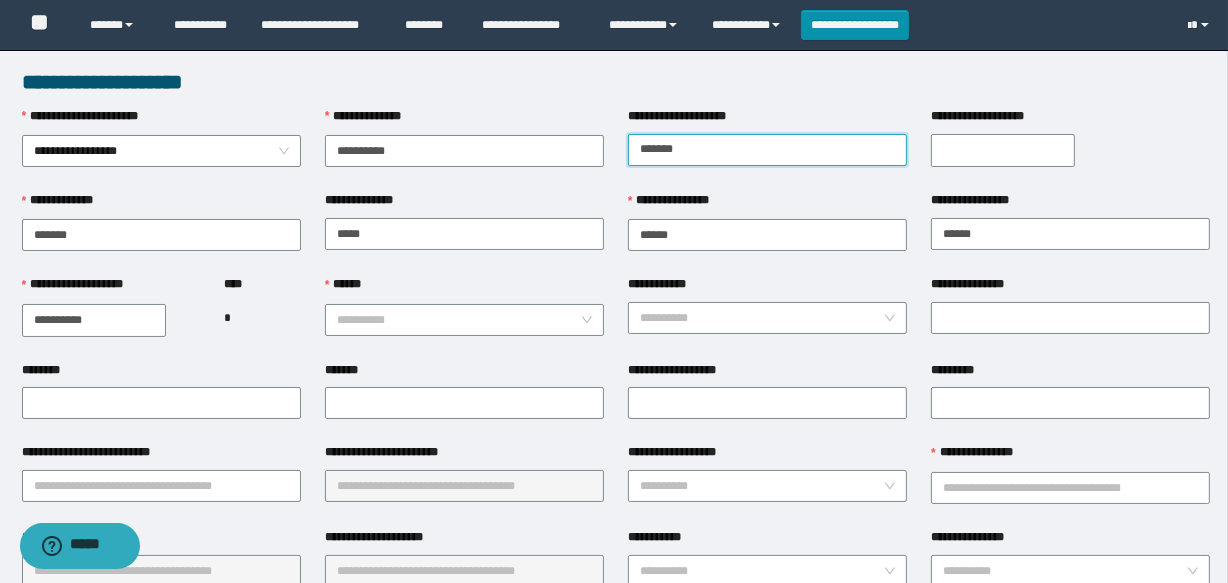 type on "*******" 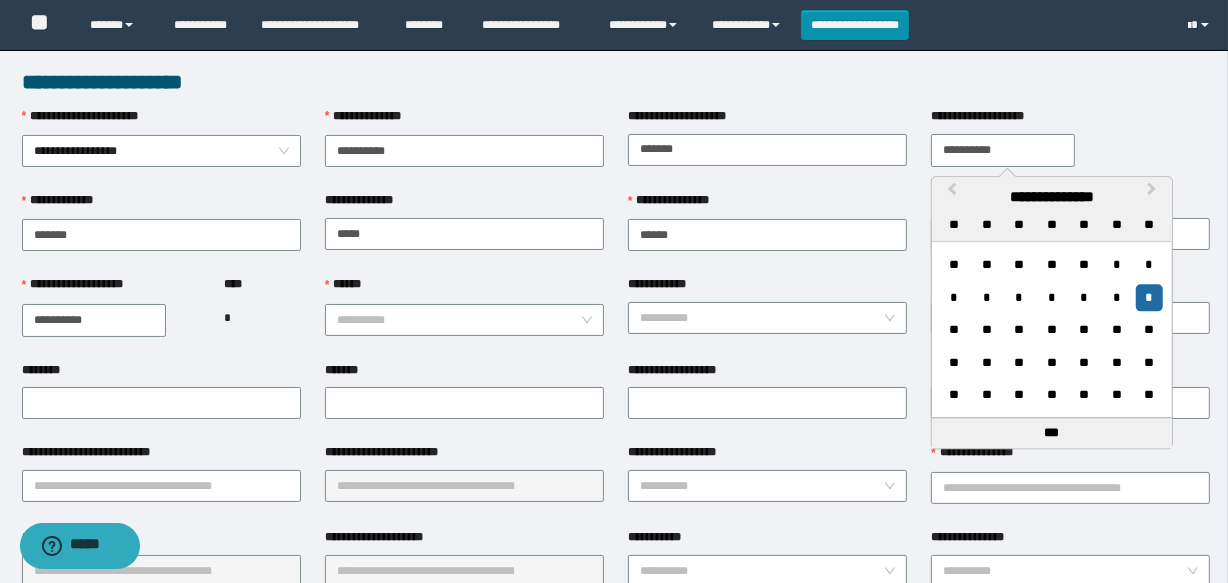 type on "**********" 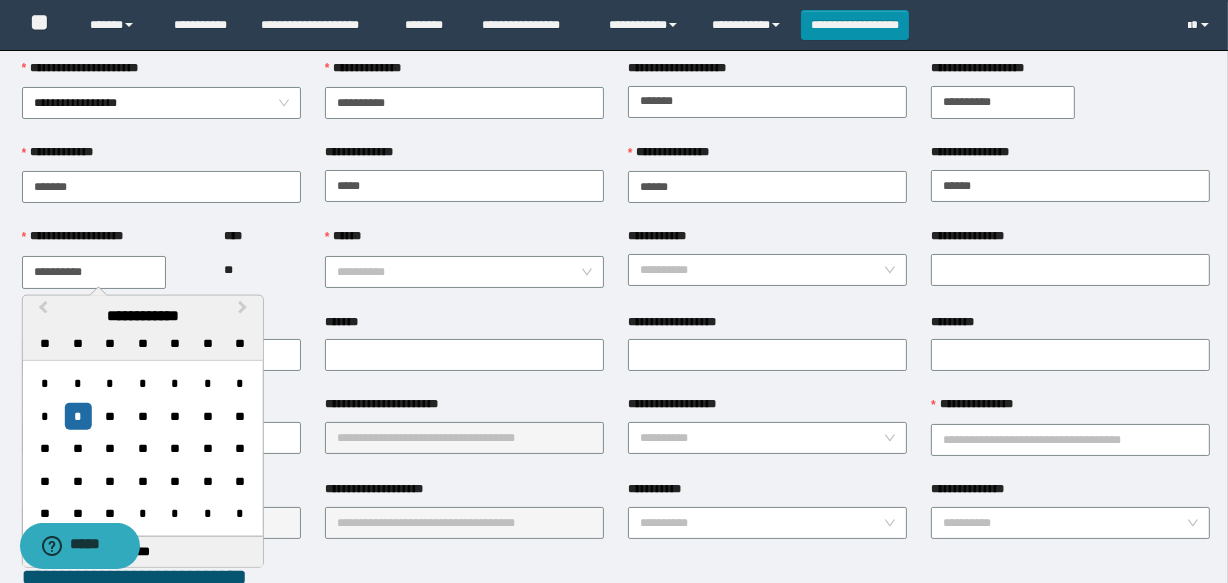 scroll, scrollTop: 90, scrollLeft: 0, axis: vertical 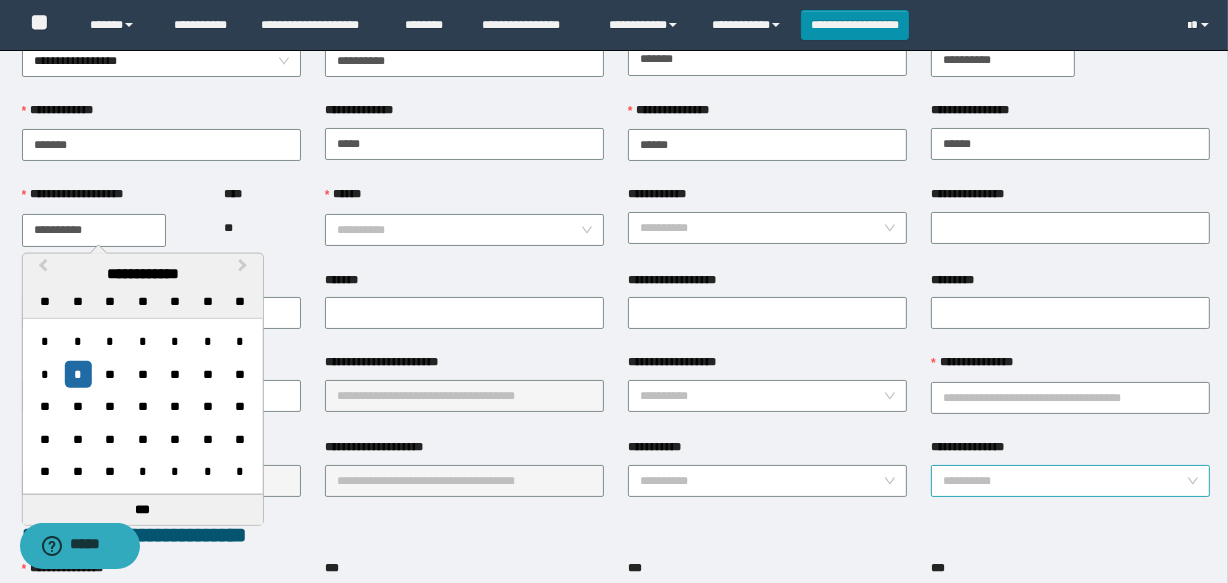 type on "**********" 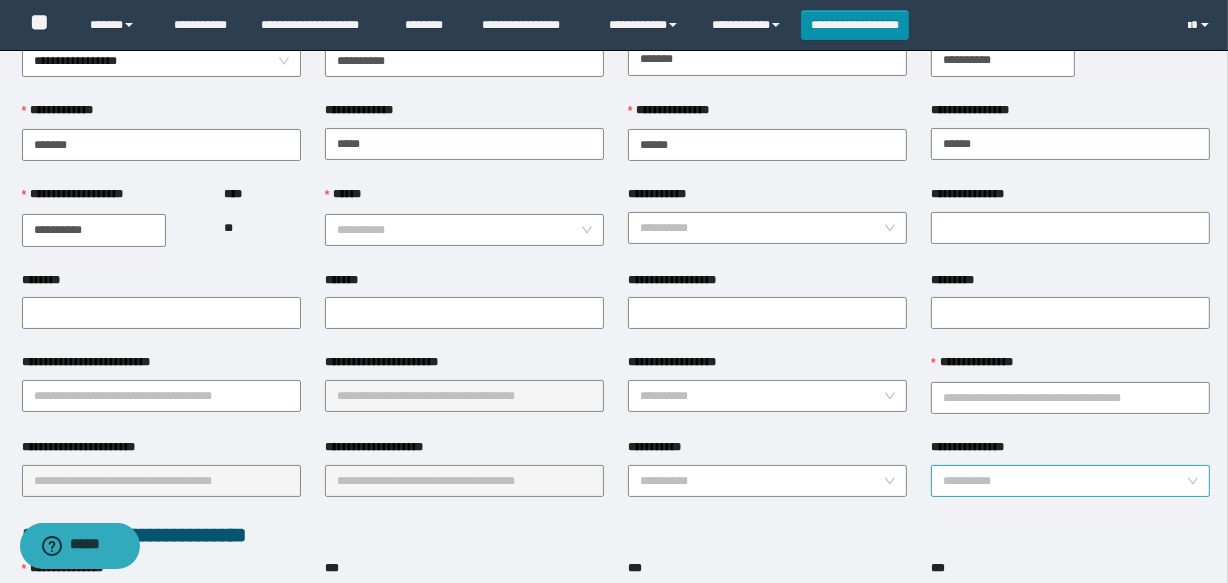 drag, startPoint x: 1087, startPoint y: 474, endPoint x: 1093, endPoint y: 484, distance: 11.661903 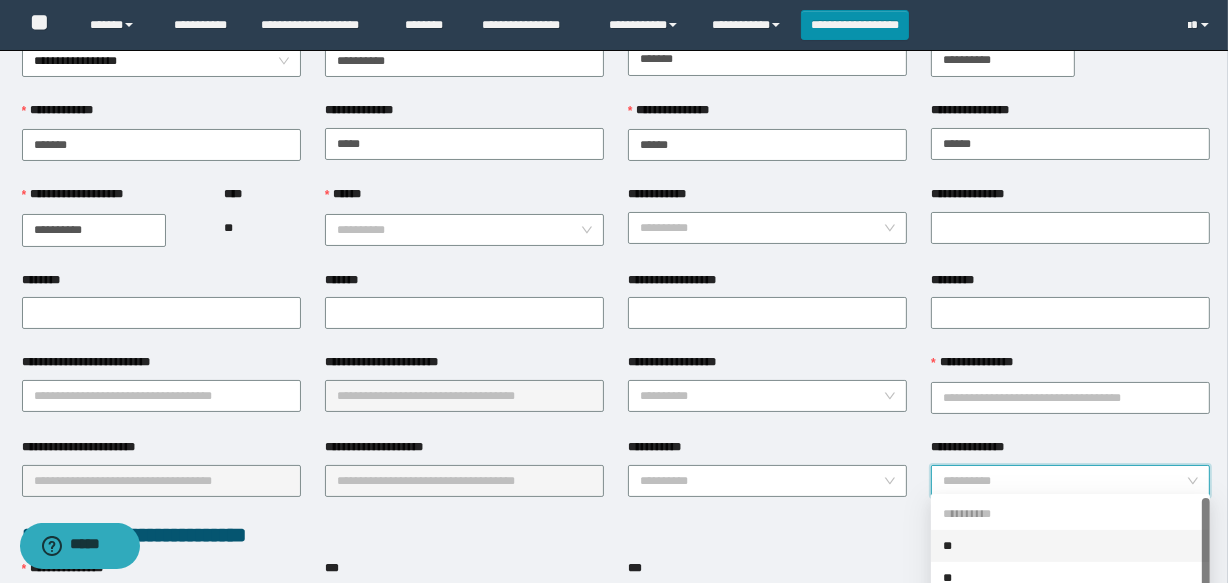 scroll, scrollTop: 31, scrollLeft: 0, axis: vertical 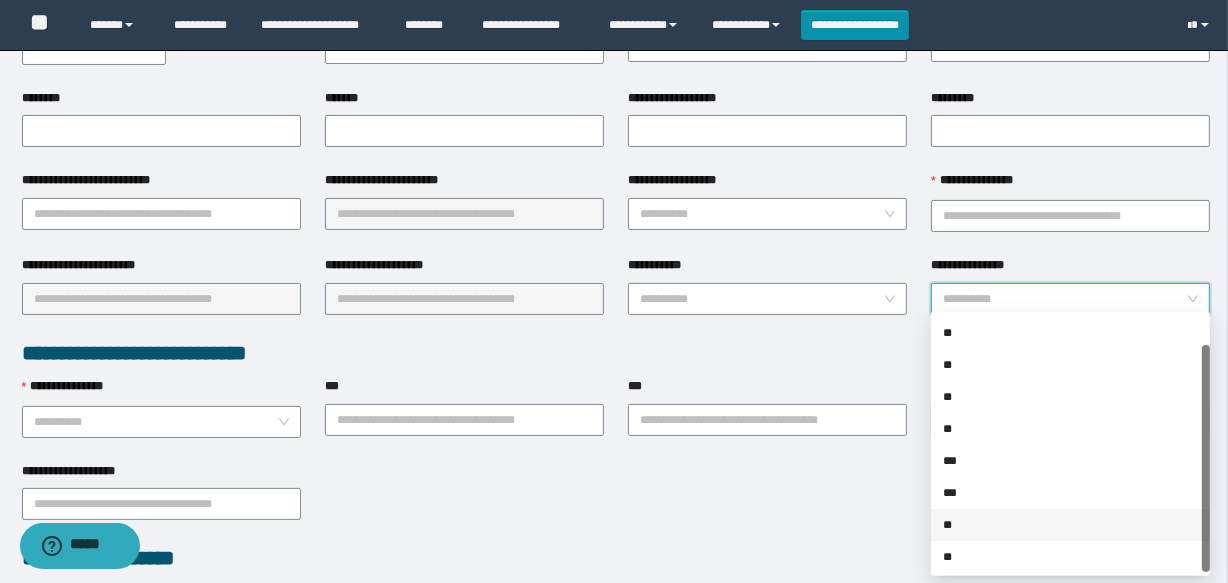 click on "**" at bounding box center (1070, 525) 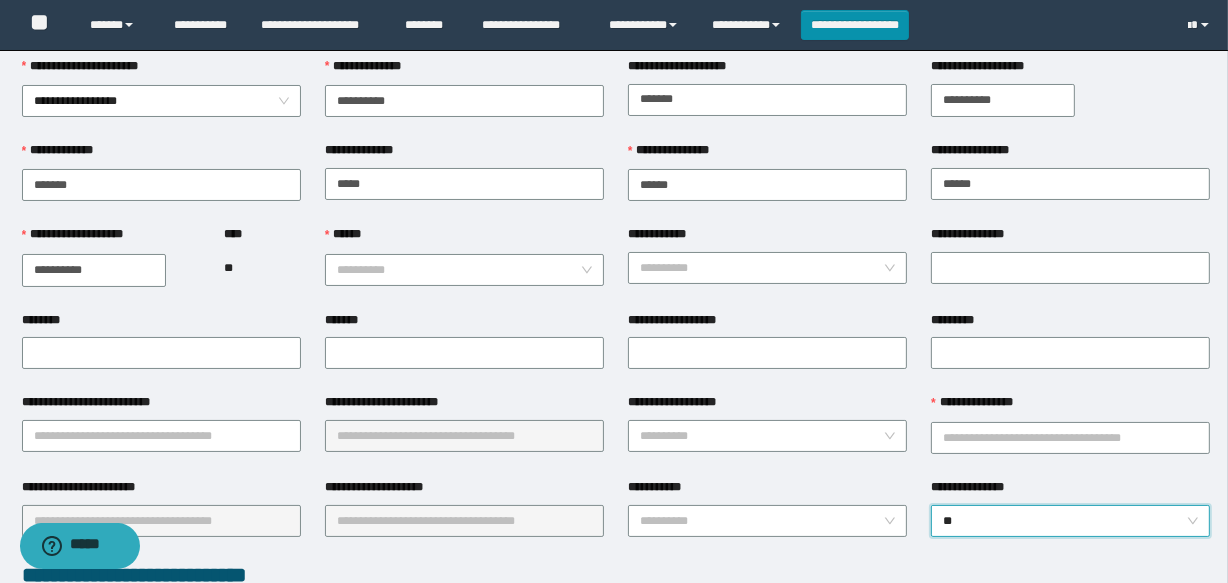 scroll, scrollTop: 0, scrollLeft: 0, axis: both 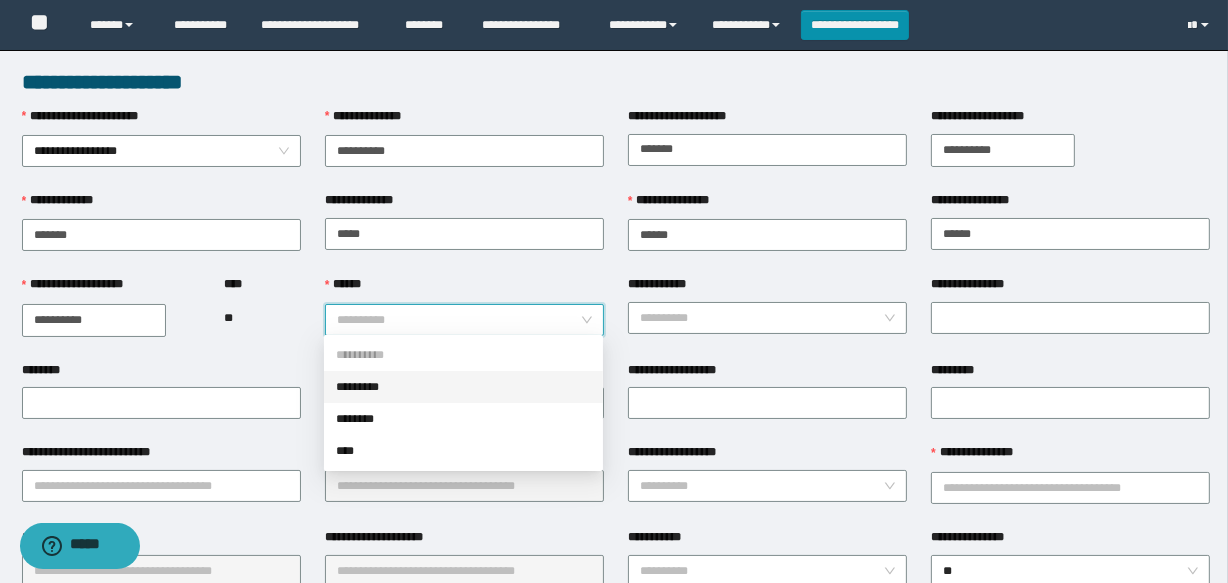 click on "******" at bounding box center [458, 320] 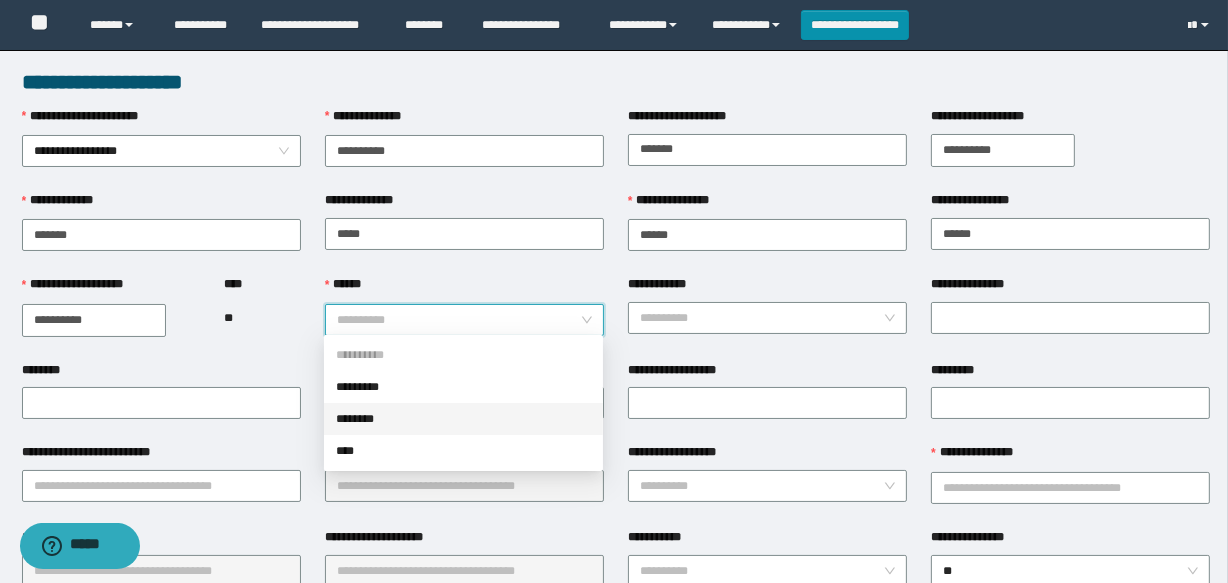 click on "********" at bounding box center (463, 419) 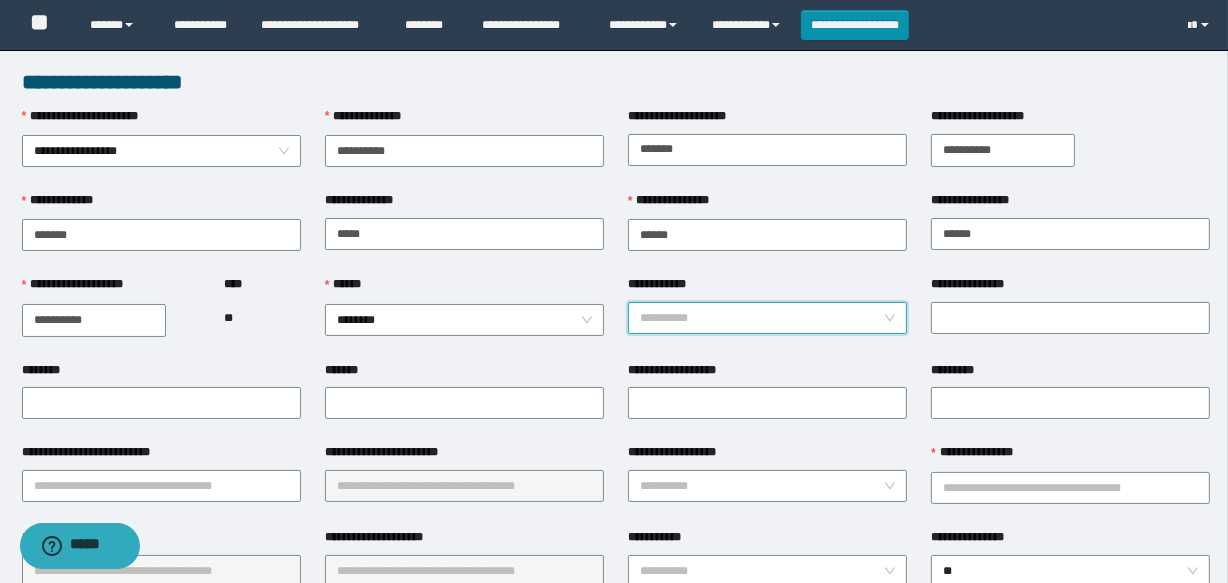 click on "**********" at bounding box center [761, 318] 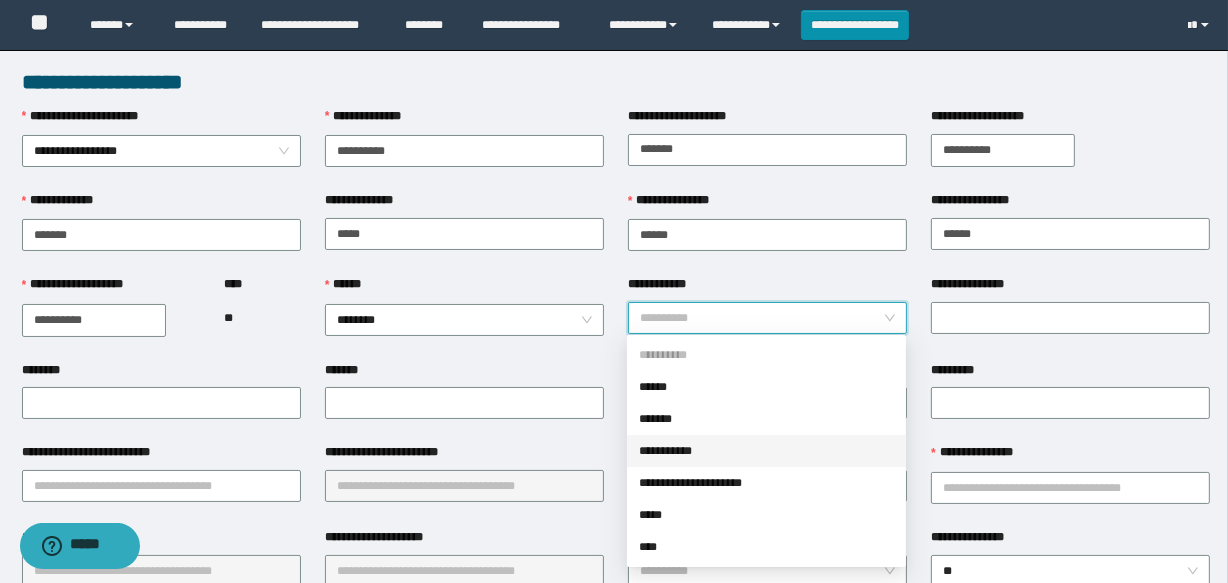 drag, startPoint x: 687, startPoint y: 456, endPoint x: 1035, endPoint y: 330, distance: 370.1081 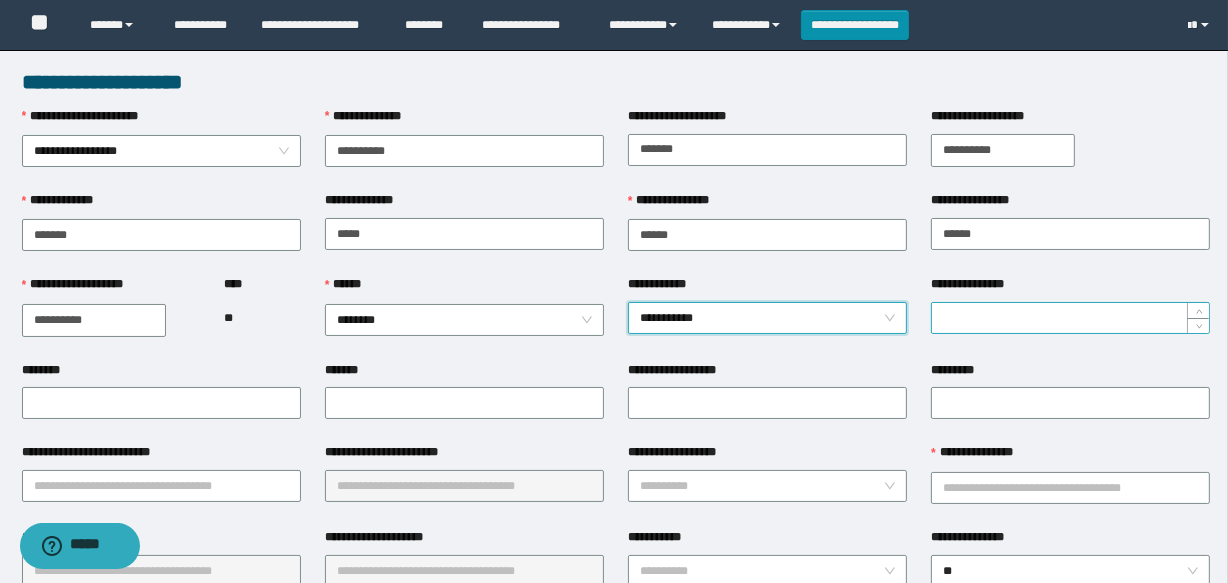 click on "**********" at bounding box center (1070, 318) 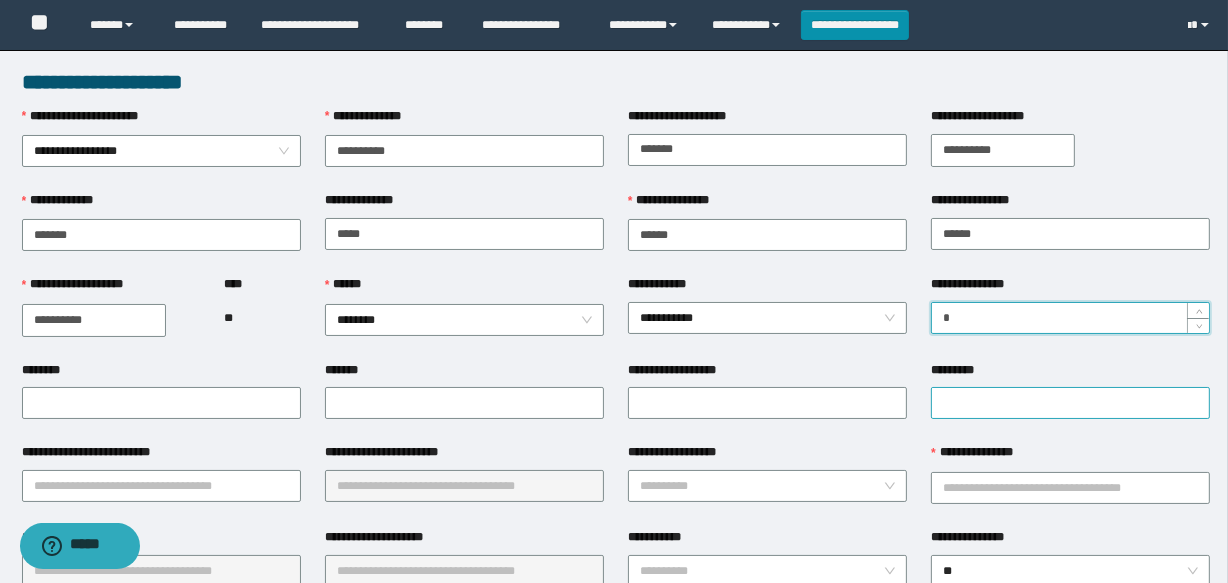 type on "*" 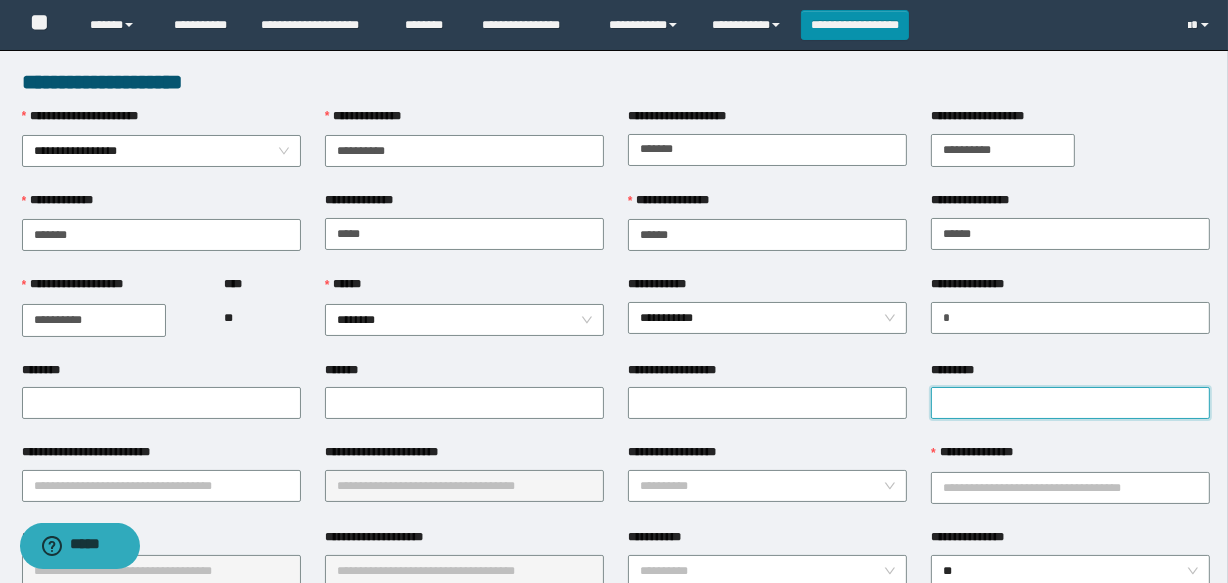 click on "*********" at bounding box center (1070, 403) 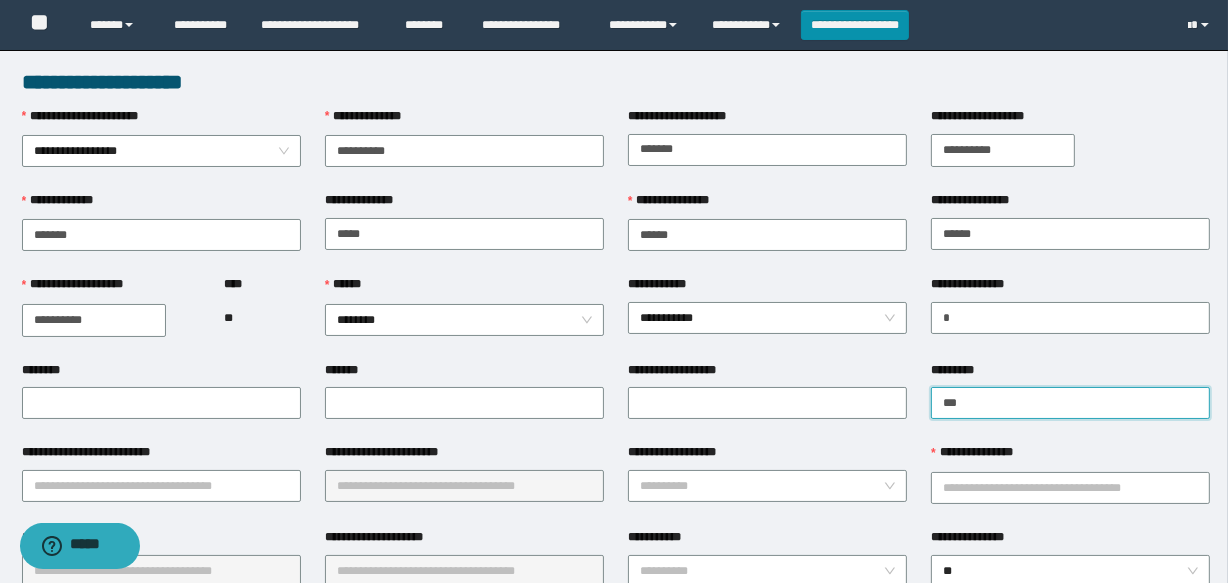 type on "**********" 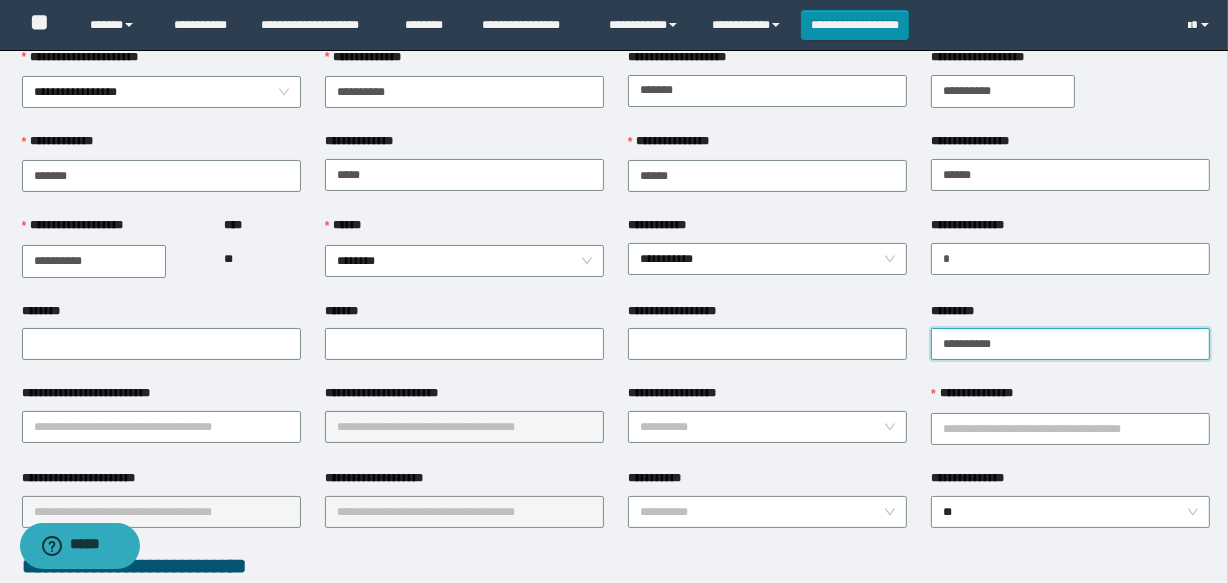 scroll, scrollTop: 90, scrollLeft: 0, axis: vertical 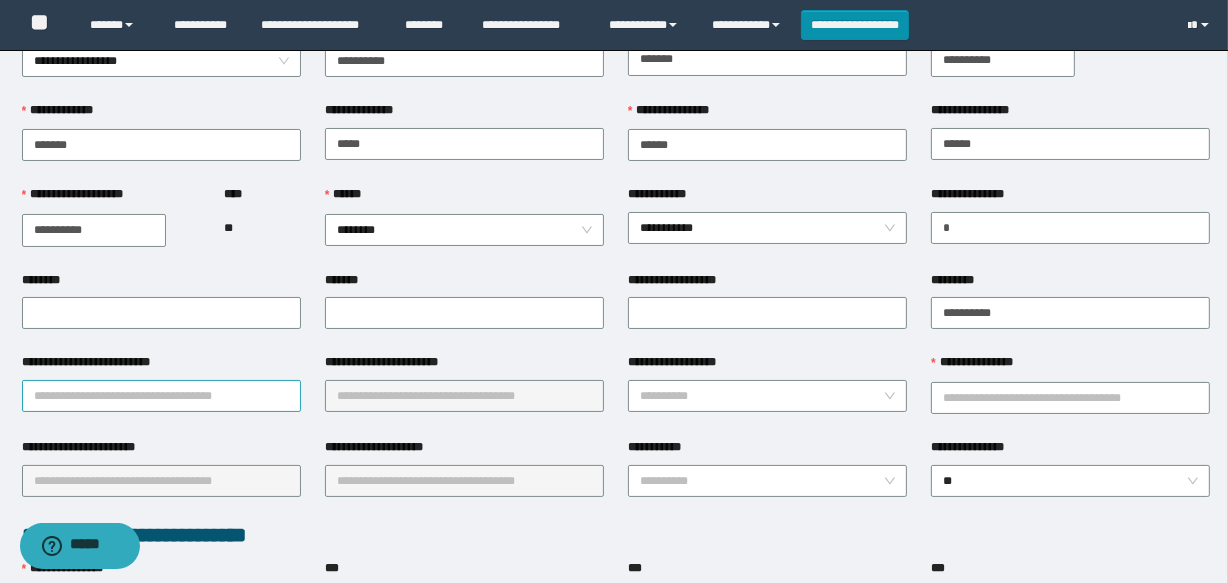 click on "**********" at bounding box center [161, 396] 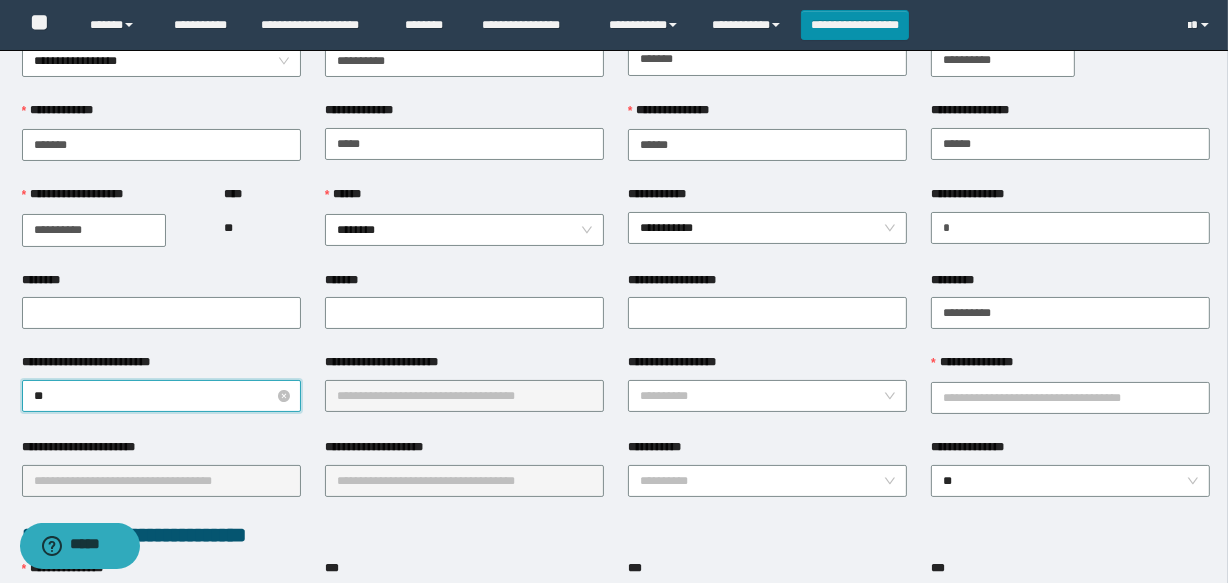 type on "***" 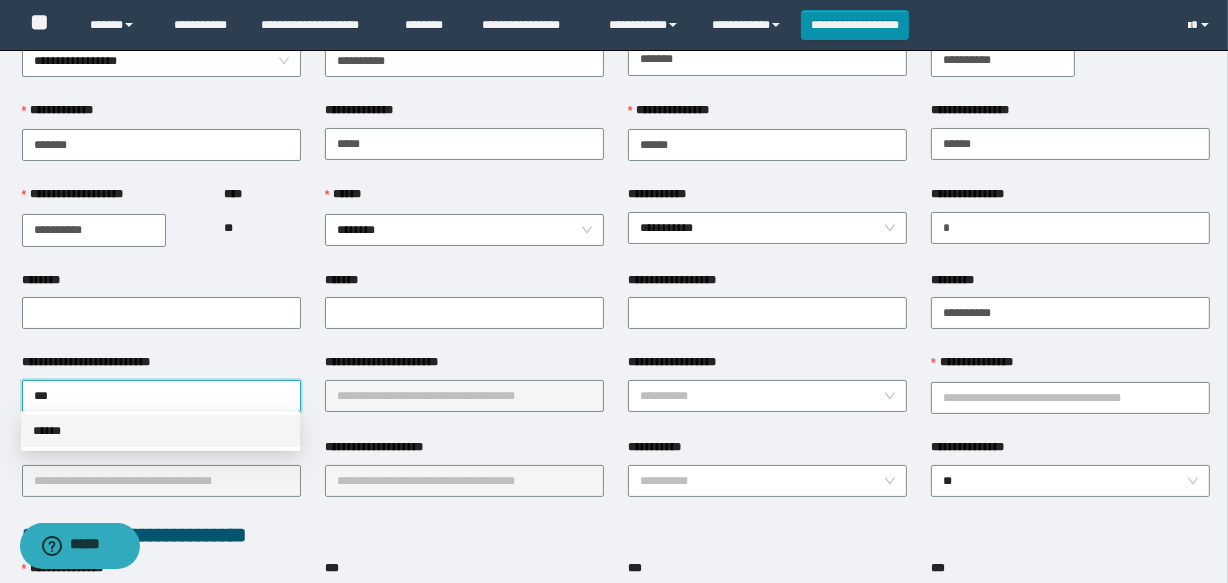 drag, startPoint x: 199, startPoint y: 433, endPoint x: 516, endPoint y: 372, distance: 322.81573 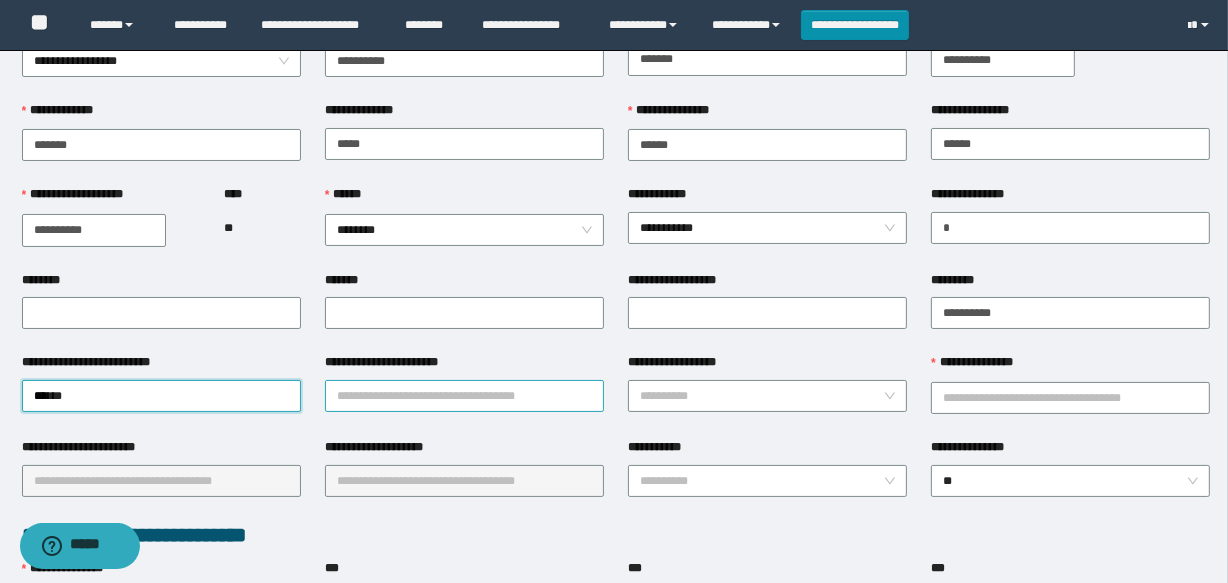 click on "**********" at bounding box center [464, 396] 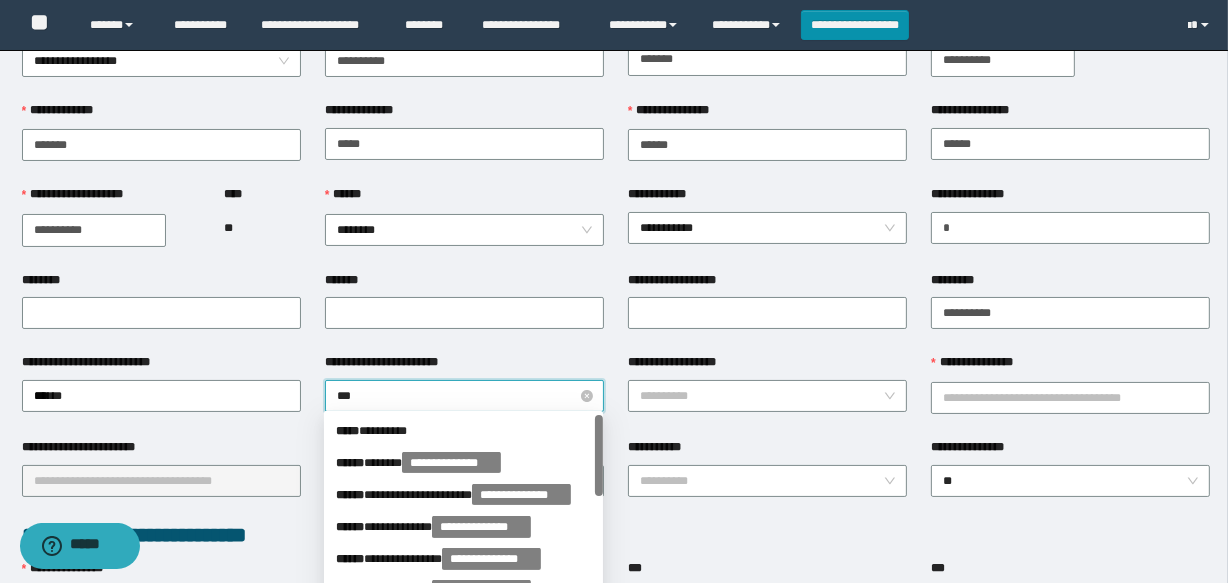 type on "****" 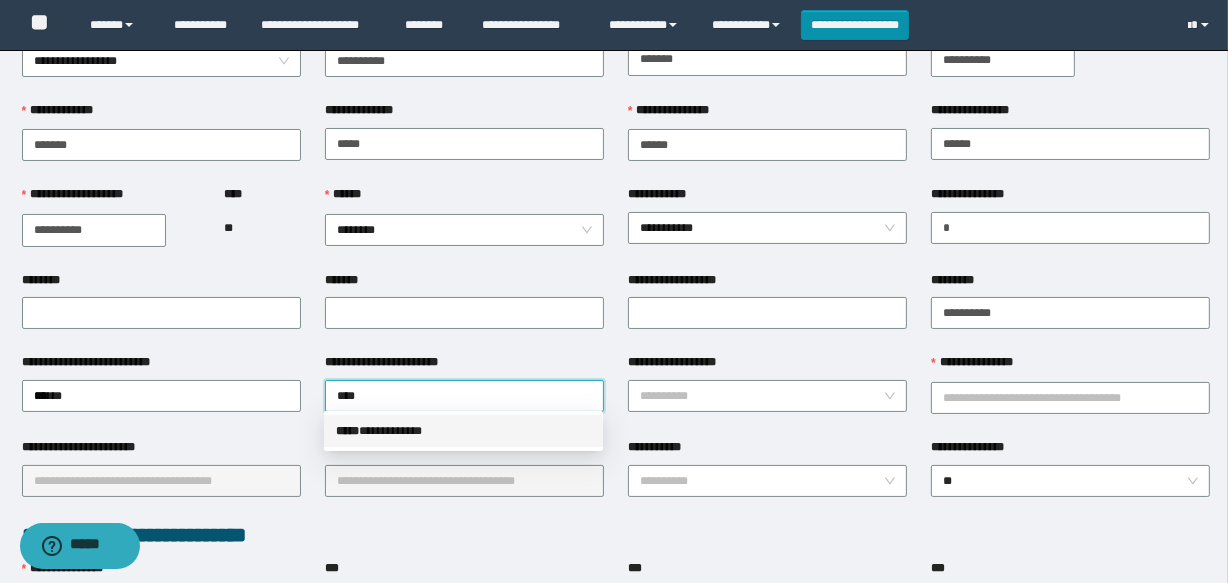 drag, startPoint x: 508, startPoint y: 434, endPoint x: 746, endPoint y: 386, distance: 242.7921 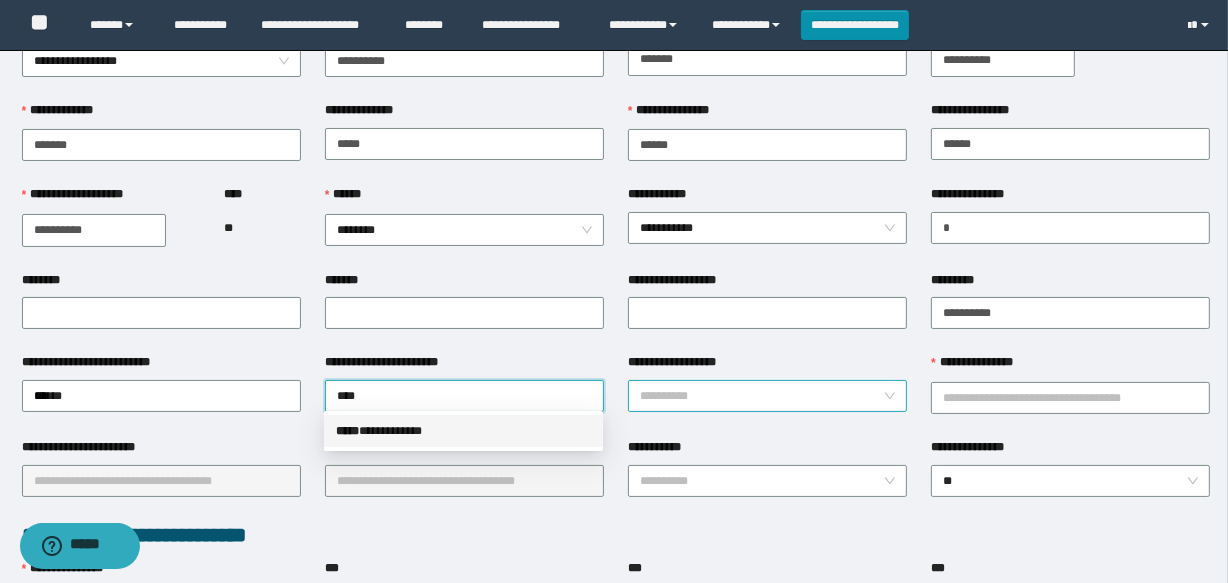 click on "**********" at bounding box center [463, 431] 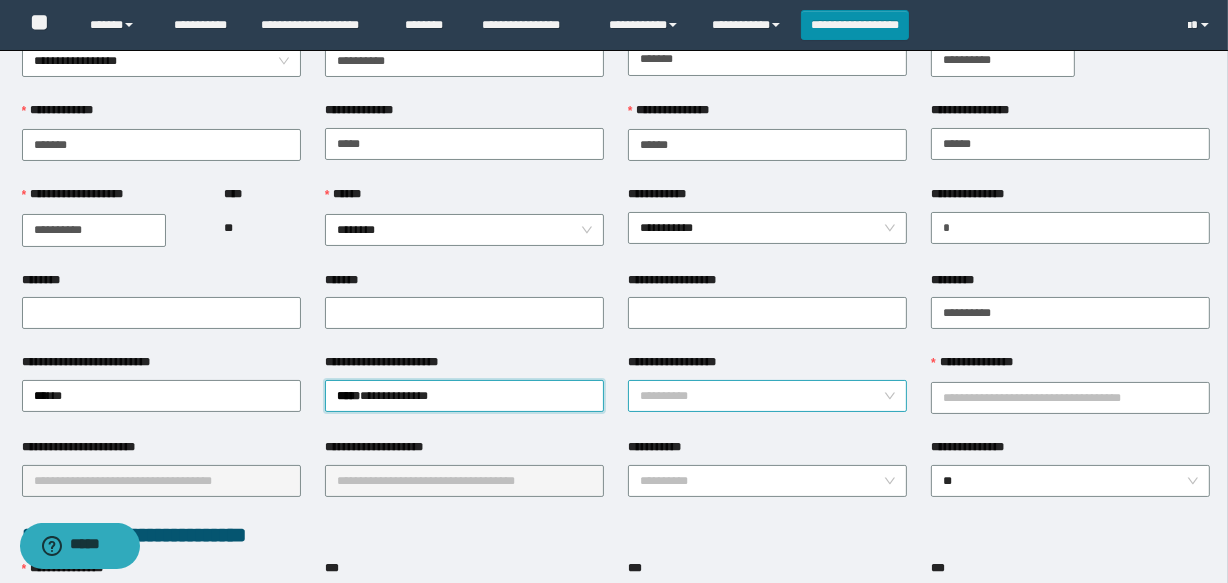 click on "**********" at bounding box center (761, 396) 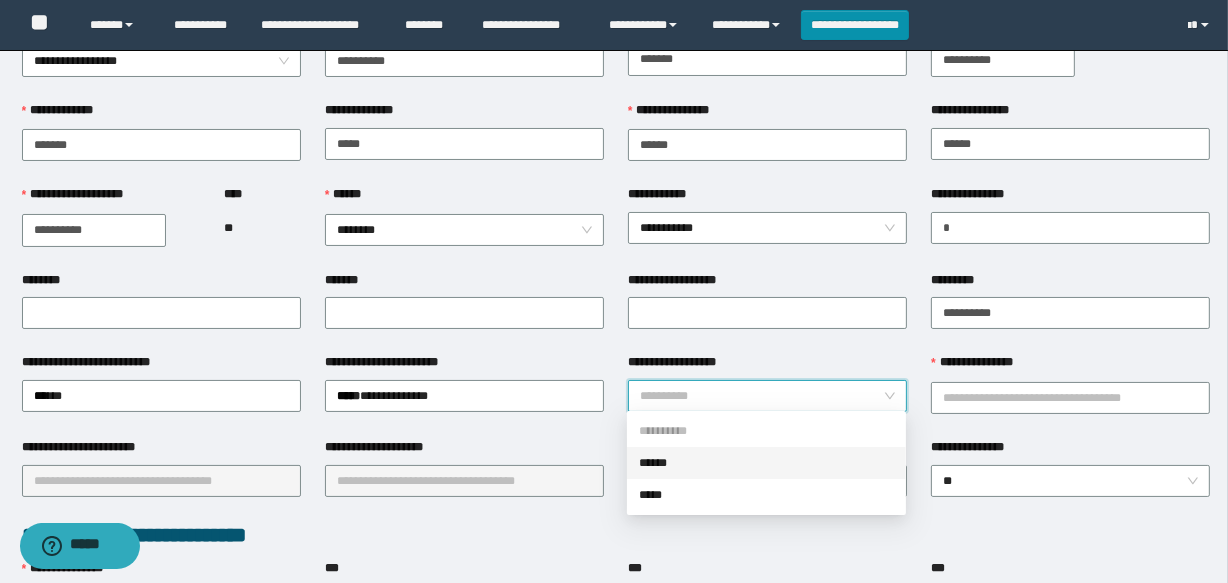 click on "******" at bounding box center (766, 463) 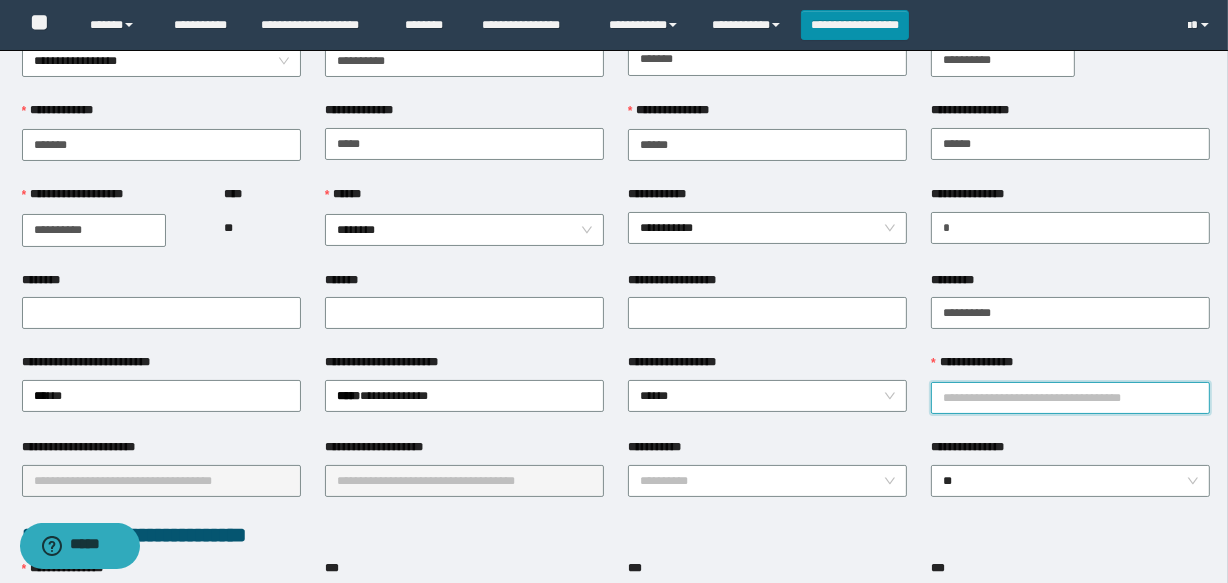 click on "**********" at bounding box center [1070, 398] 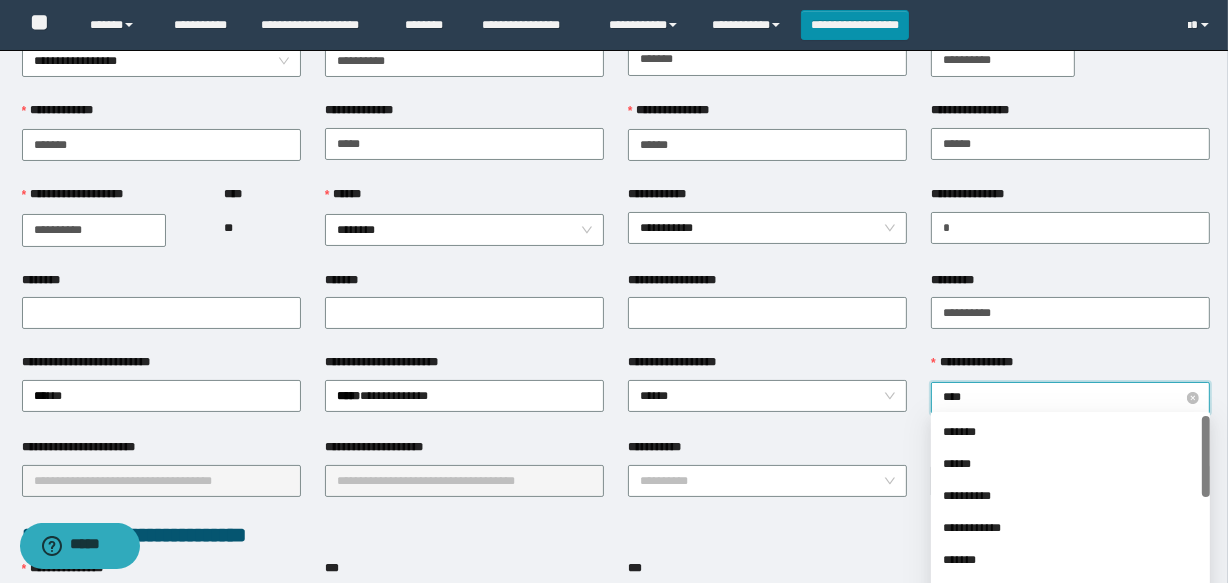 type on "*****" 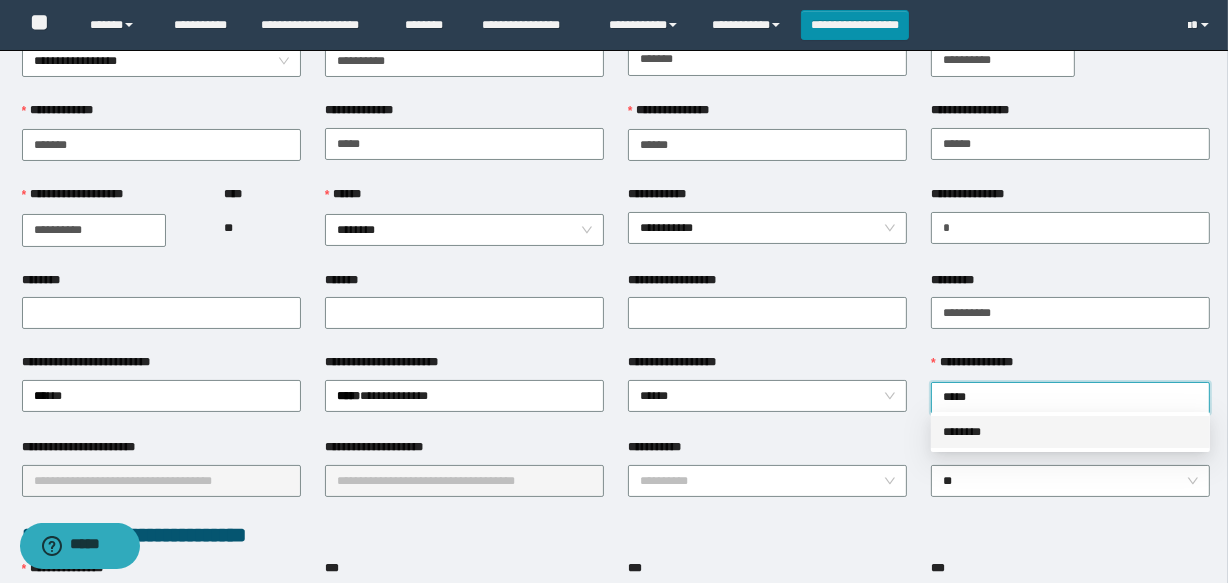 click on "********" at bounding box center [1070, 432] 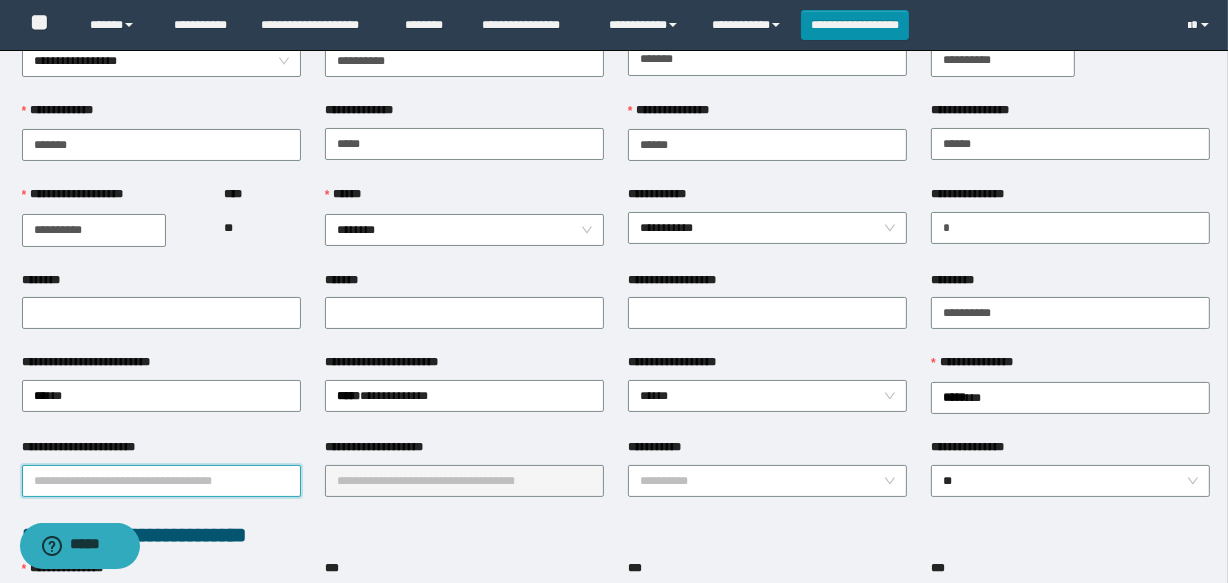 click on "**********" at bounding box center (161, 481) 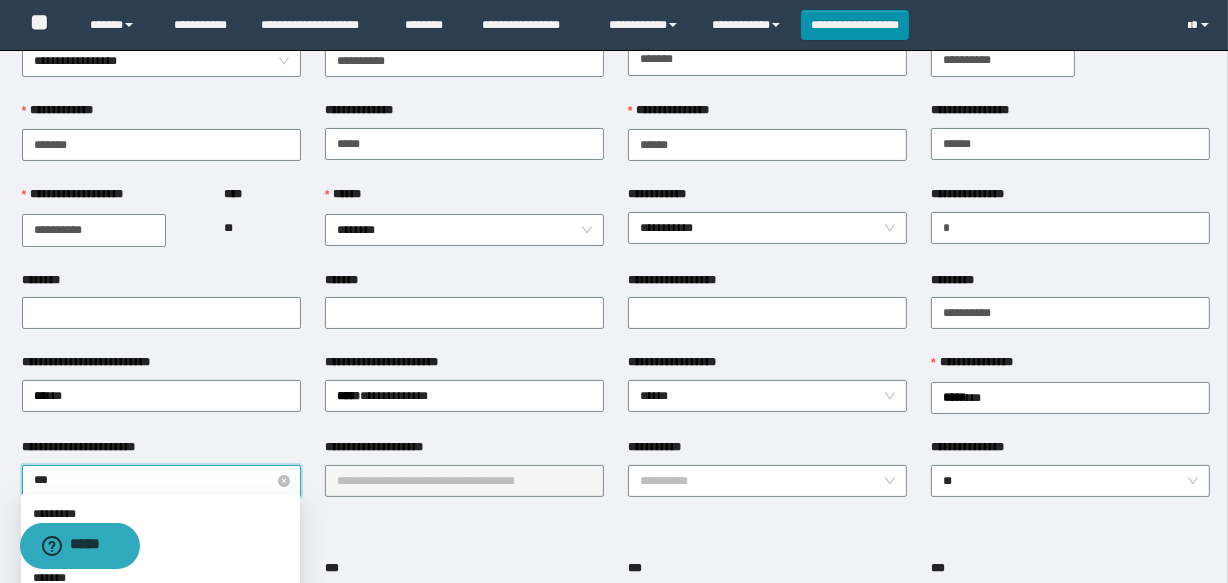 type on "****" 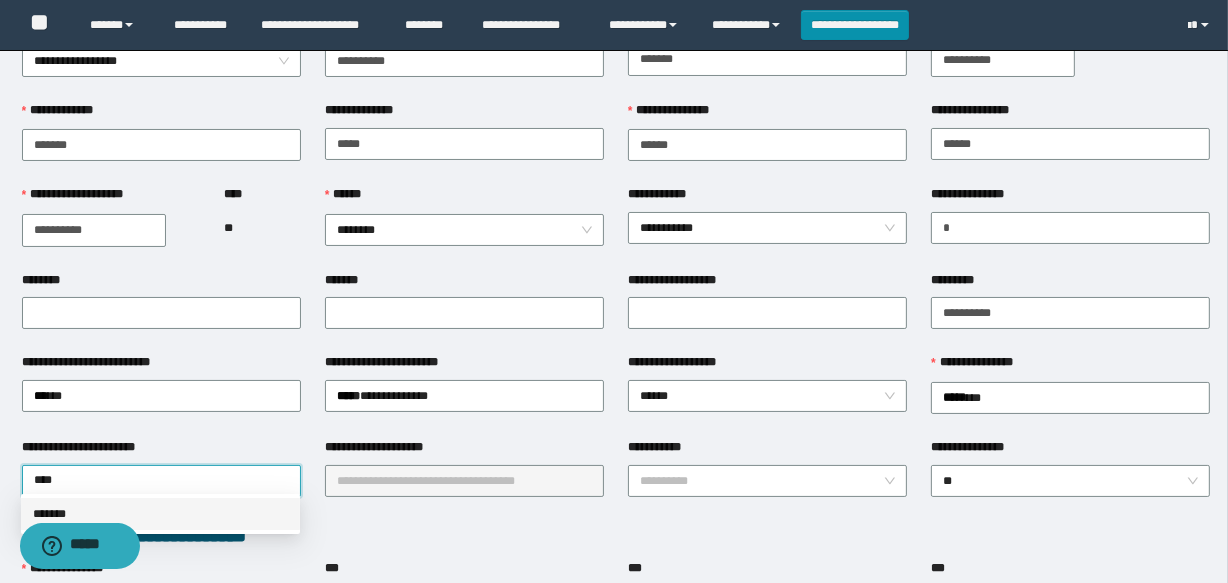 click on "*******" at bounding box center (160, 514) 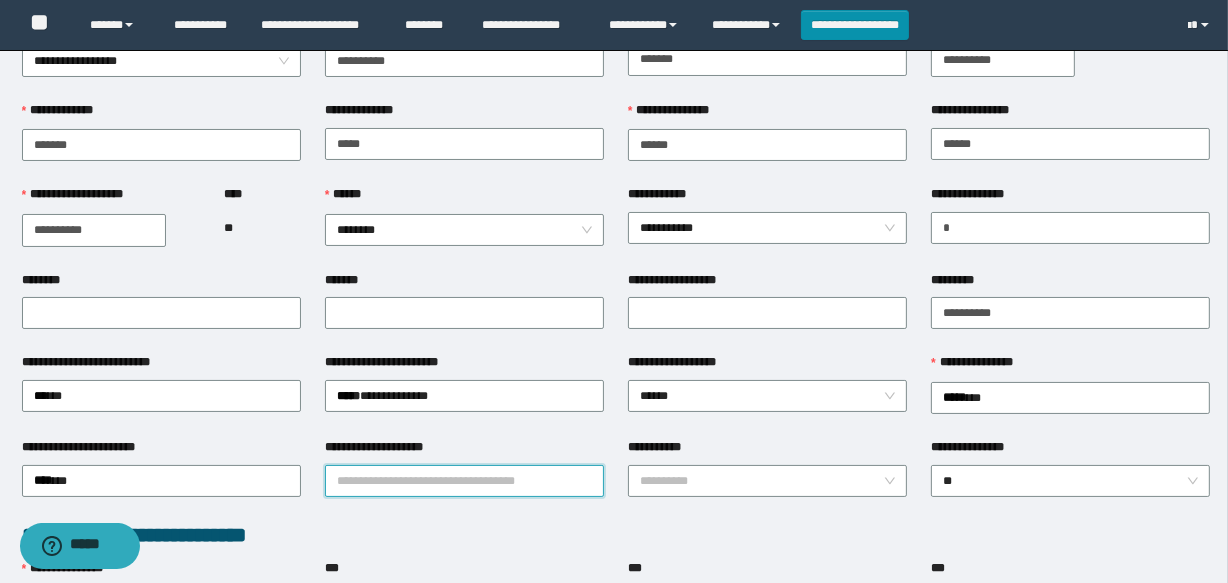 click on "**********" at bounding box center [464, 481] 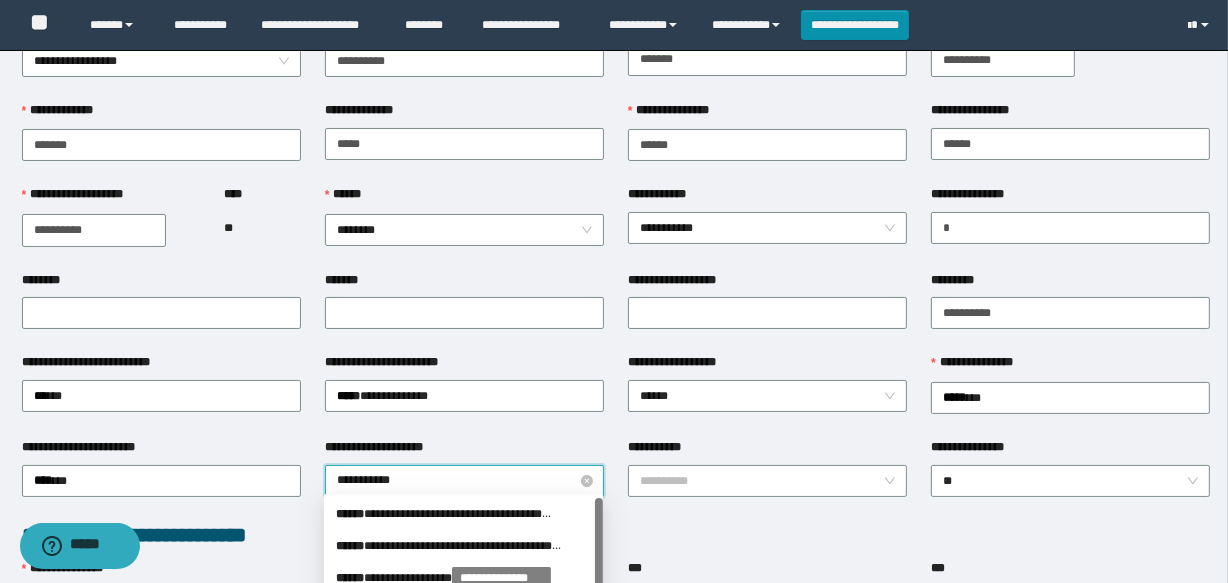 type on "**********" 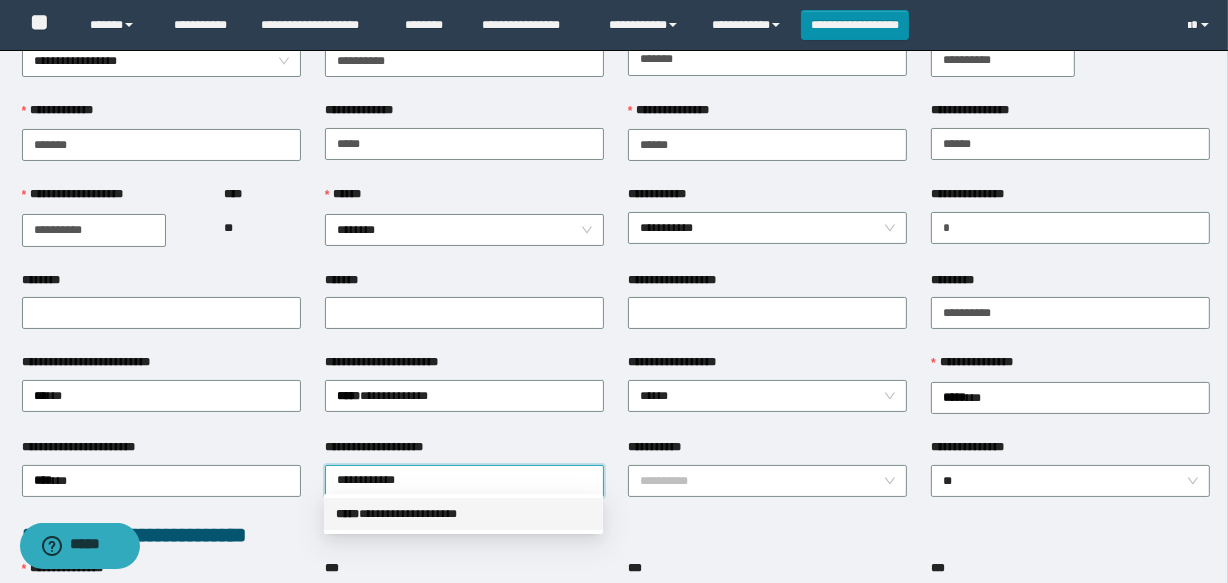 click on "**********" at bounding box center [463, 514] 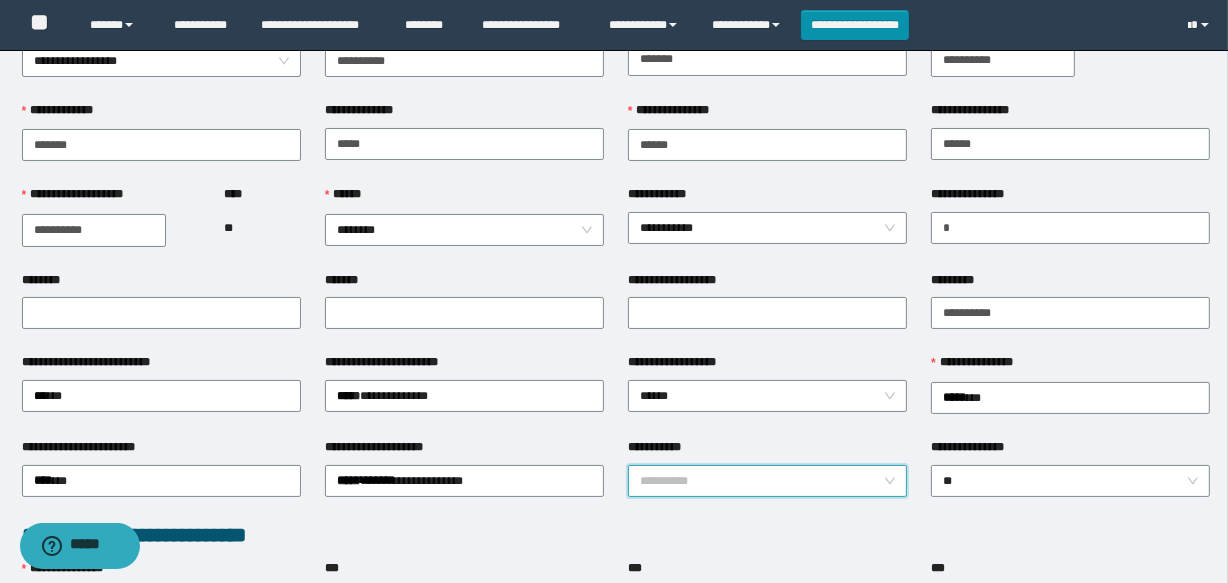 click on "**********" at bounding box center (761, 481) 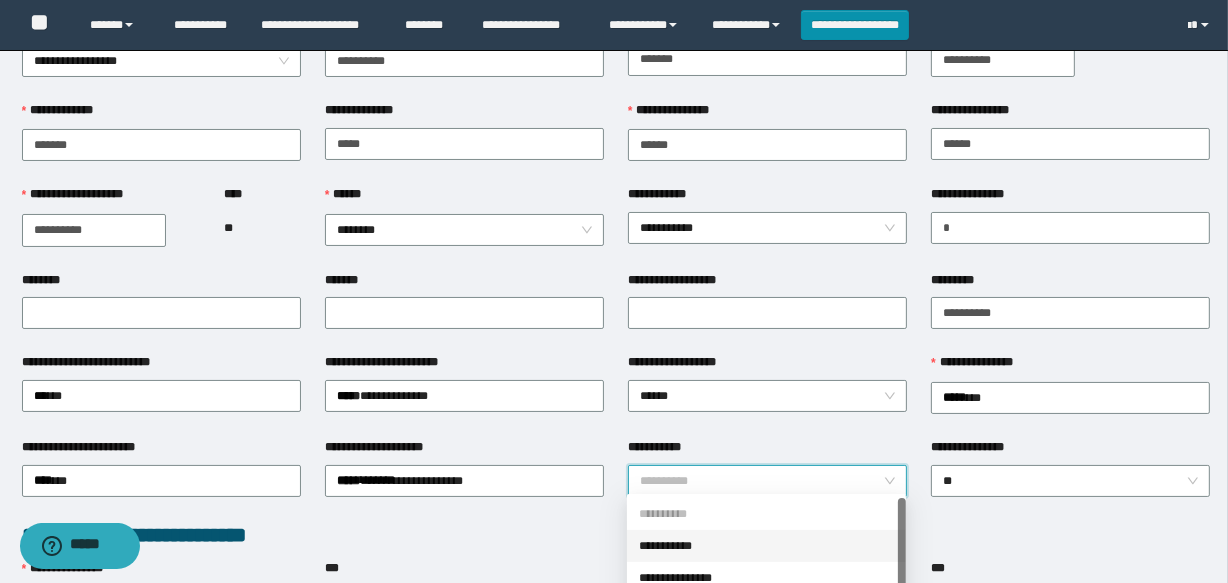 scroll, scrollTop: 272, scrollLeft: 0, axis: vertical 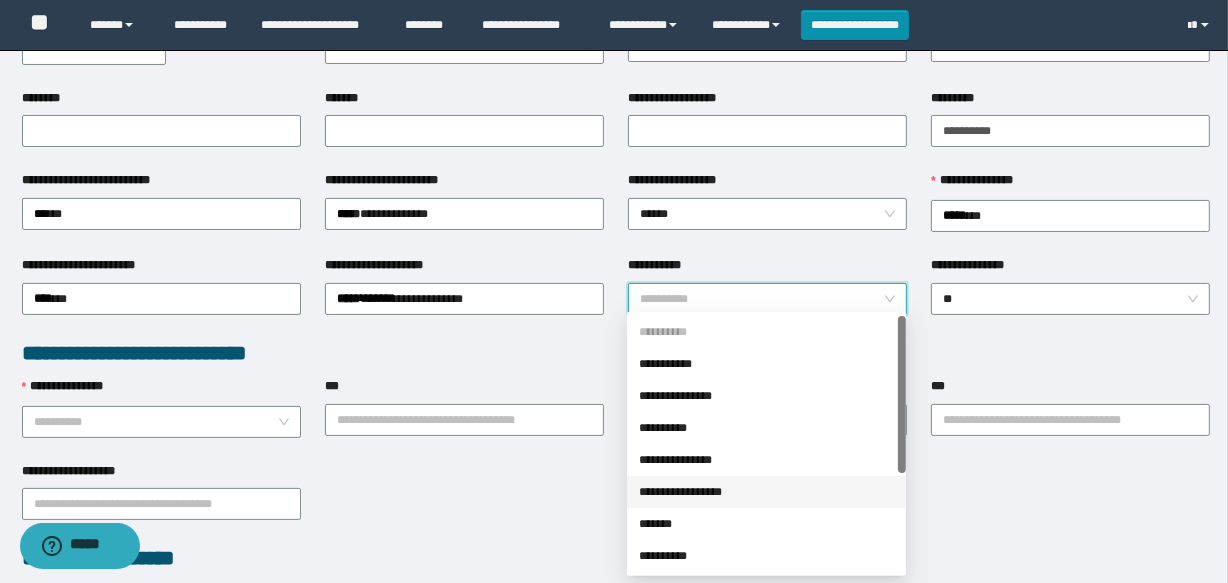 click on "**********" at bounding box center (766, 492) 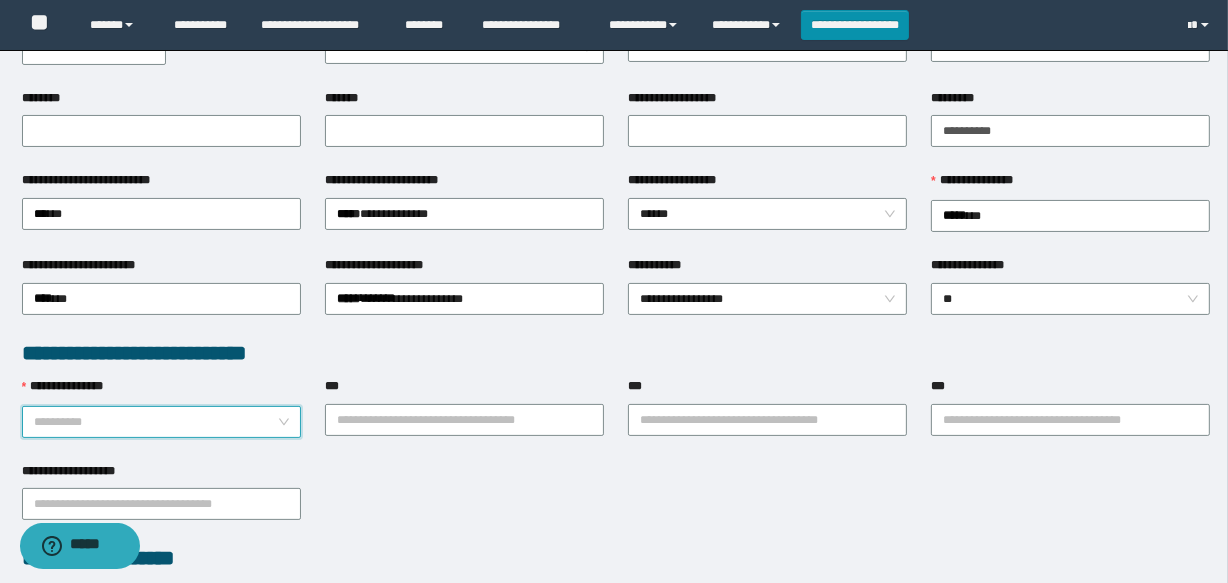 click on "**********" at bounding box center [155, 422] 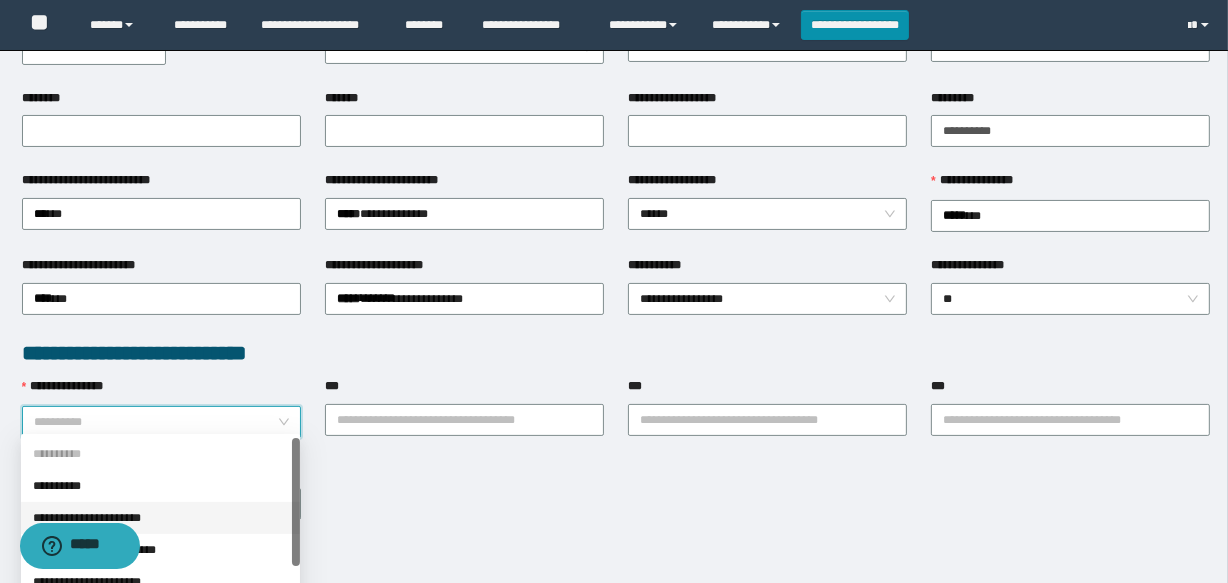 click on "**********" at bounding box center (160, 518) 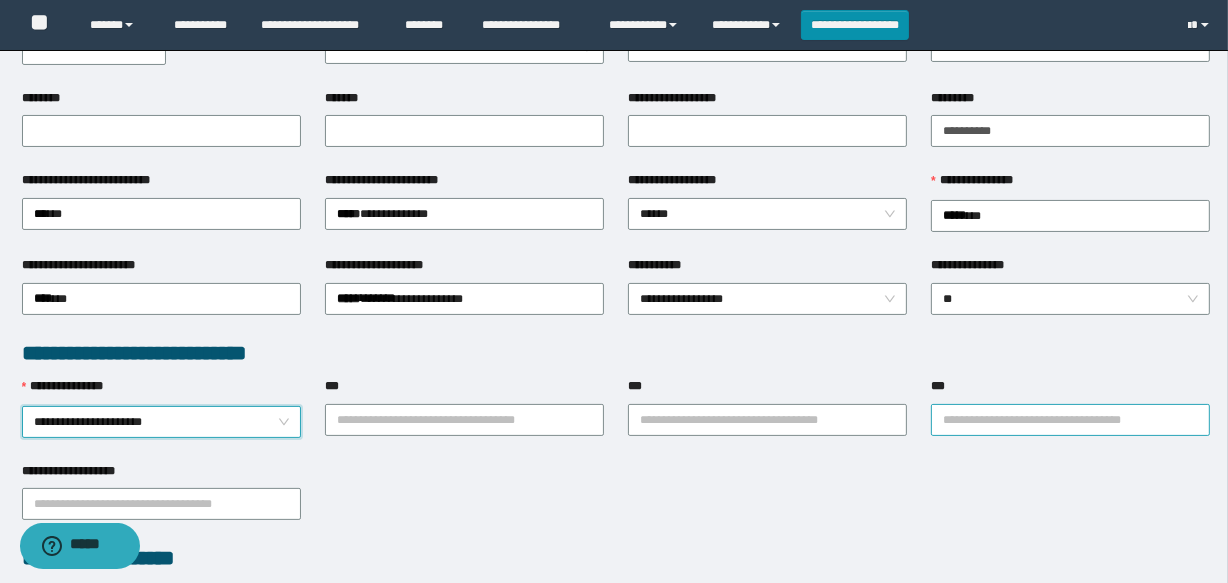 click on "***" at bounding box center [1070, 420] 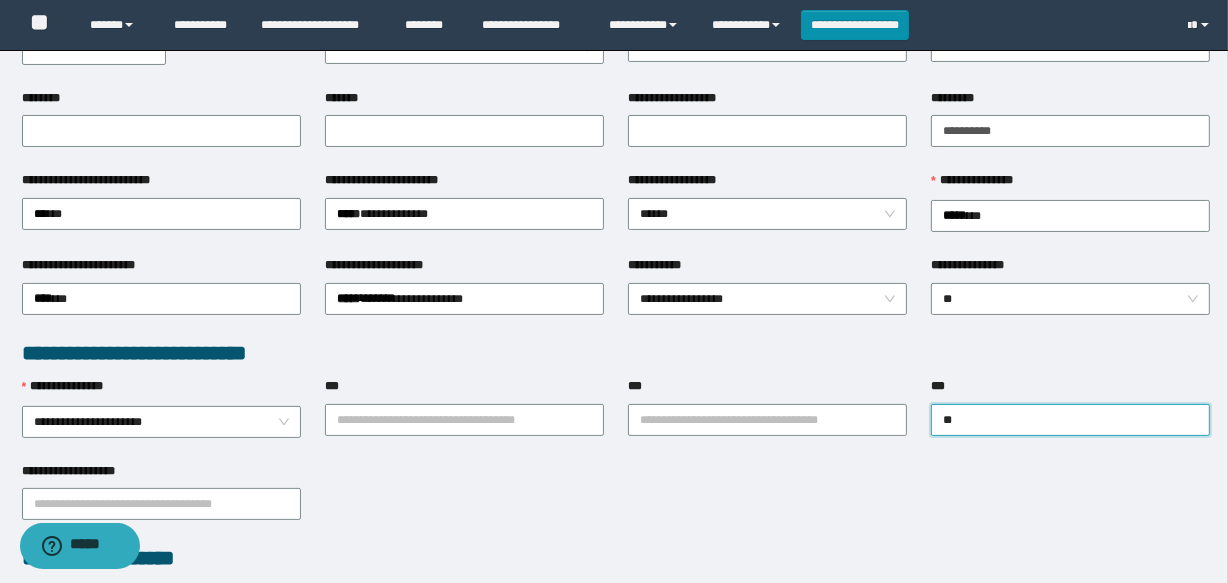 type on "***" 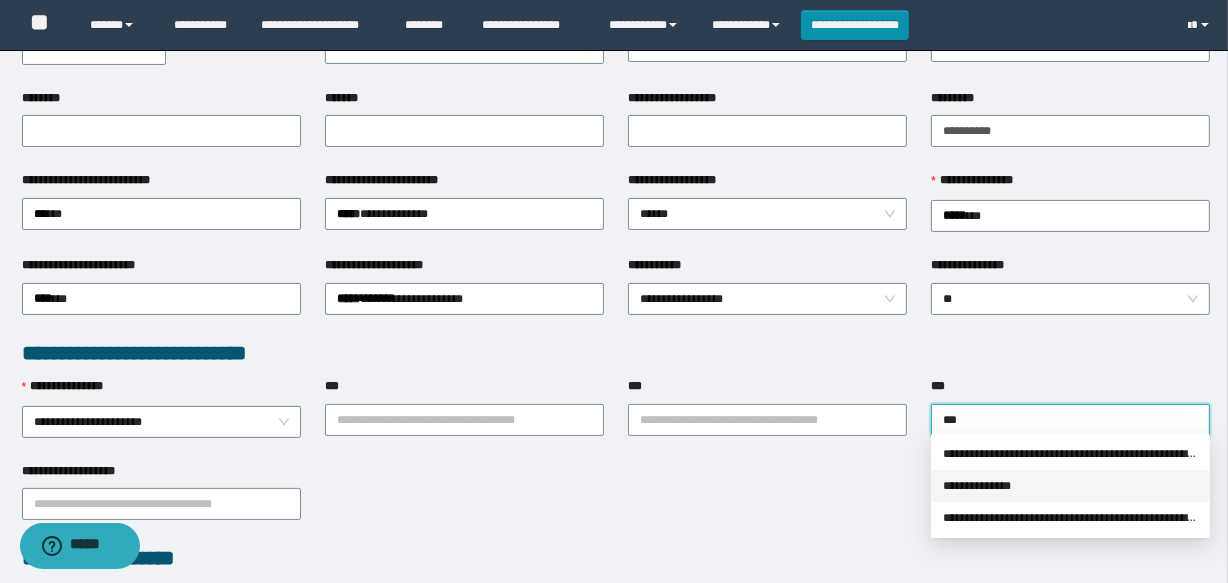 click on "**********" at bounding box center (1070, 486) 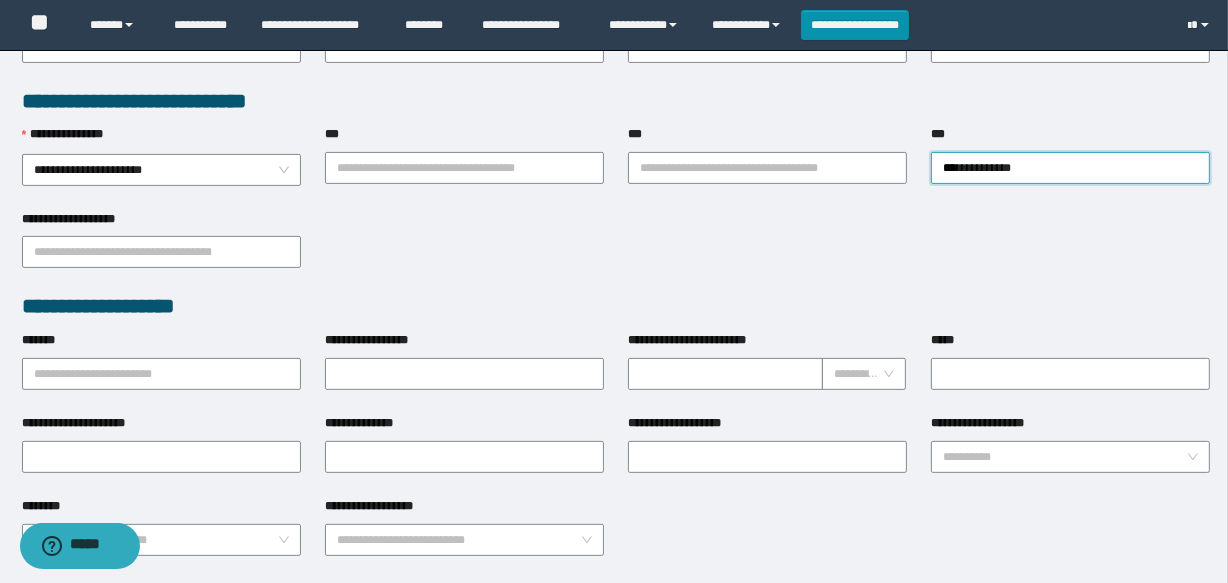 scroll, scrollTop: 545, scrollLeft: 0, axis: vertical 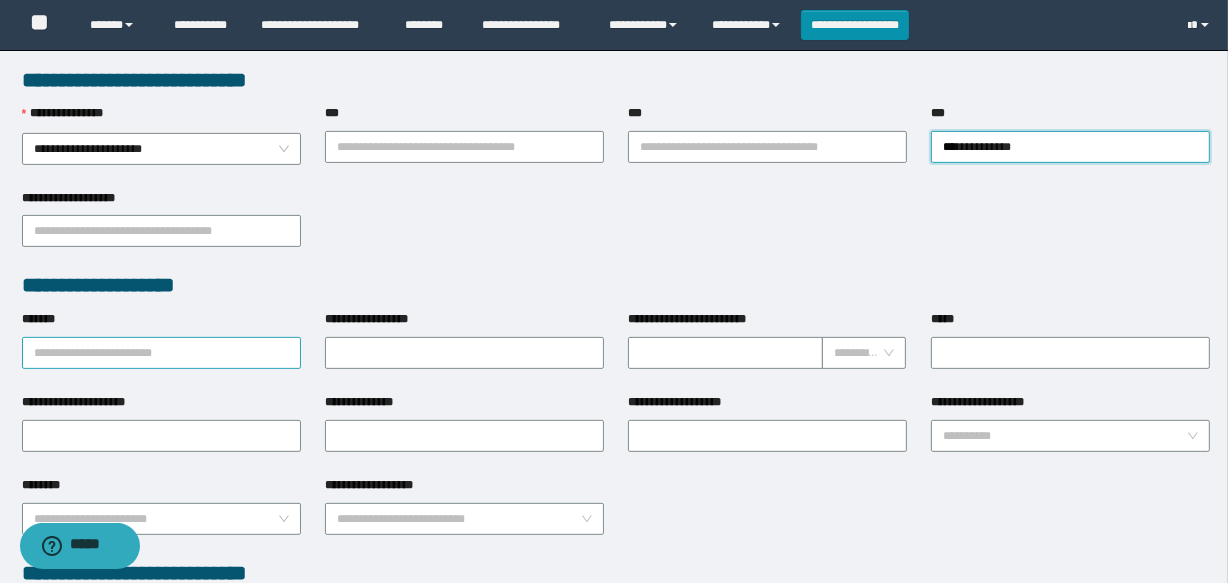drag, startPoint x: 103, startPoint y: 346, endPoint x: 114, endPoint y: 346, distance: 11 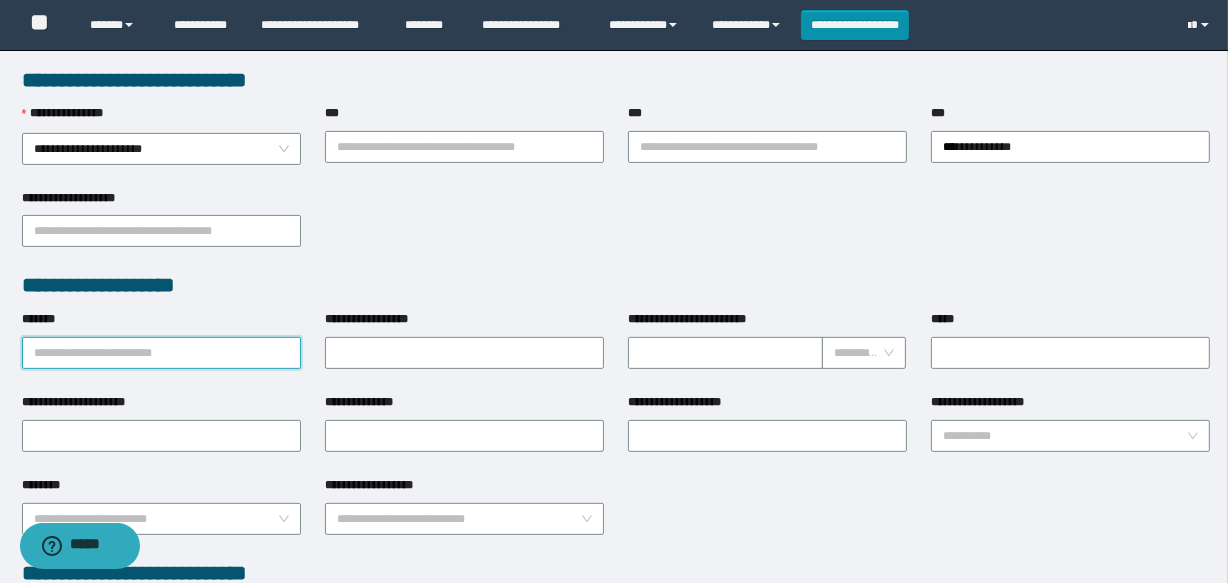 type on "*" 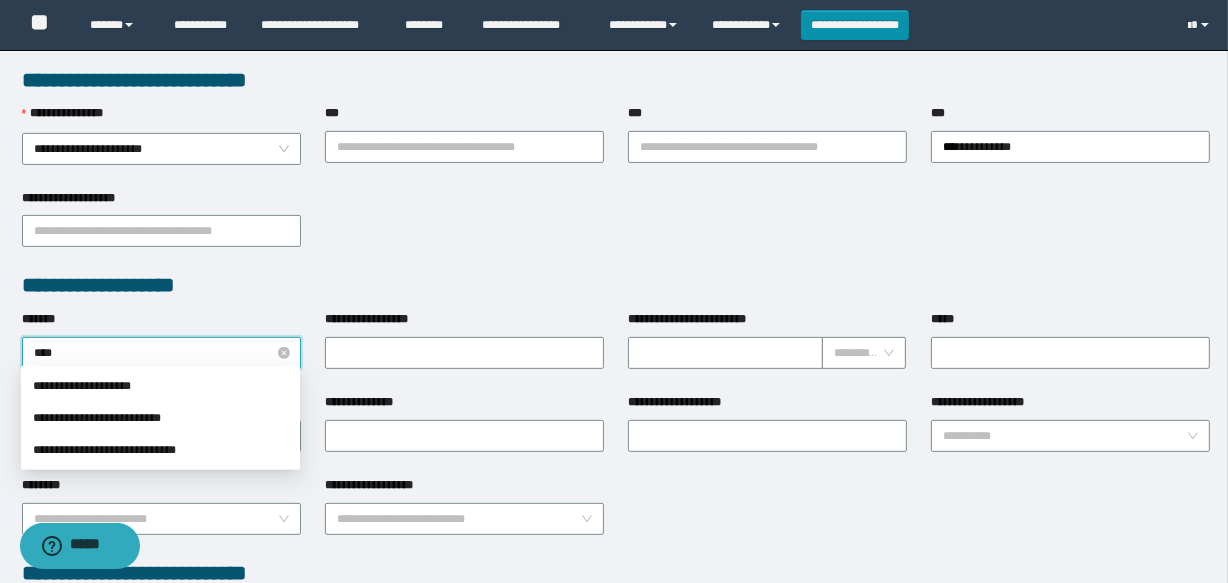 type on "*****" 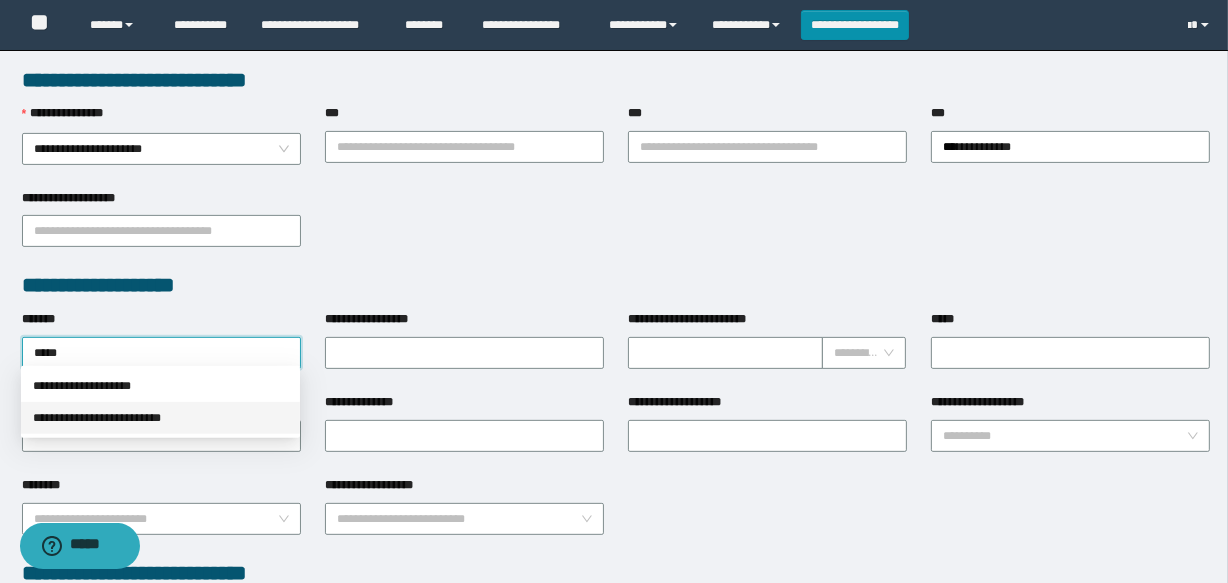 click on "**********" at bounding box center [160, 418] 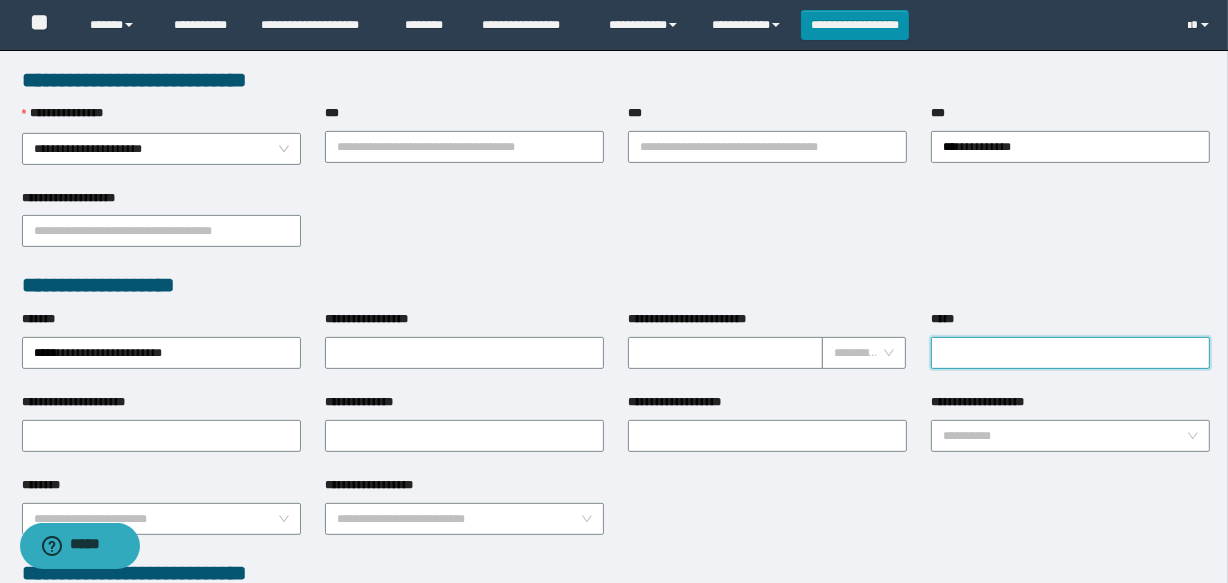 click on "*****" at bounding box center [1070, 353] 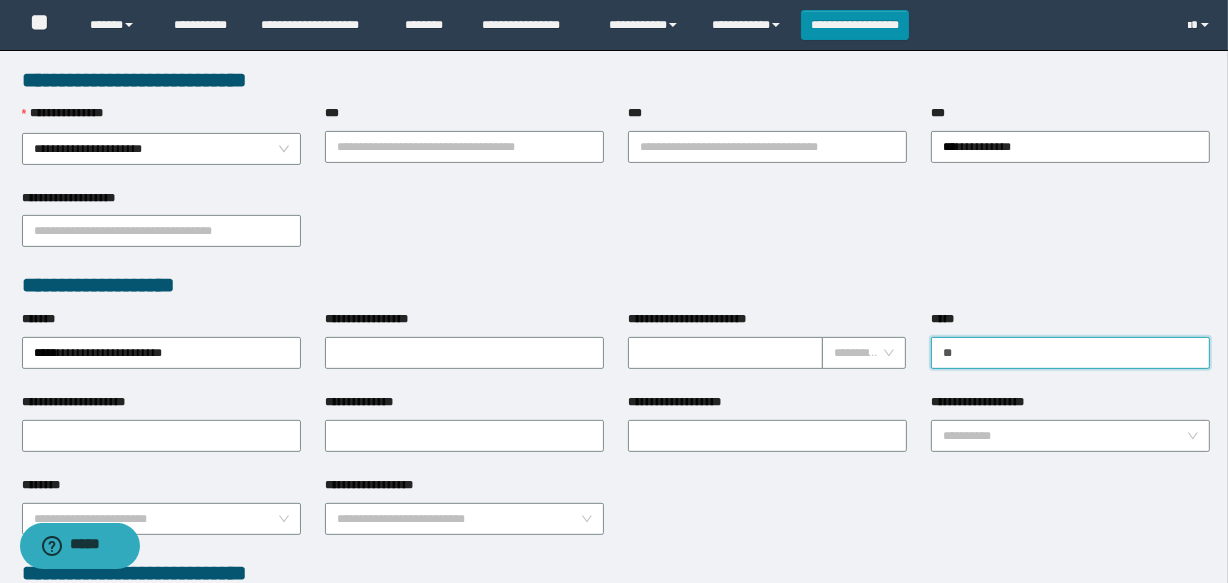 type on "*" 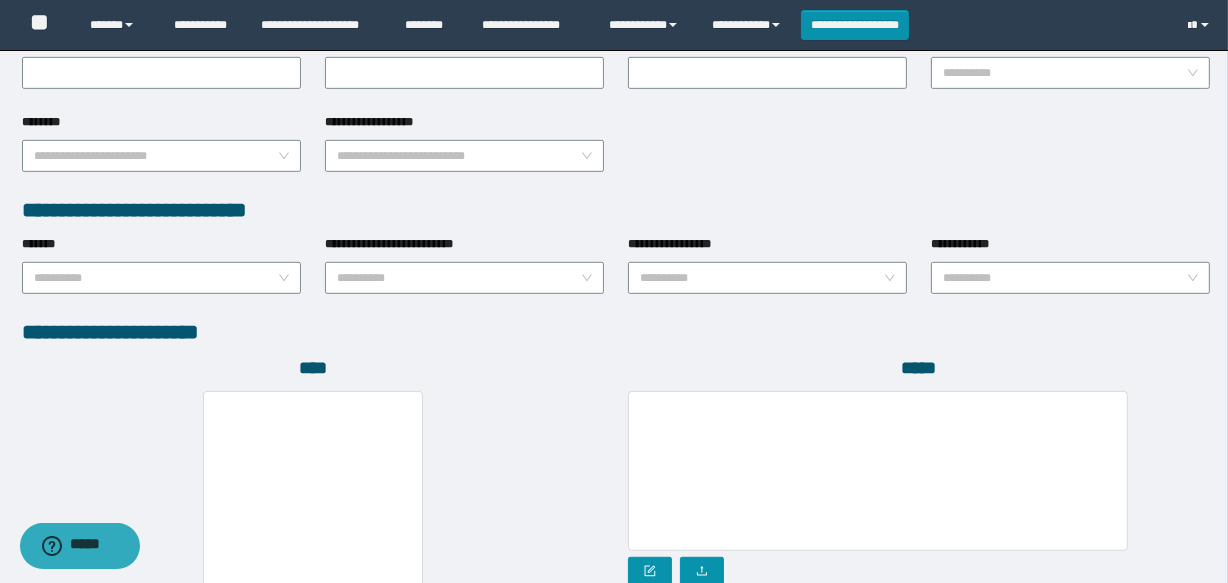 scroll, scrollTop: 909, scrollLeft: 0, axis: vertical 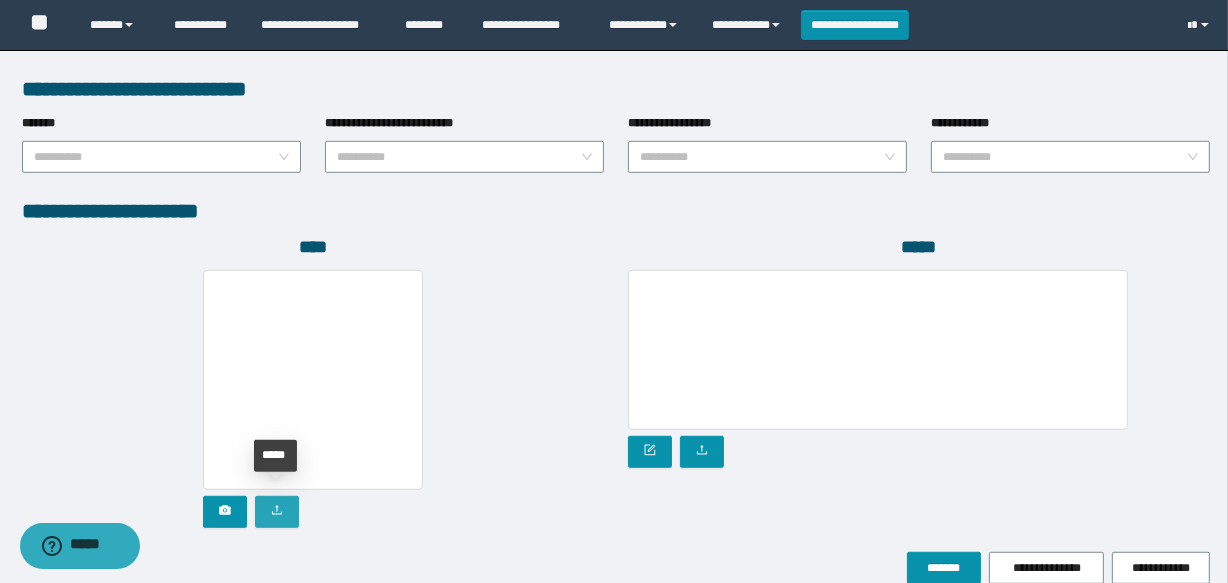 click at bounding box center (277, 512) 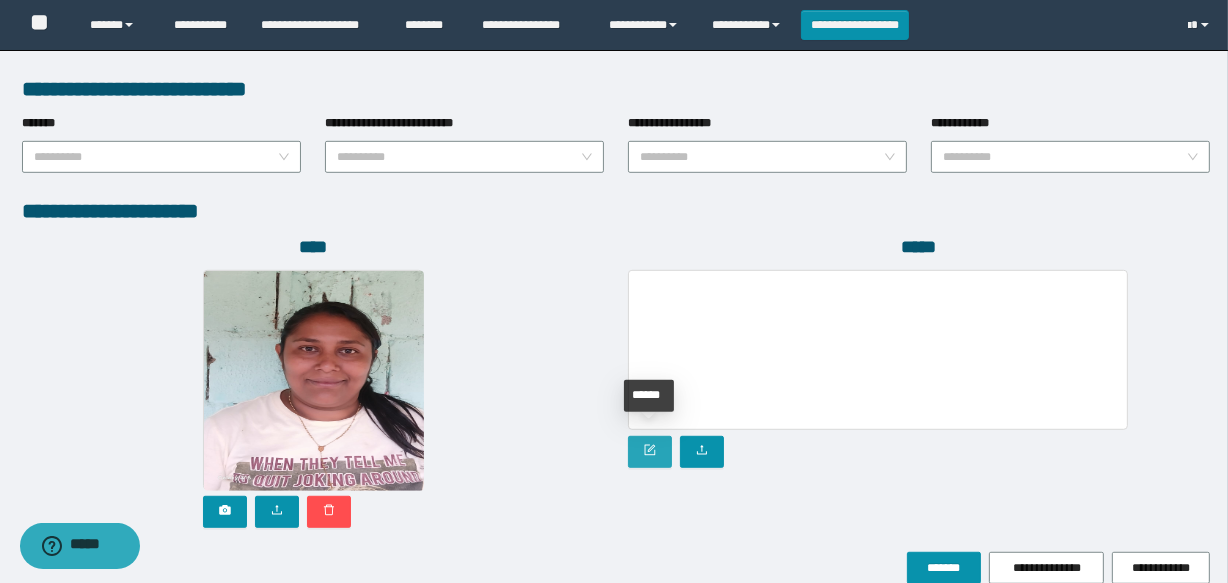 click 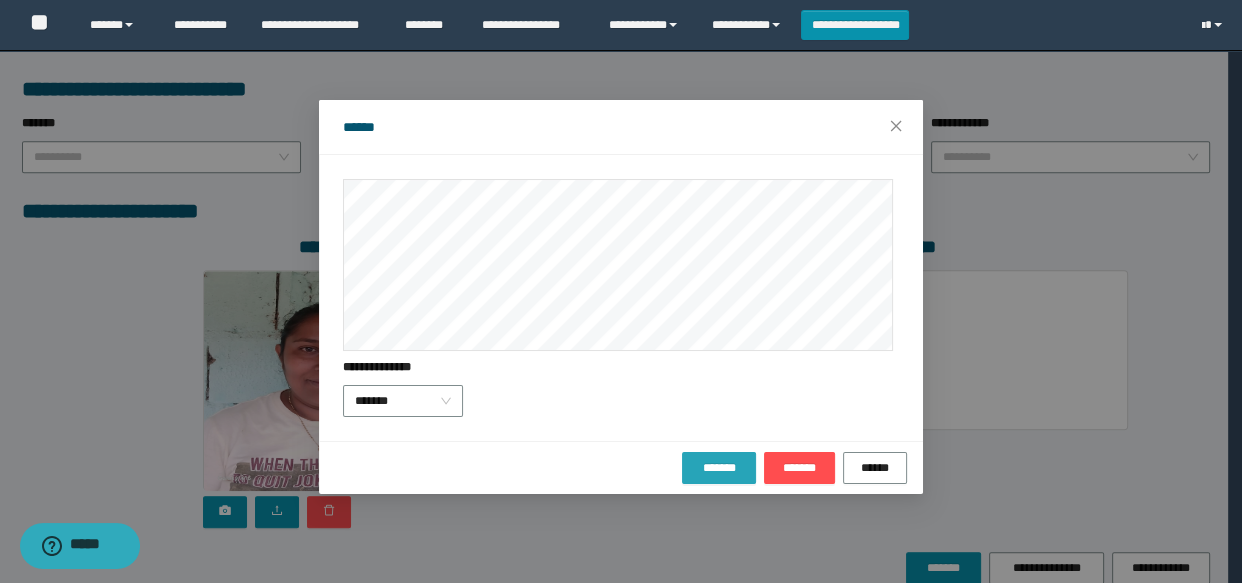click on "*******" at bounding box center [719, 468] 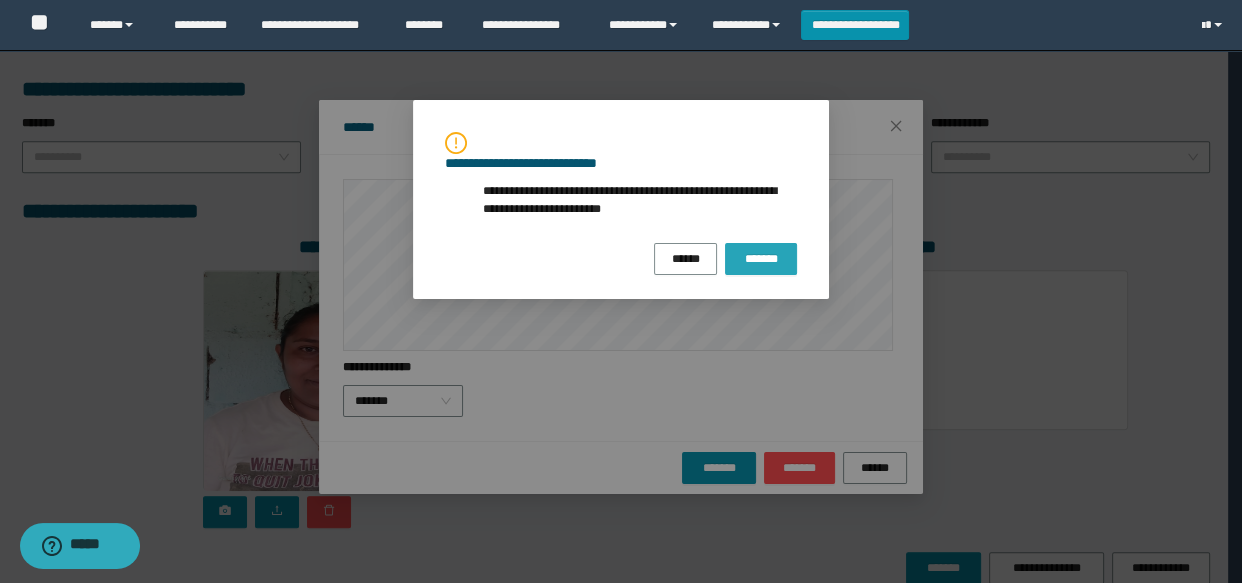 click on "*******" at bounding box center (761, 259) 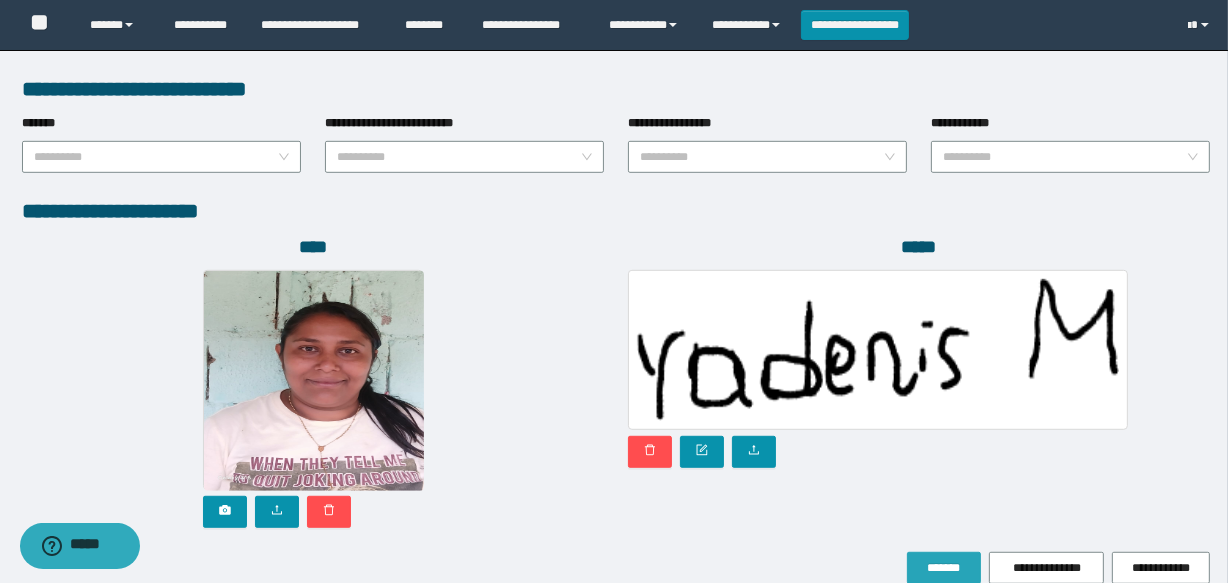 click on "*******" at bounding box center (944, 568) 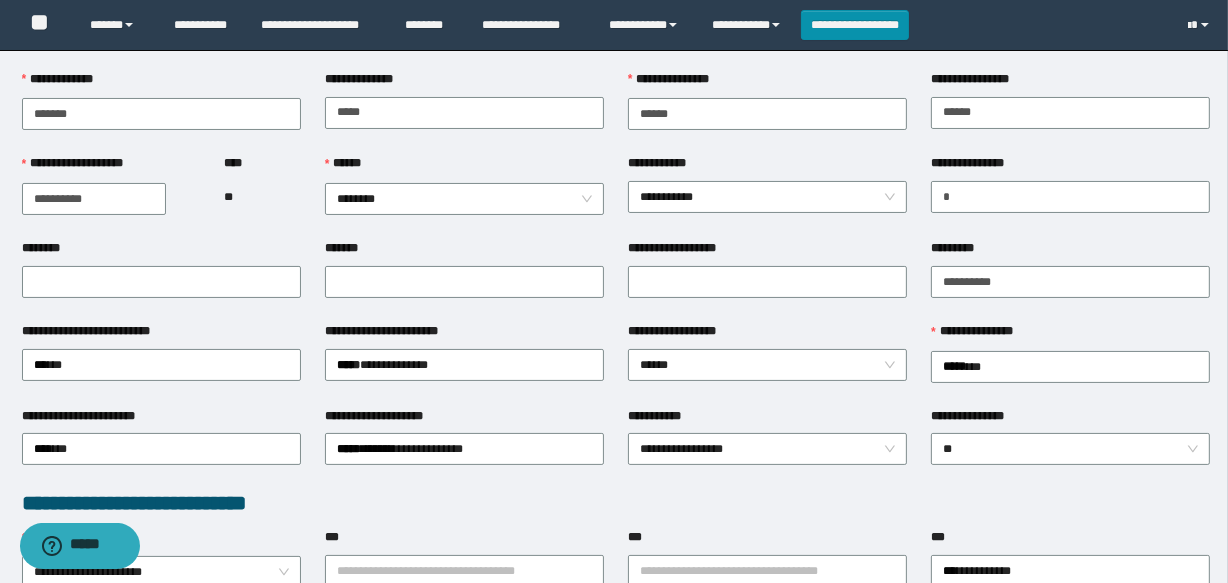 scroll, scrollTop: 0, scrollLeft: 0, axis: both 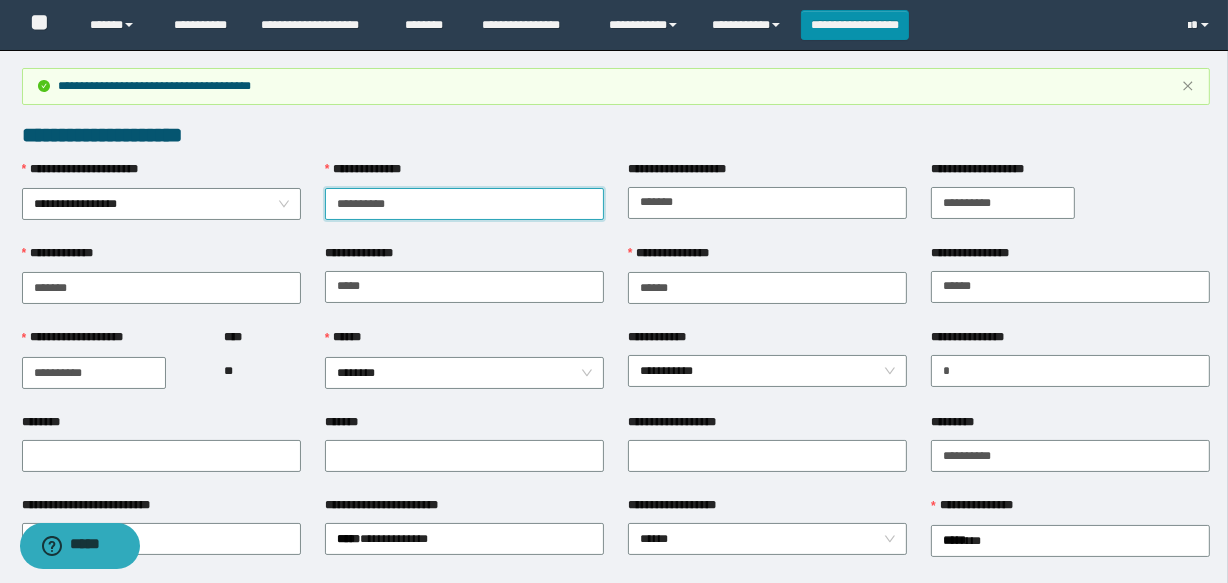 drag, startPoint x: 419, startPoint y: 206, endPoint x: 310, endPoint y: 193, distance: 109.77249 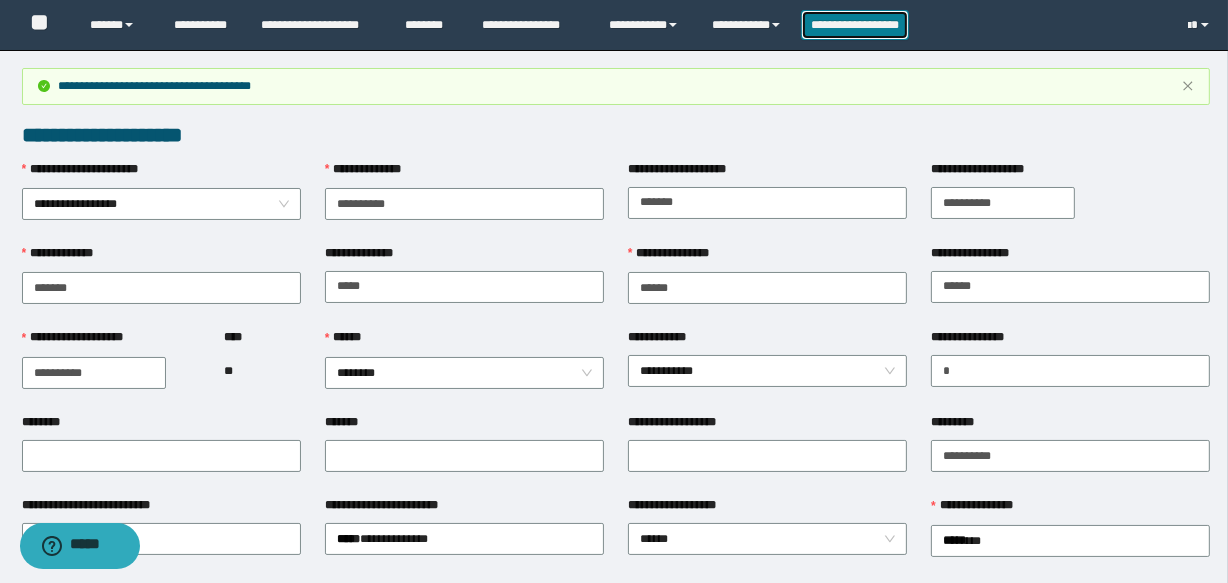 click on "**********" at bounding box center [855, 25] 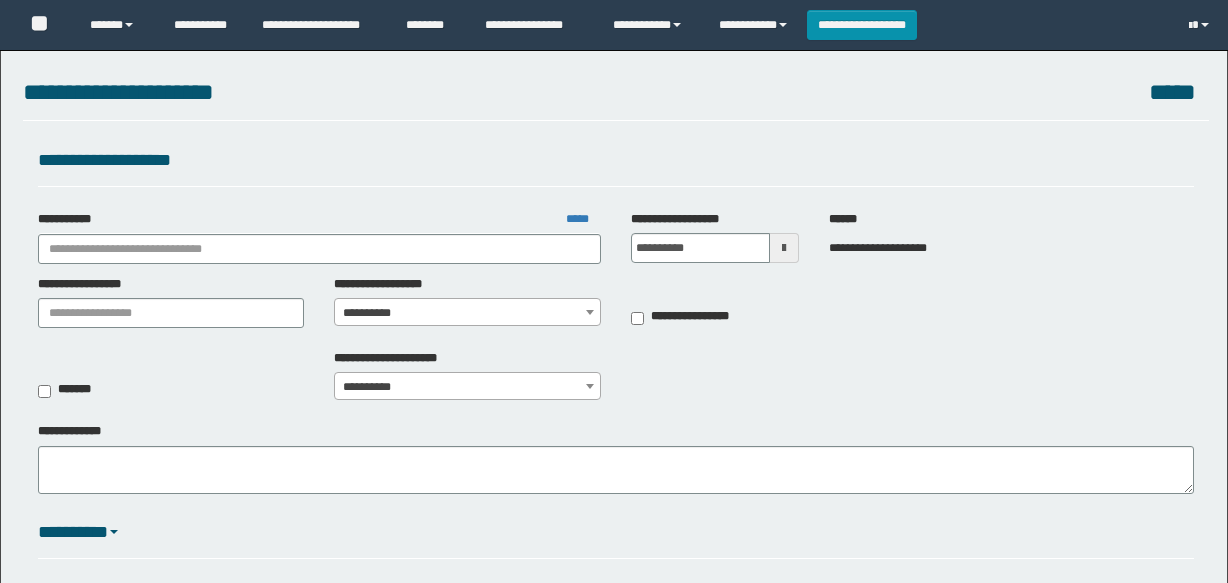 scroll, scrollTop: 0, scrollLeft: 0, axis: both 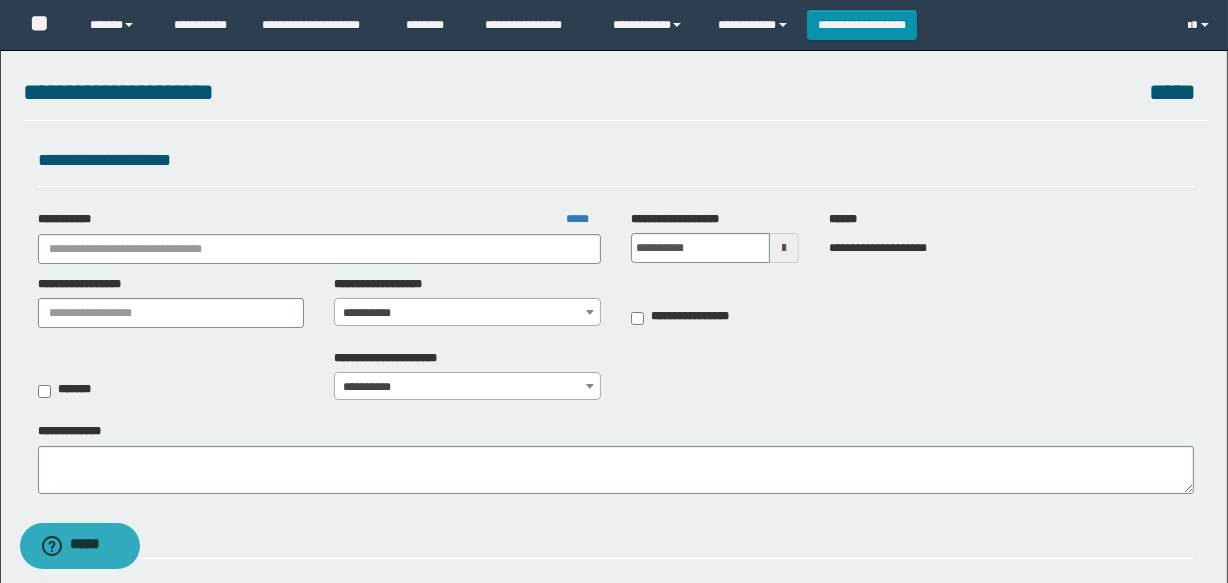 click on "**********" at bounding box center (319, 237) 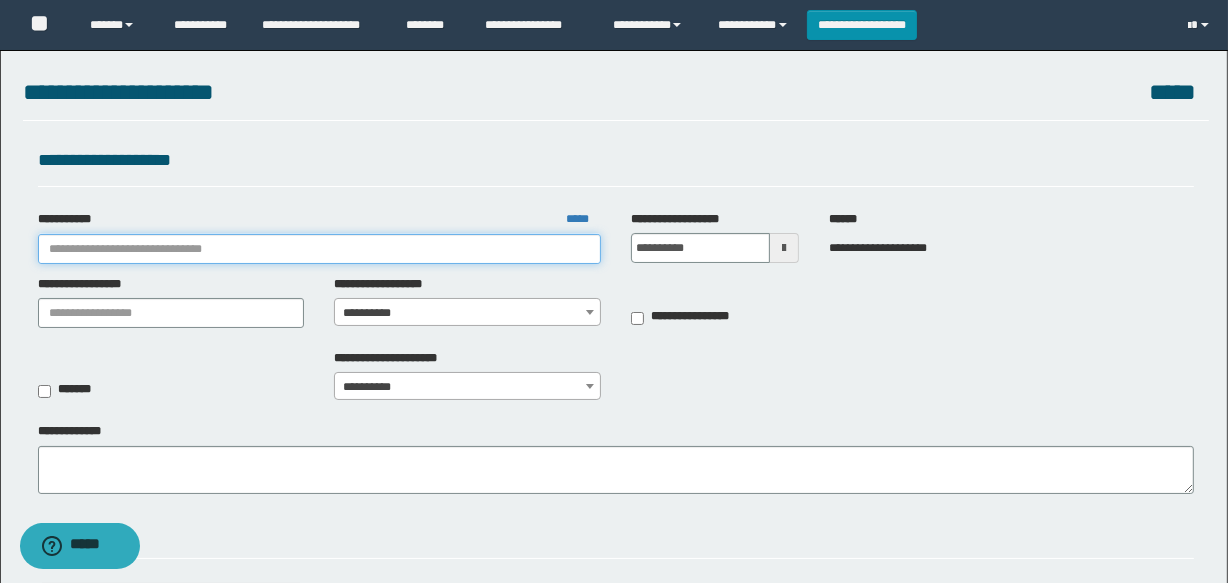 drag, startPoint x: 408, startPoint y: 254, endPoint x: 416, endPoint y: 229, distance: 26.24881 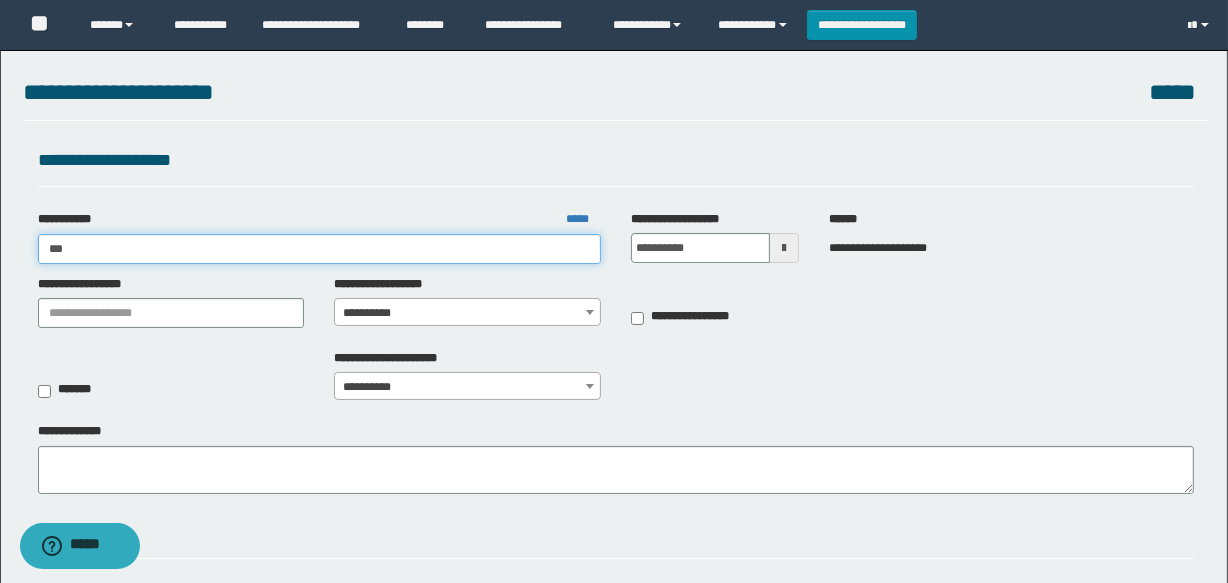 type on "****" 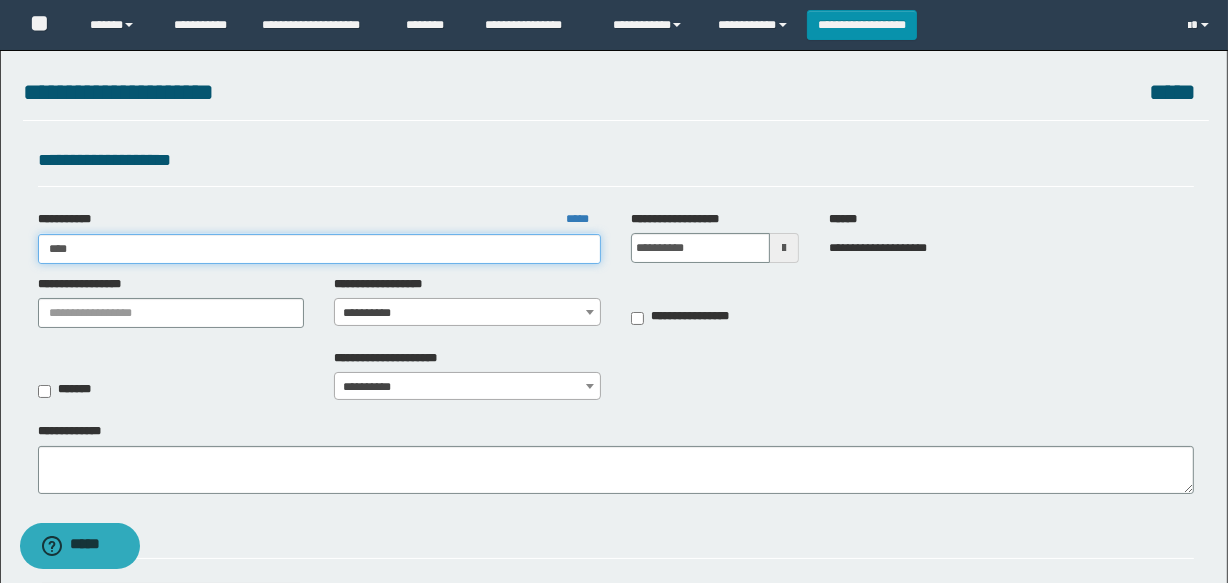 type on "****" 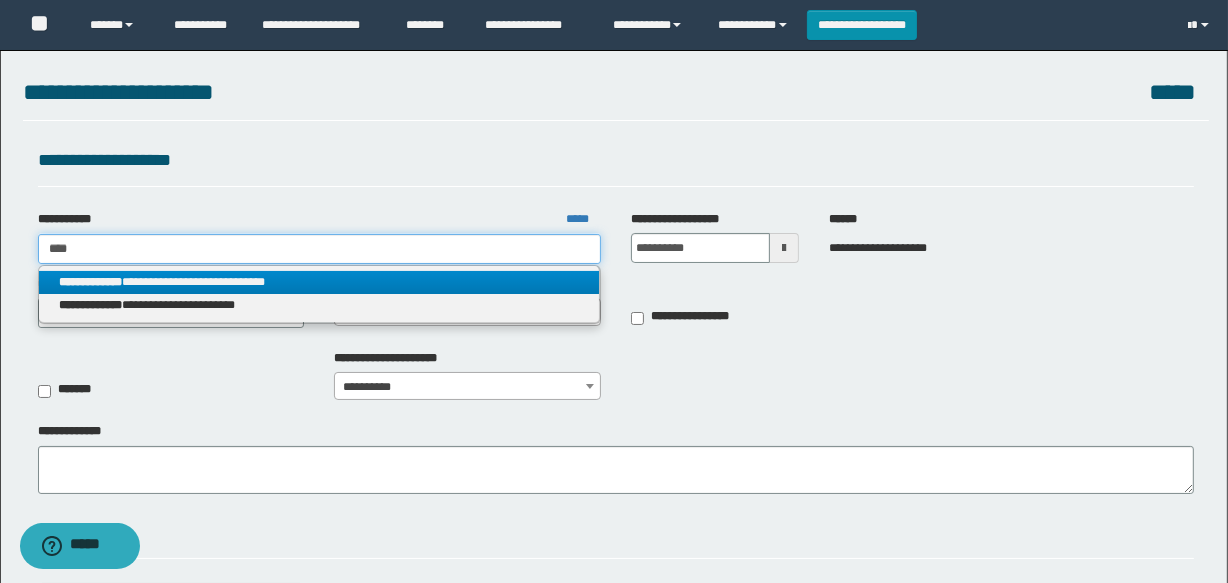 type on "****" 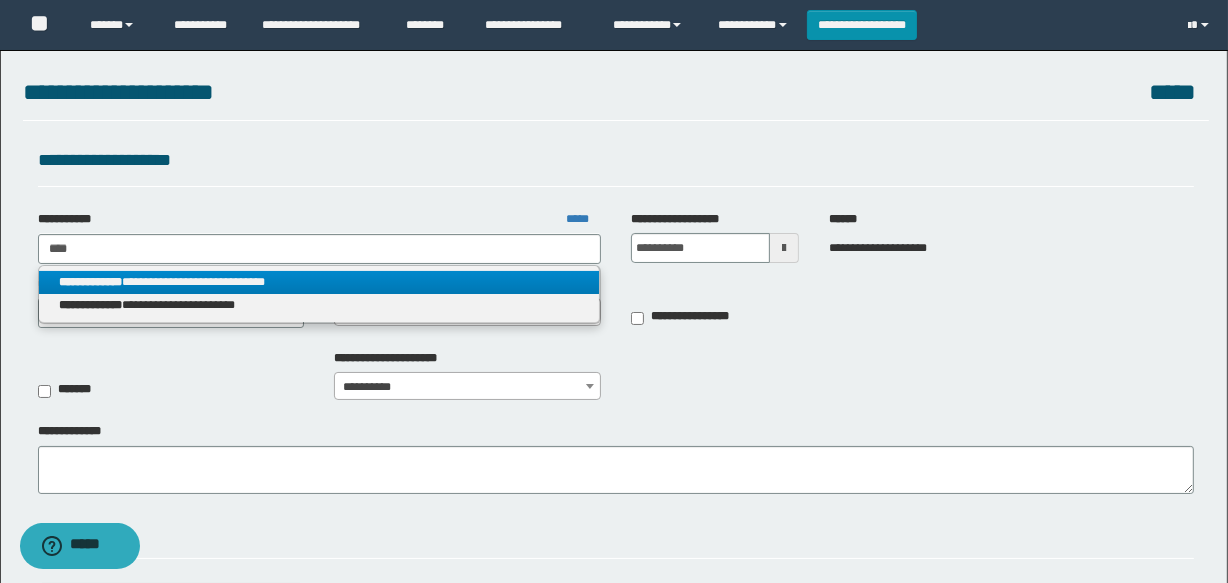 click on "**********" at bounding box center (319, 282) 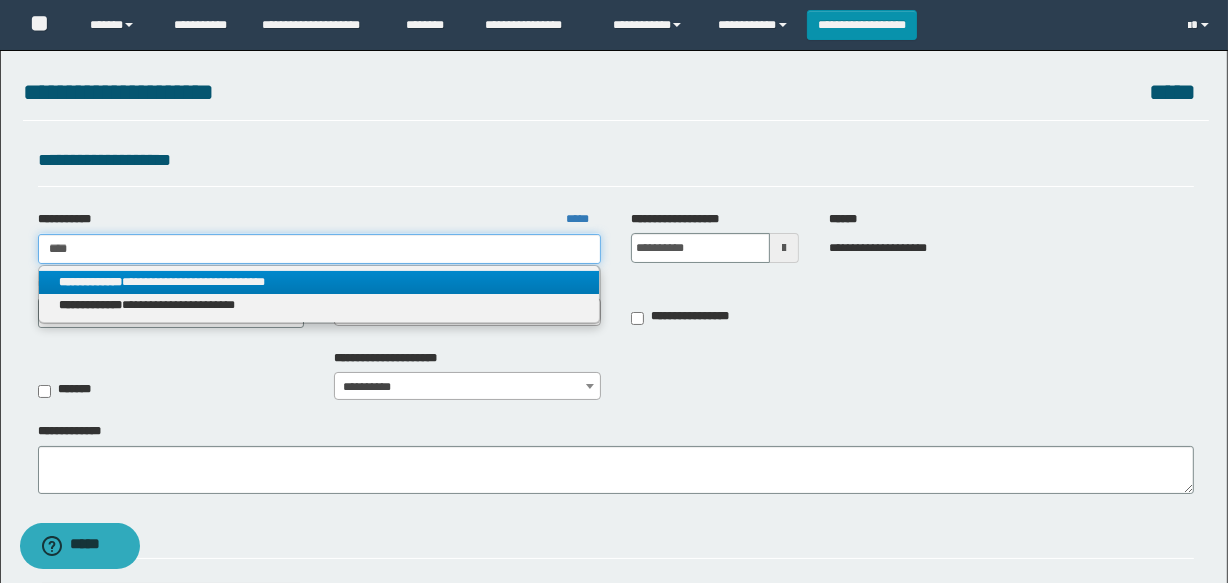 type 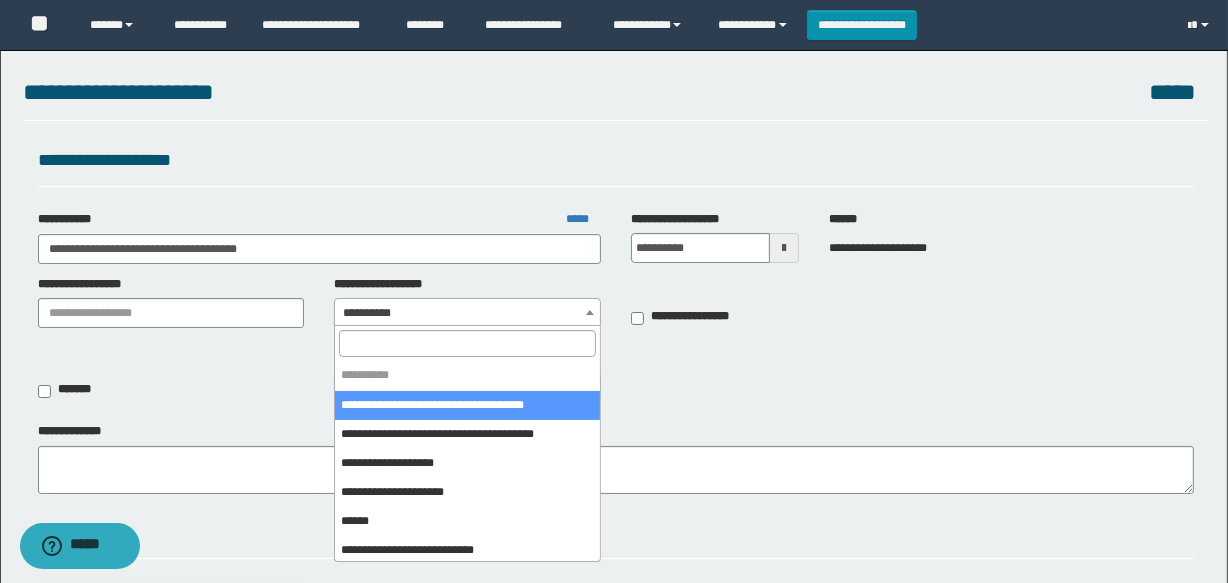 drag, startPoint x: 407, startPoint y: 304, endPoint x: 419, endPoint y: 320, distance: 20 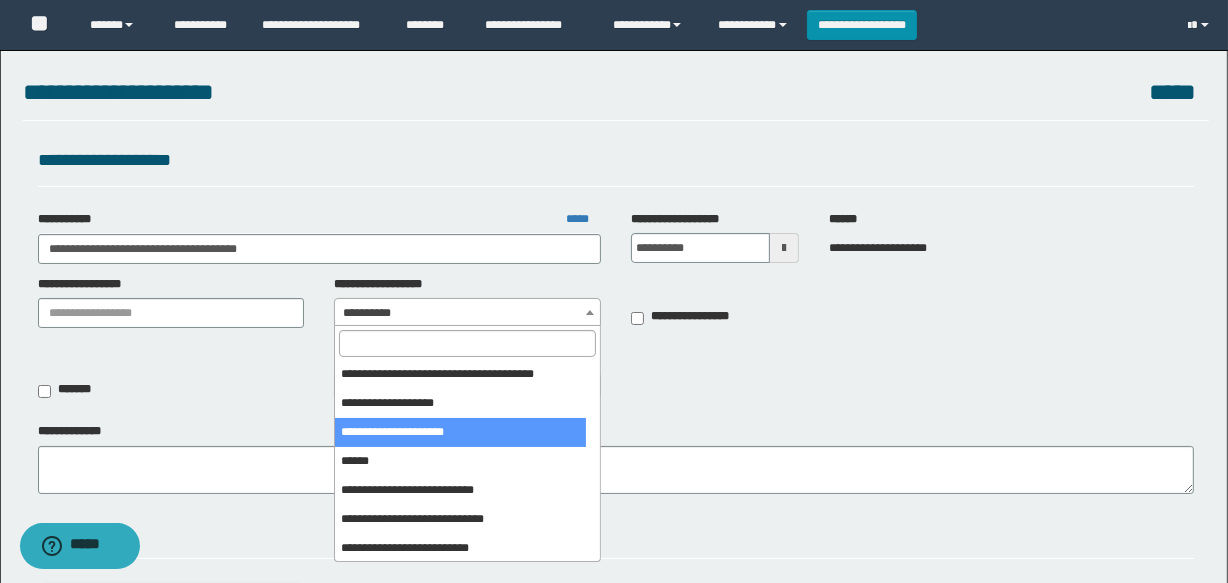 scroll, scrollTop: 90, scrollLeft: 0, axis: vertical 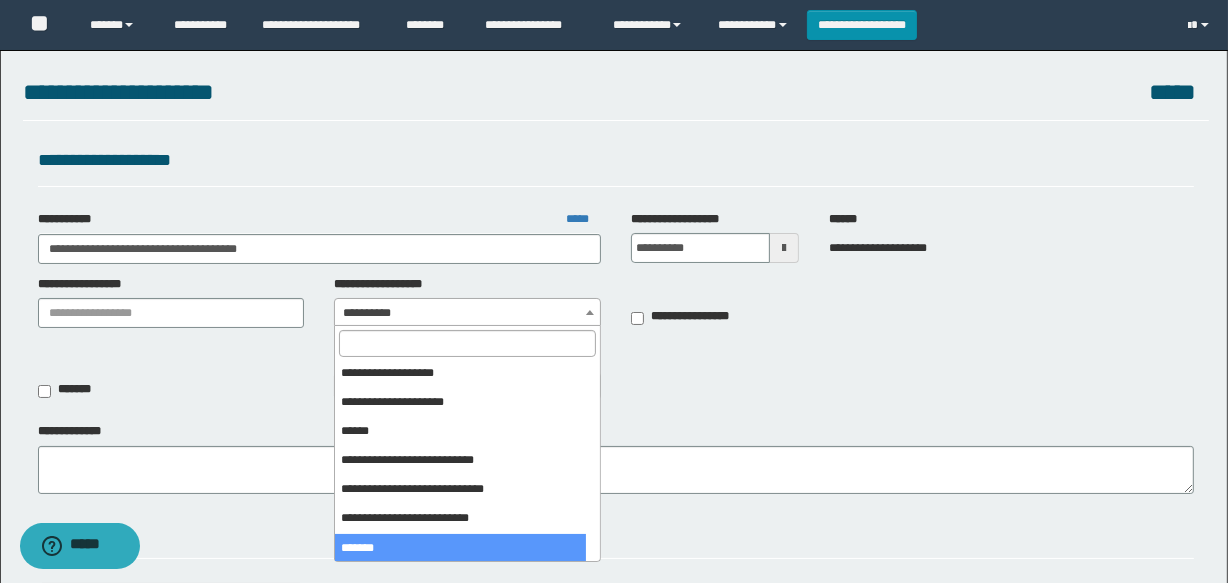select on "***" 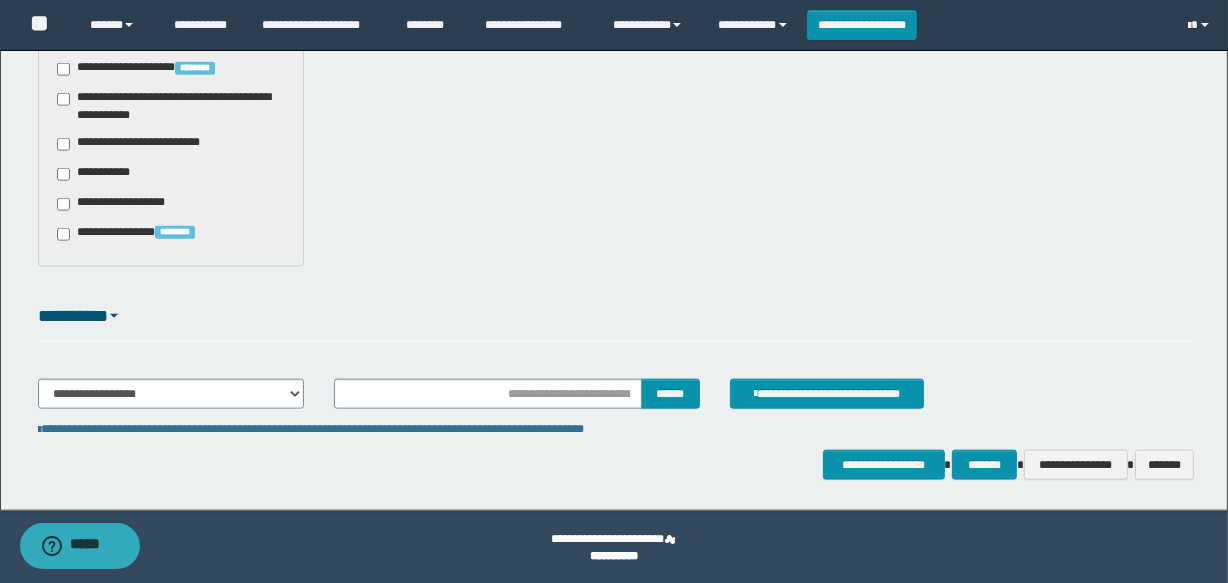 scroll, scrollTop: 2069, scrollLeft: 0, axis: vertical 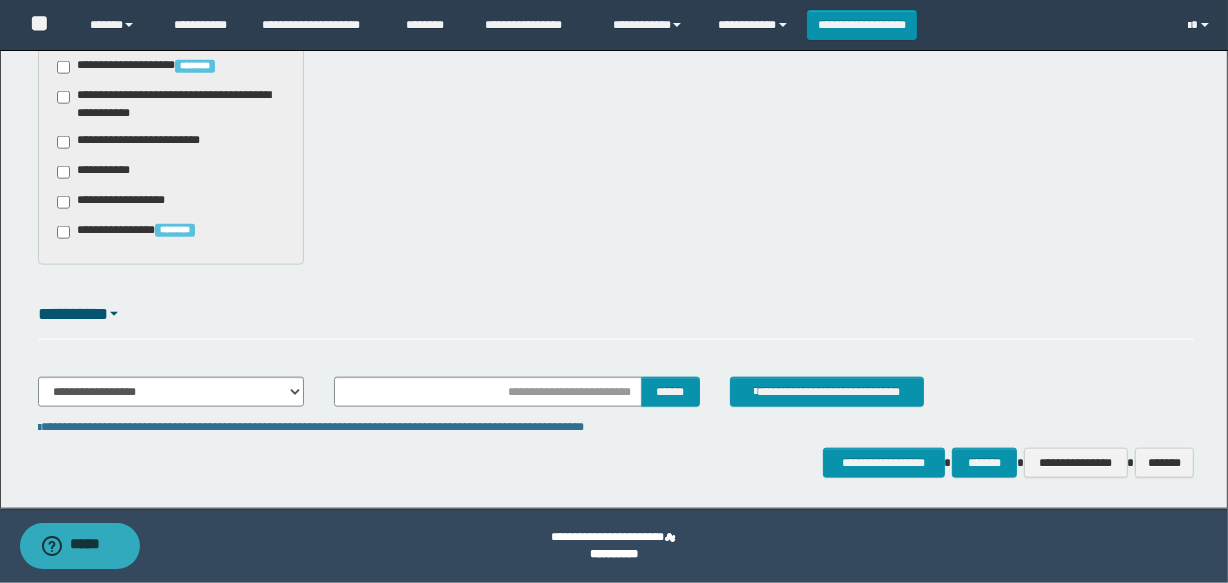 click on "**********" at bounding box center [143, 142] 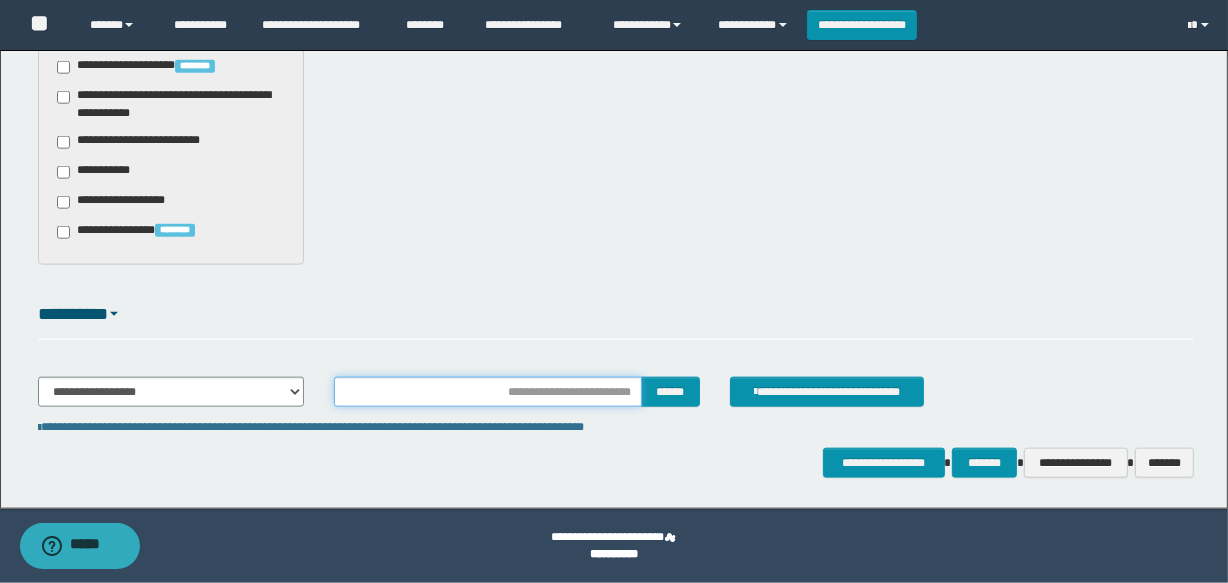click at bounding box center (487, 392) 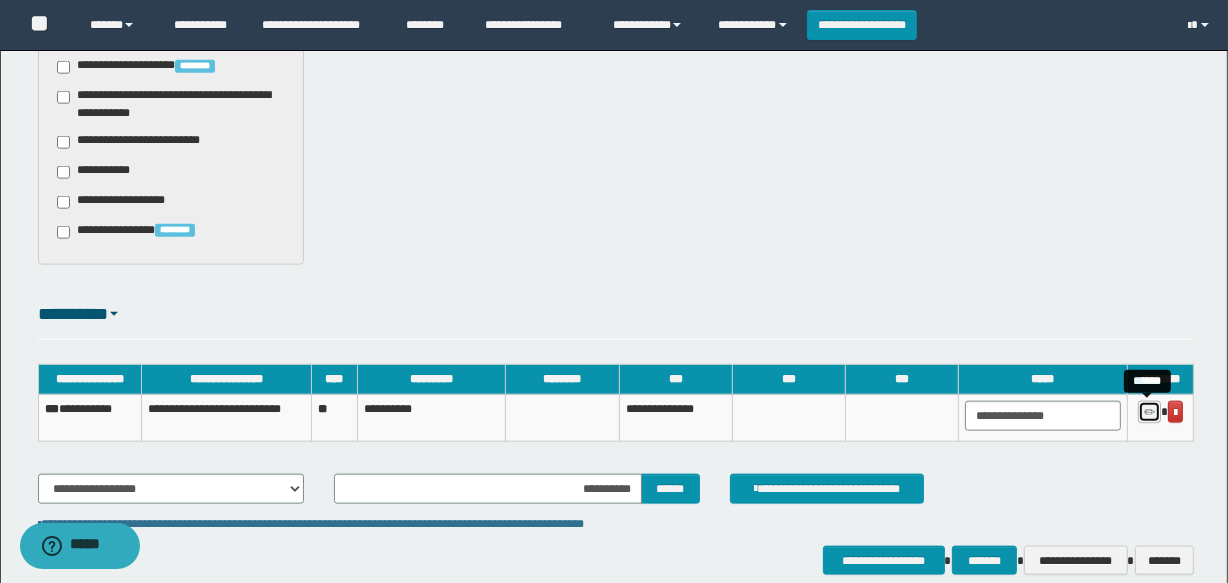 click at bounding box center [1149, 413] 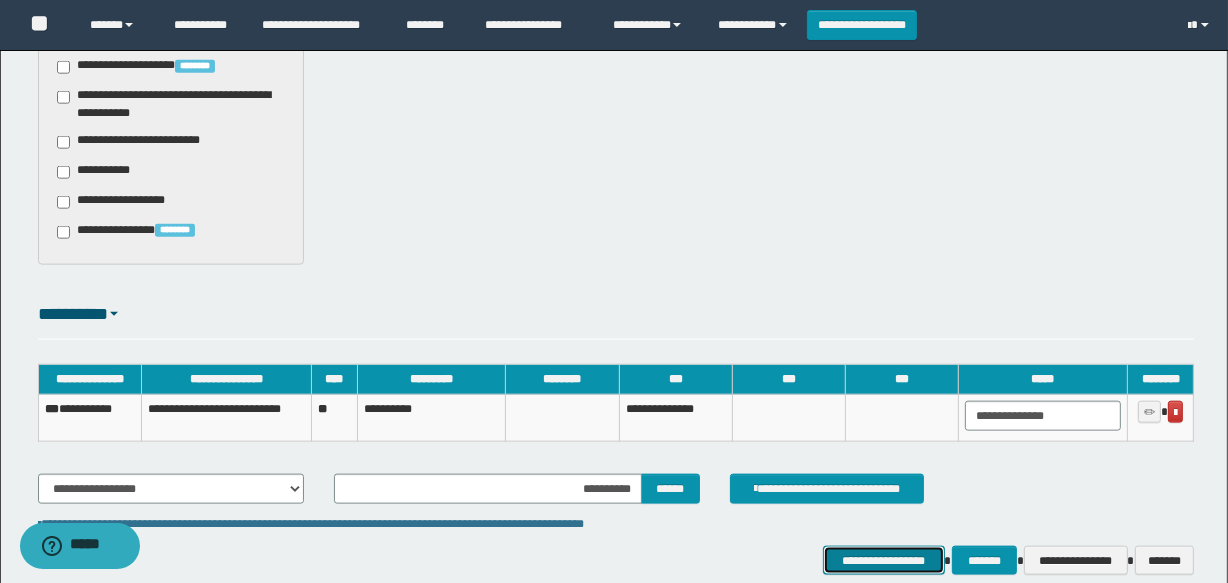 click on "**********" at bounding box center (884, 561) 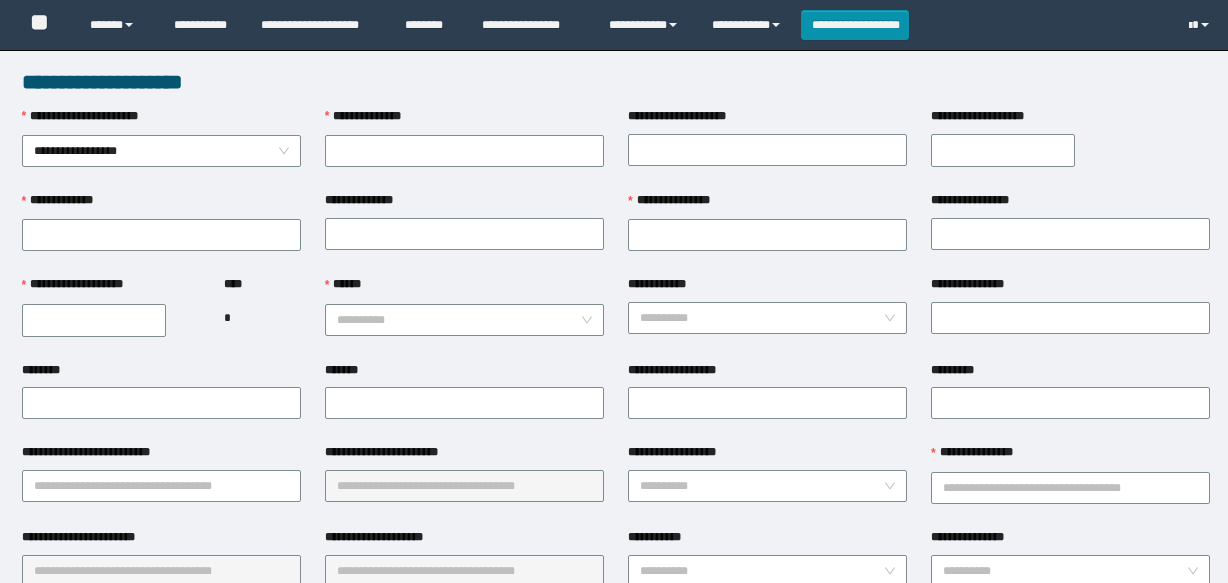scroll, scrollTop: 0, scrollLeft: 0, axis: both 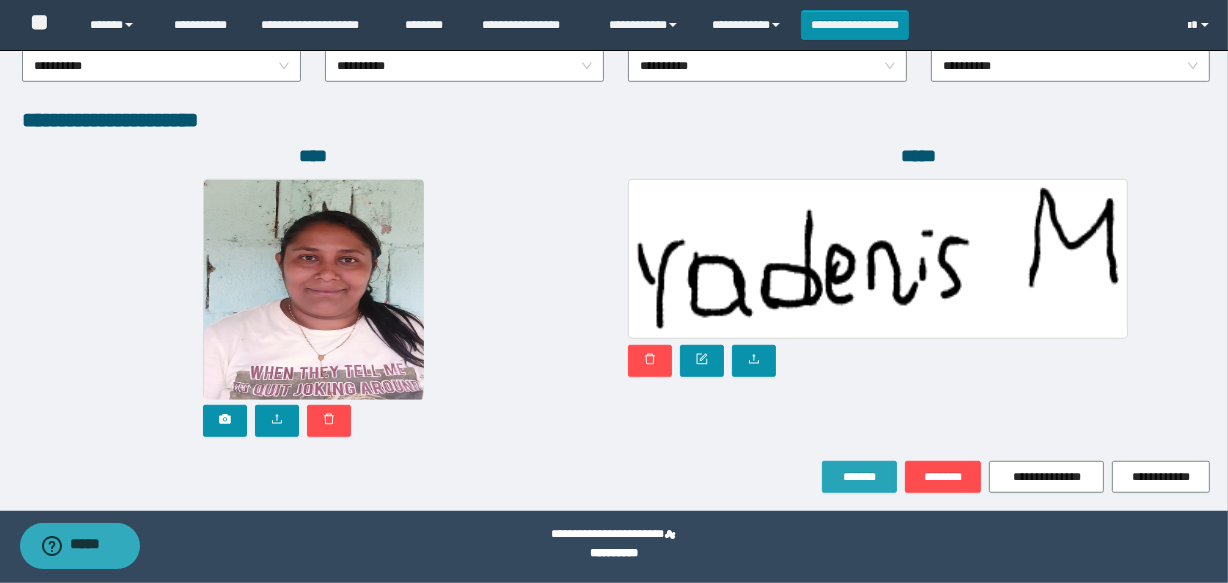 click on "*******" at bounding box center [859, 477] 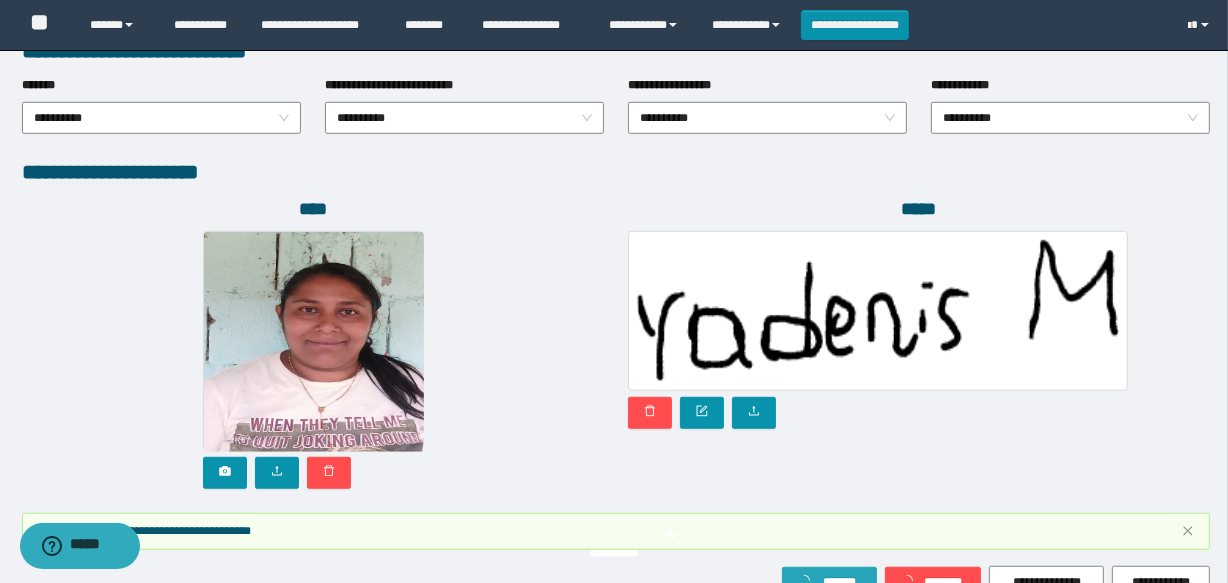 scroll, scrollTop: 1171, scrollLeft: 0, axis: vertical 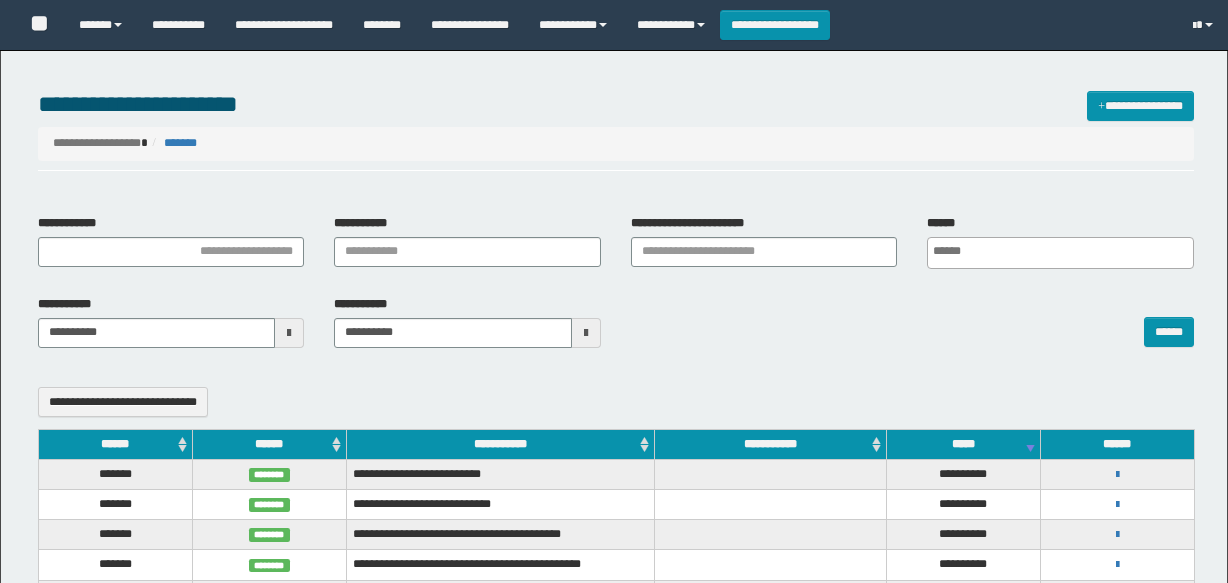 select 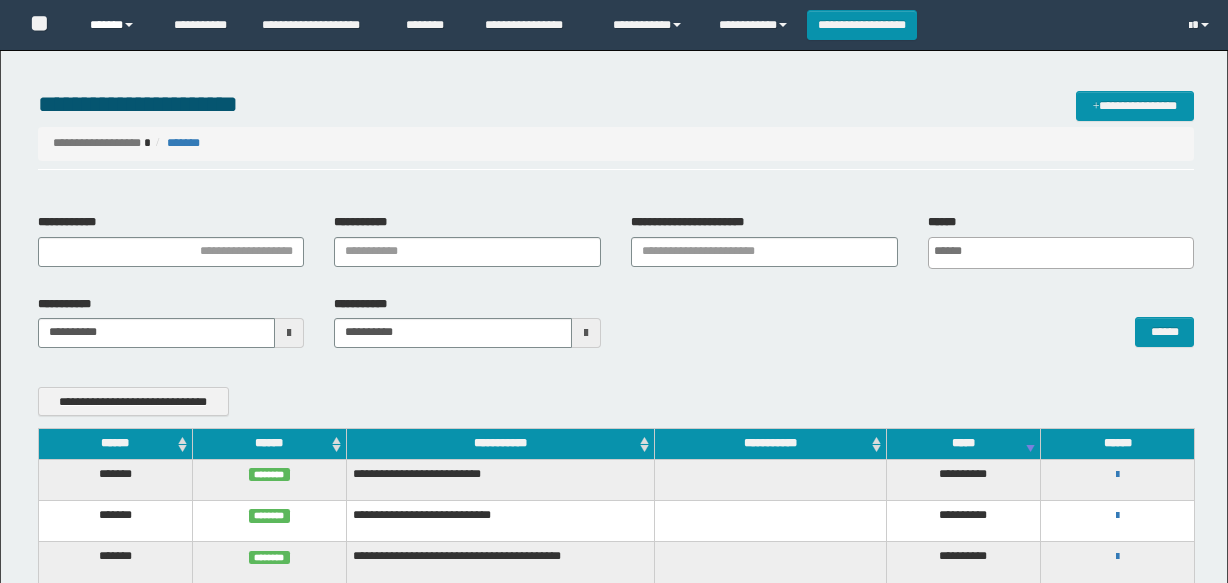 scroll, scrollTop: 0, scrollLeft: 0, axis: both 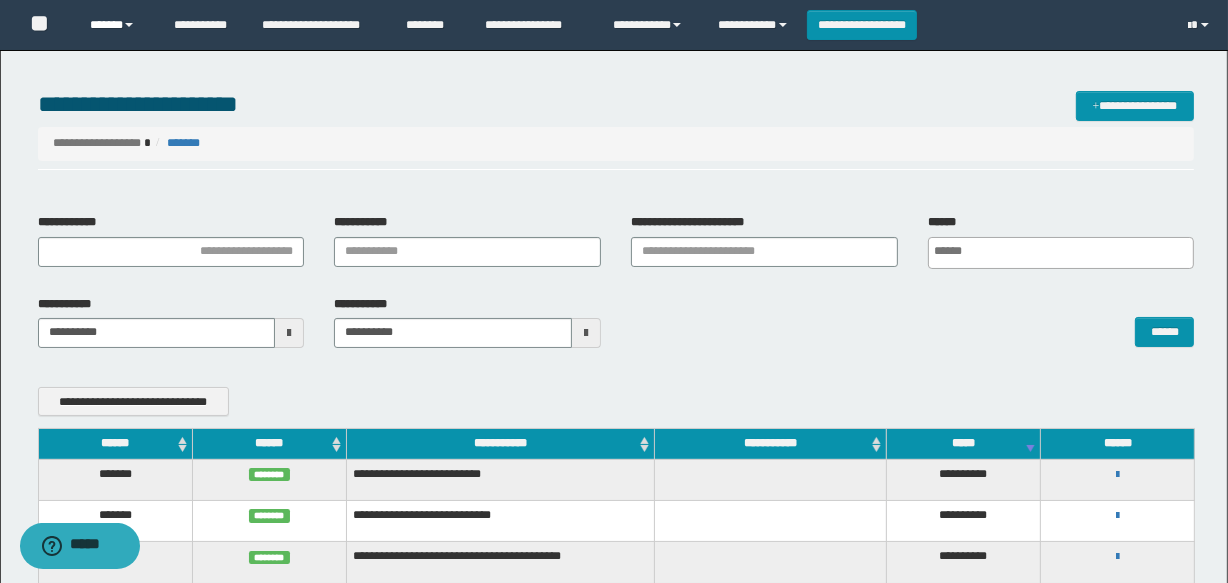 click on "******" at bounding box center (117, 25) 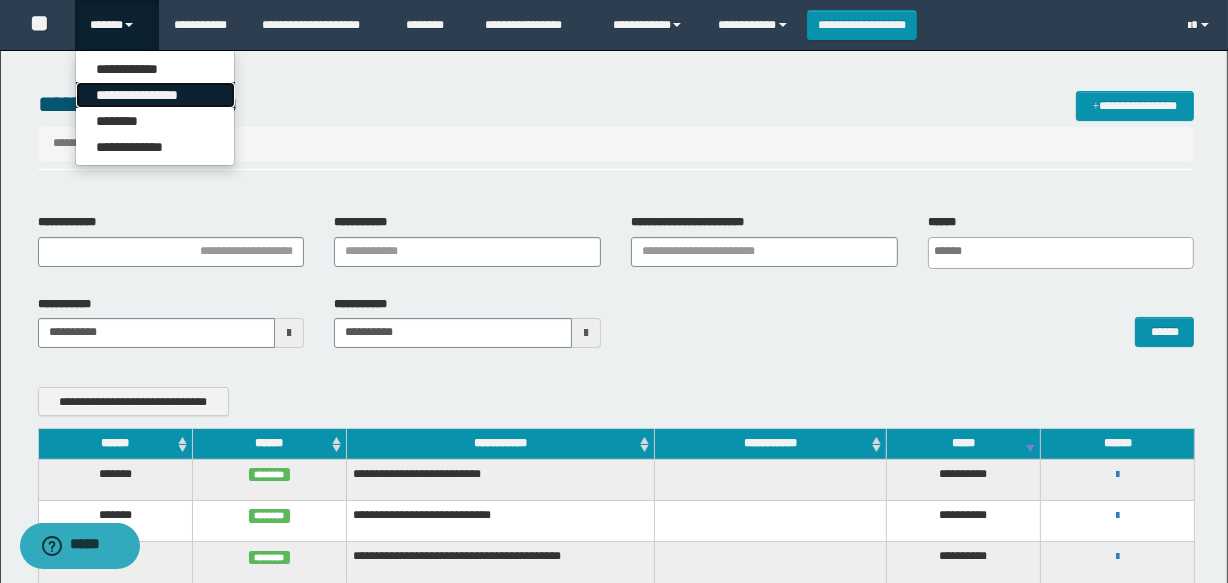 click on "**********" at bounding box center (155, 95) 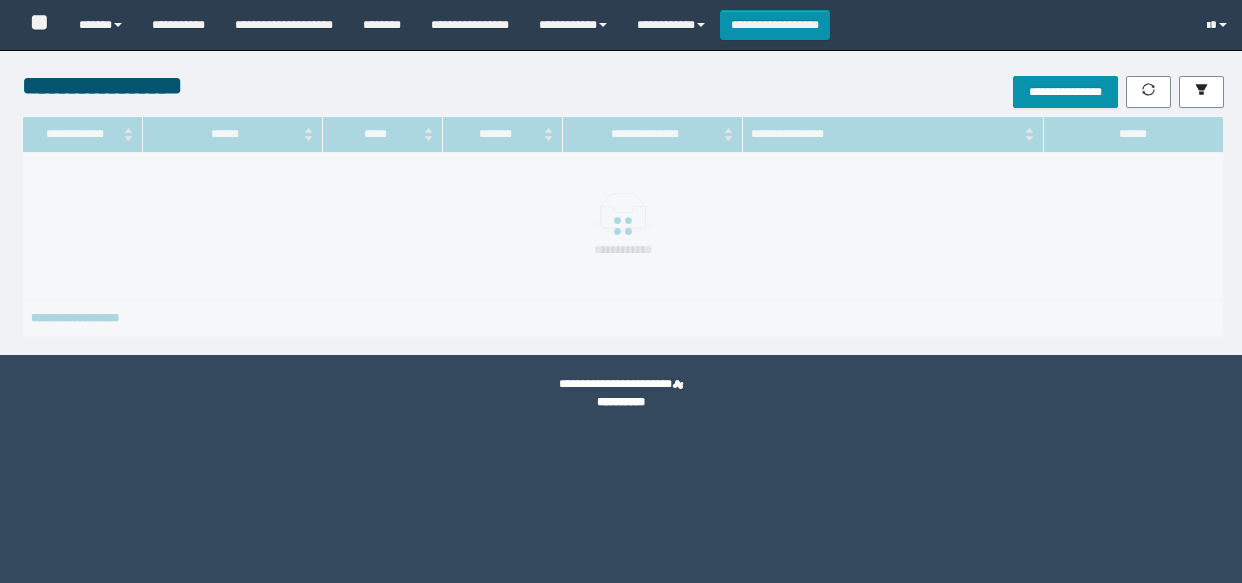 scroll, scrollTop: 0, scrollLeft: 0, axis: both 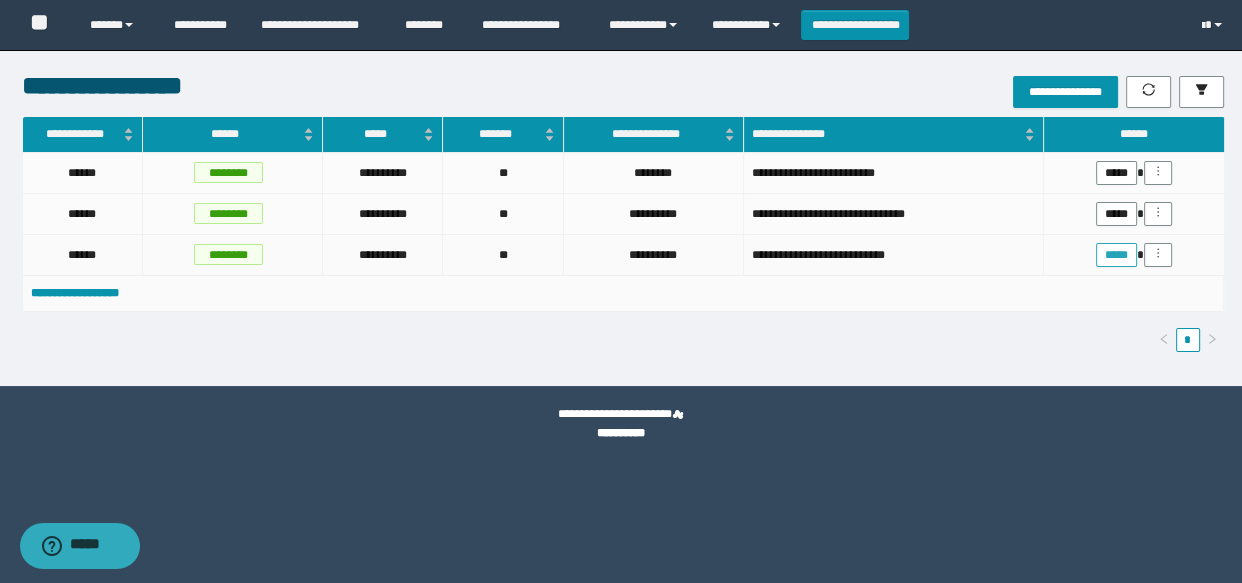 click on "*****" at bounding box center (1116, 255) 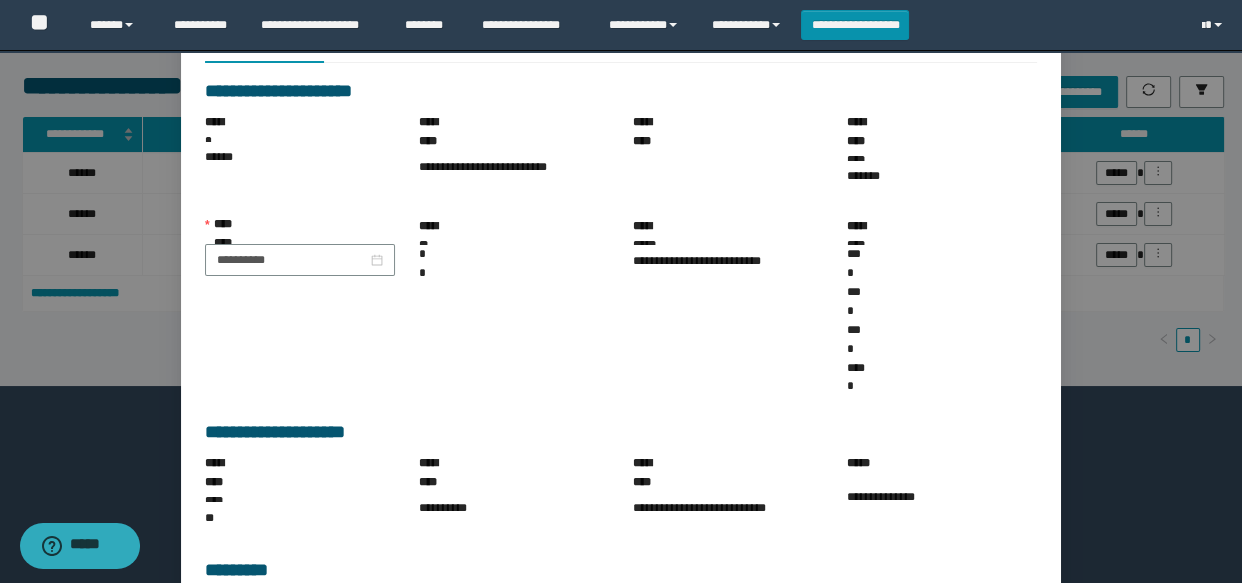 scroll, scrollTop: 454, scrollLeft: 0, axis: vertical 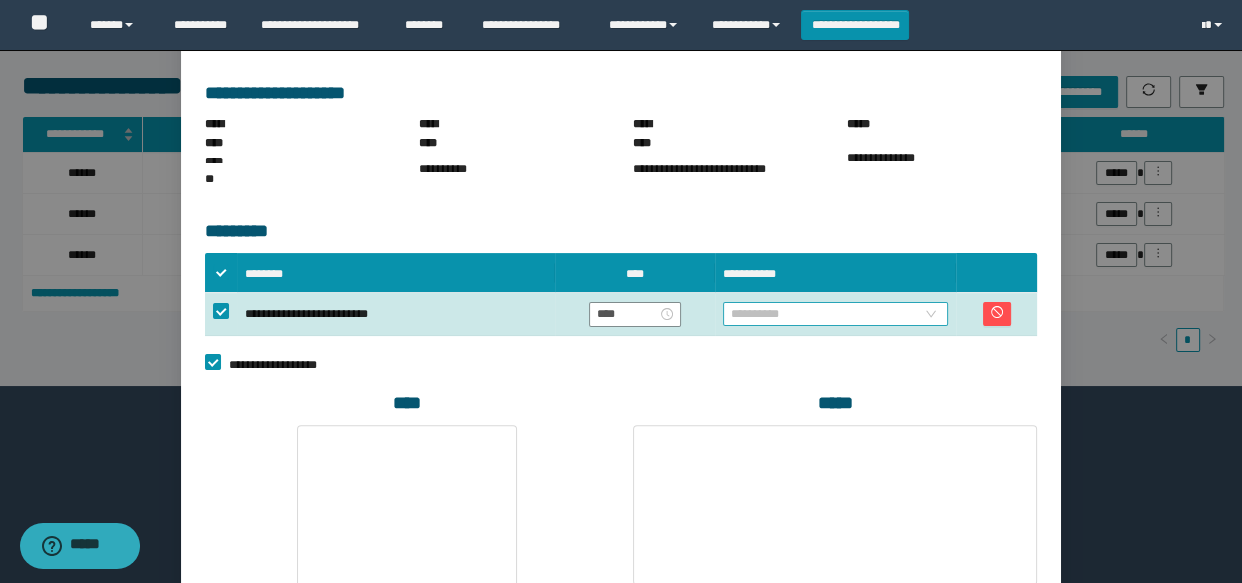 click on "**********" at bounding box center (836, 314) 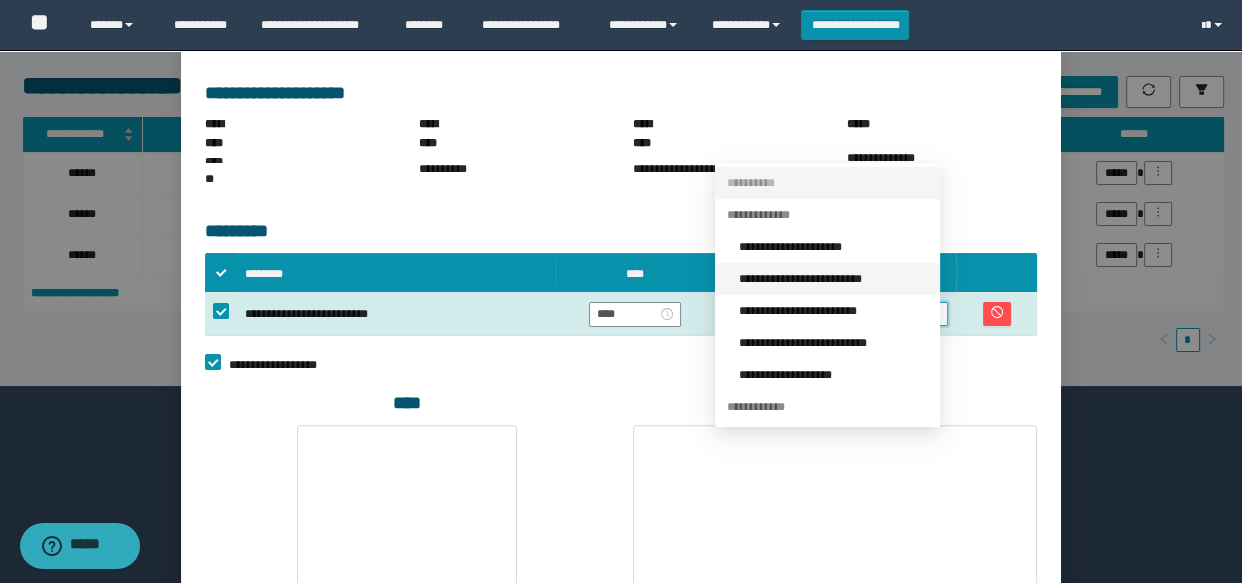 click on "**********" at bounding box center [833, 279] 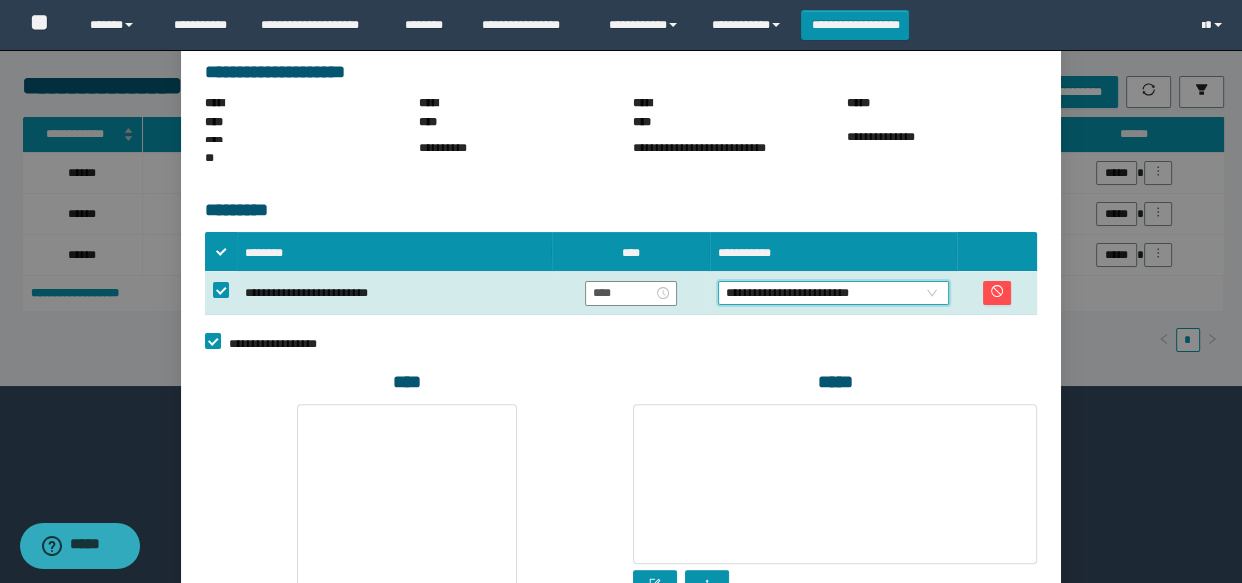 scroll, scrollTop: 510, scrollLeft: 0, axis: vertical 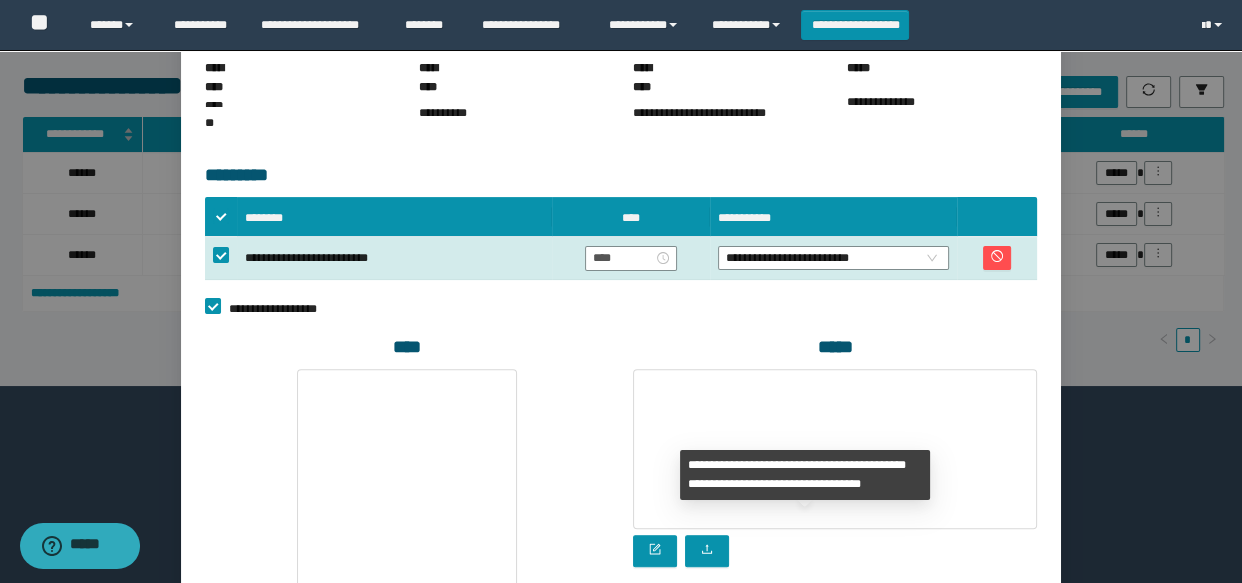 click on "**********" at bounding box center (915, 695) 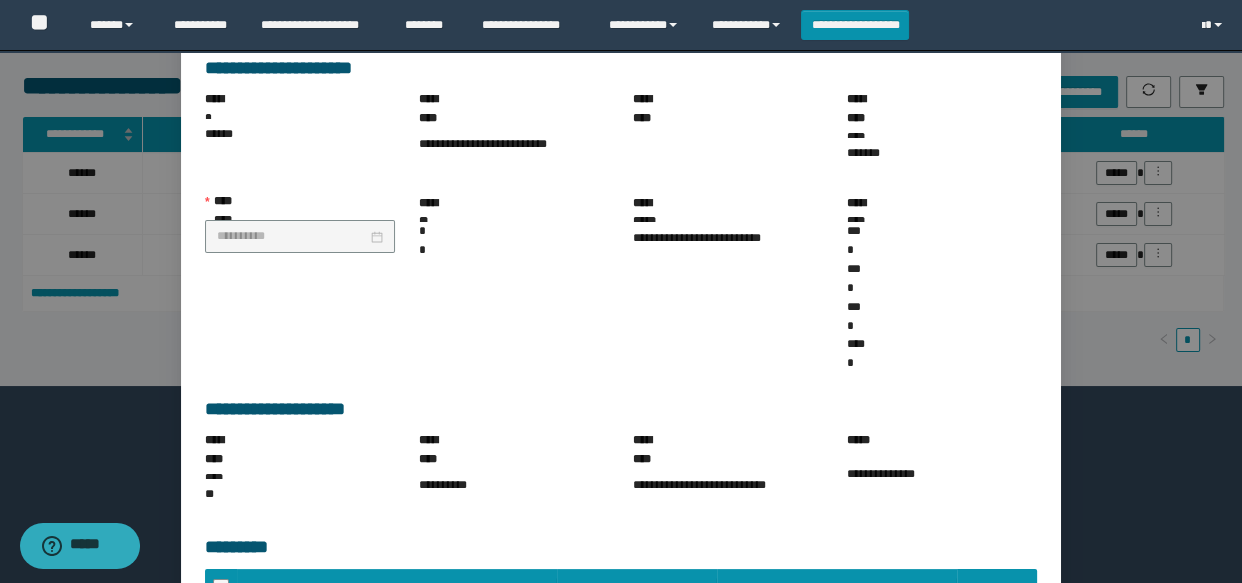click on "******" at bounding box center (1025, 700) 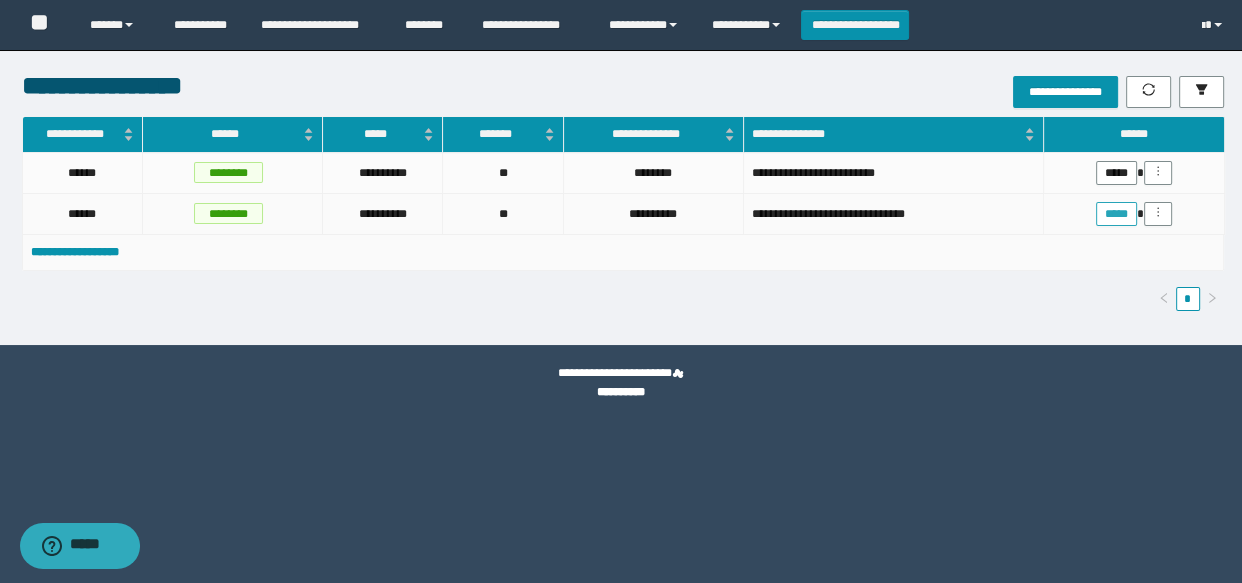 click on "*****" at bounding box center [1116, 214] 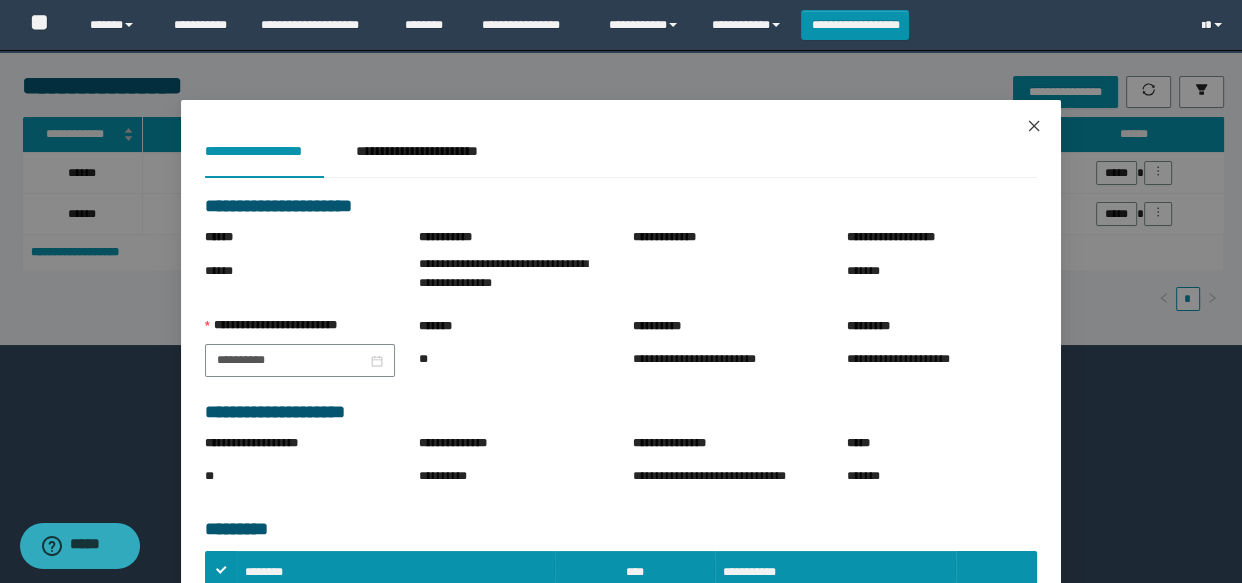 click at bounding box center (1034, 127) 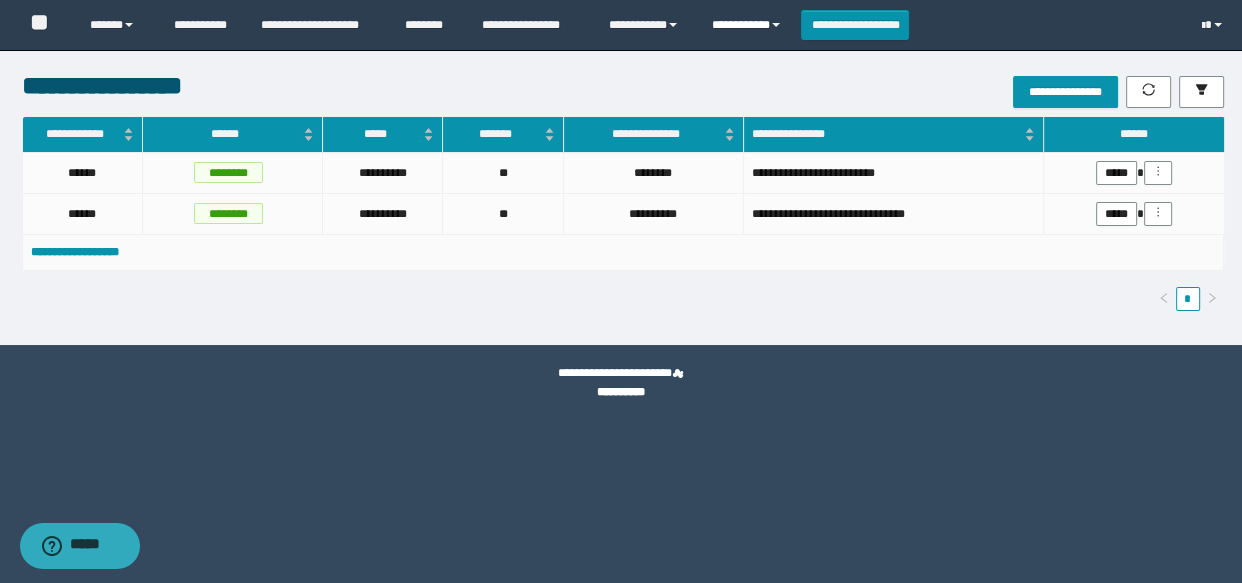 click on "**********" at bounding box center (749, 25) 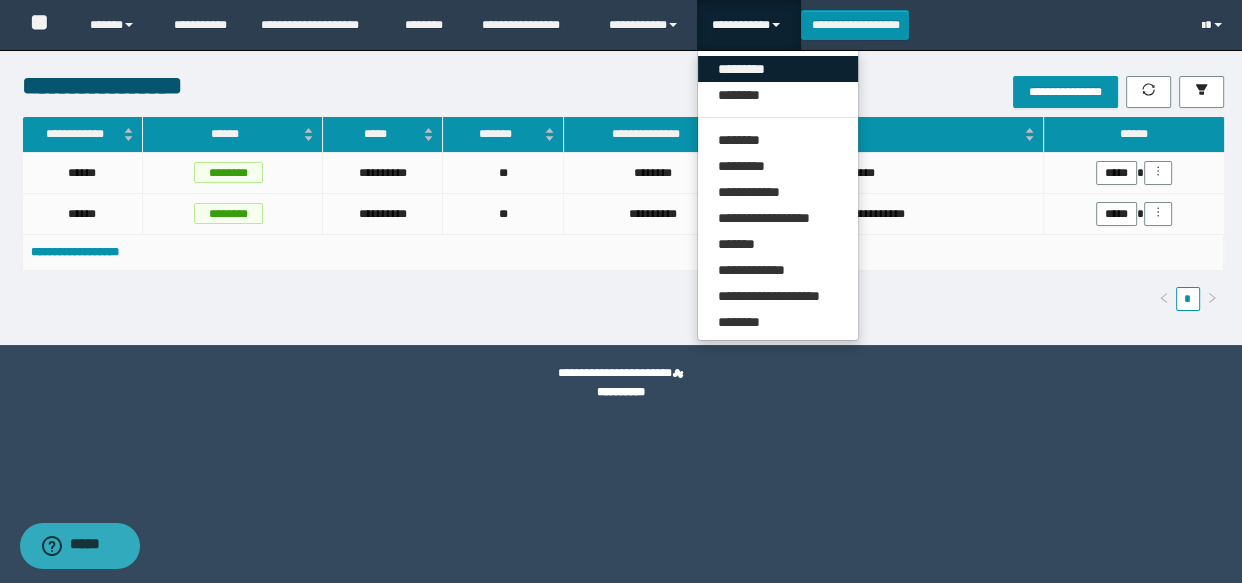 click on "*********" at bounding box center (778, 69) 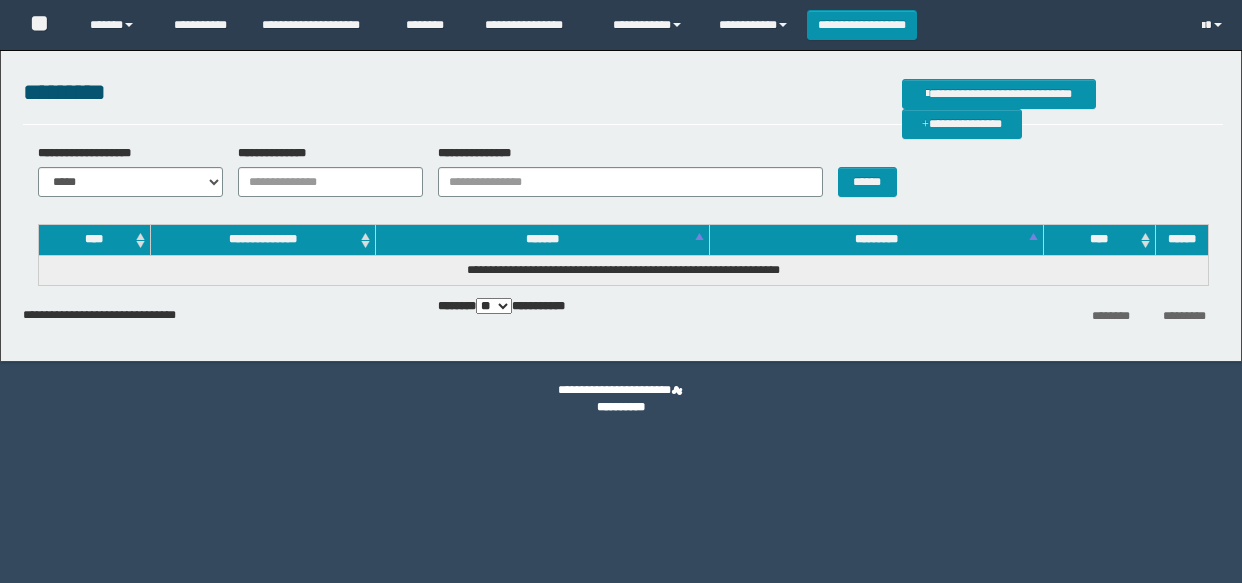 scroll, scrollTop: 0, scrollLeft: 0, axis: both 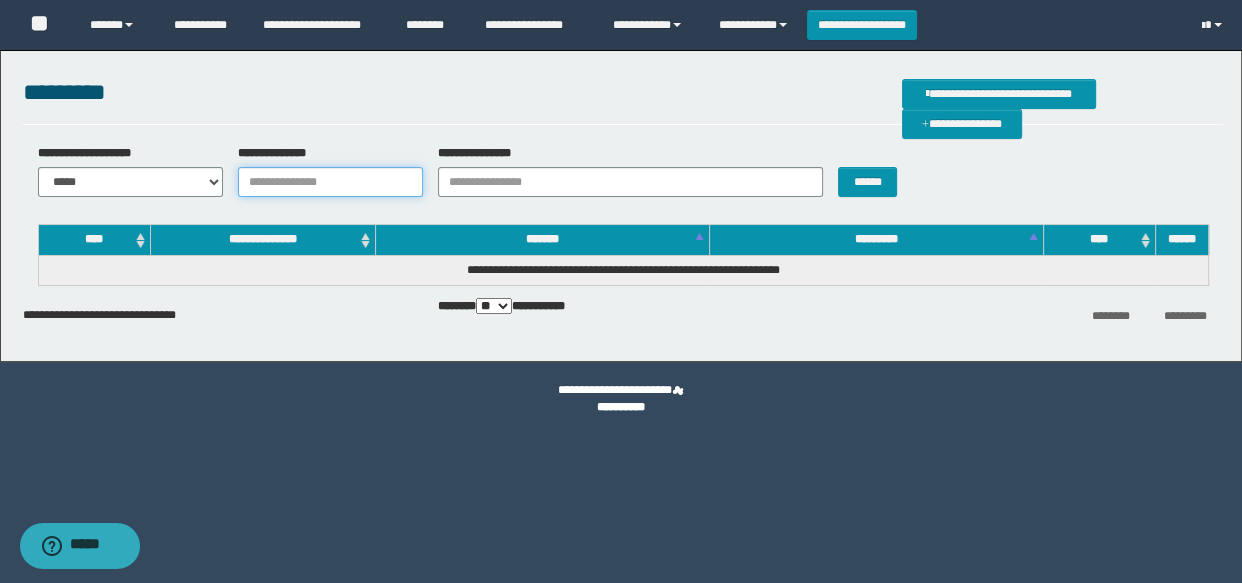 click on "**********" at bounding box center (330, 182) 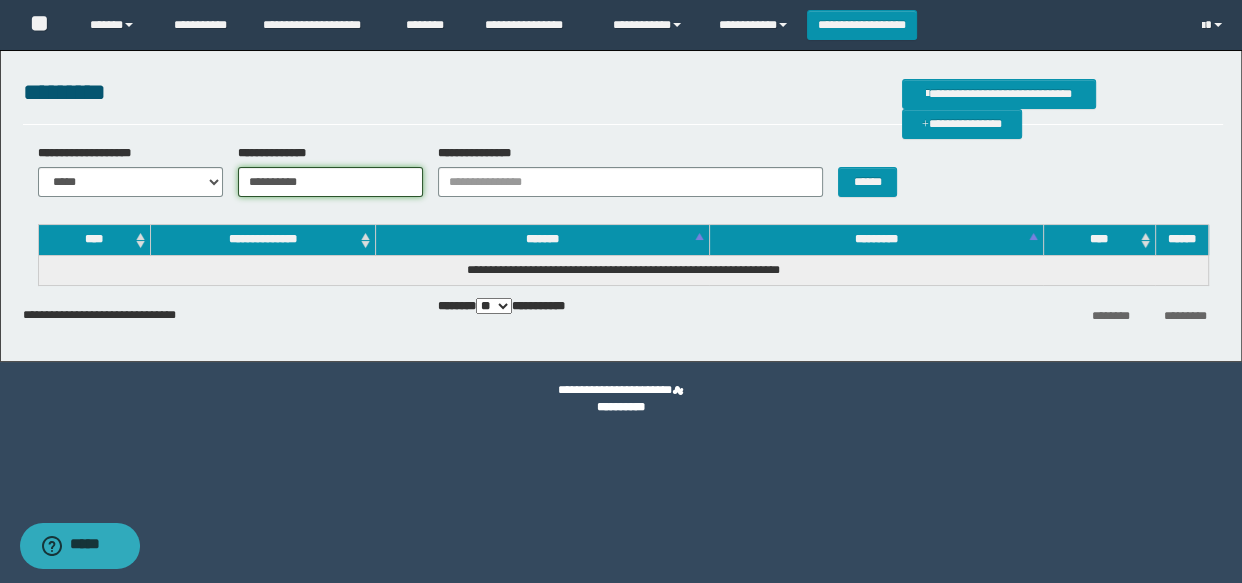 type on "**********" 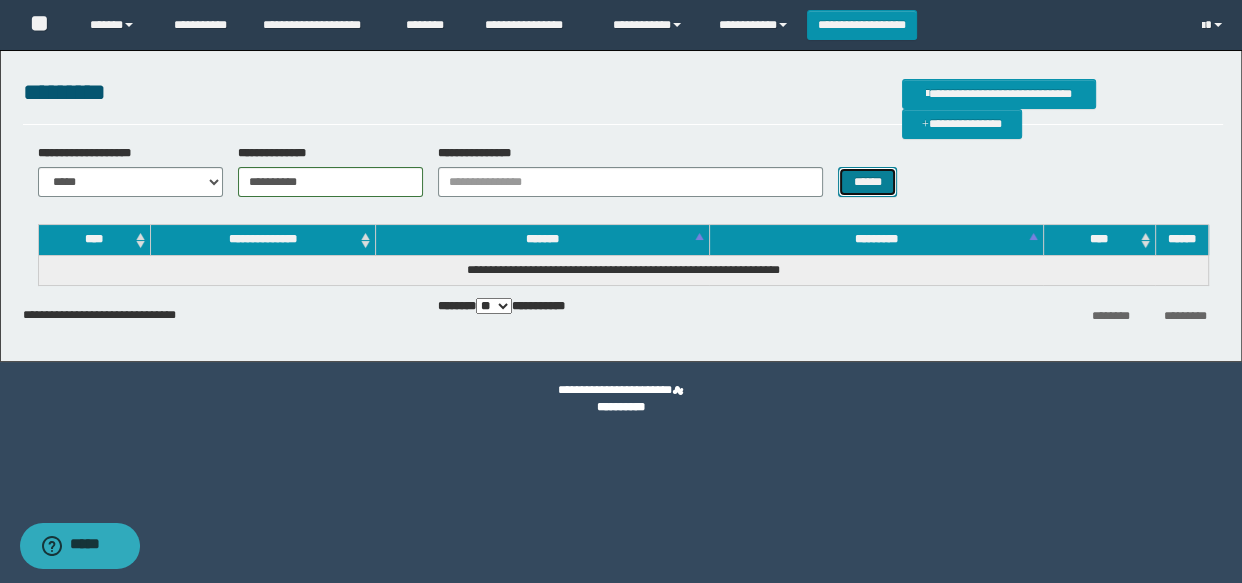 click on "******" at bounding box center [867, 182] 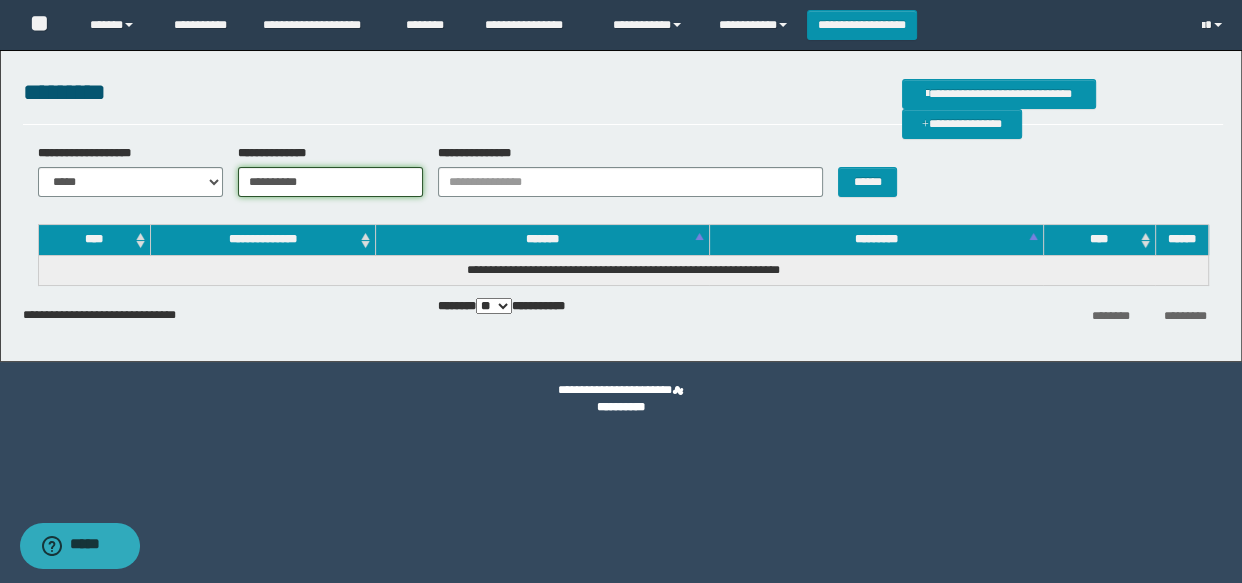 drag, startPoint x: 363, startPoint y: 188, endPoint x: 243, endPoint y: 196, distance: 120.26637 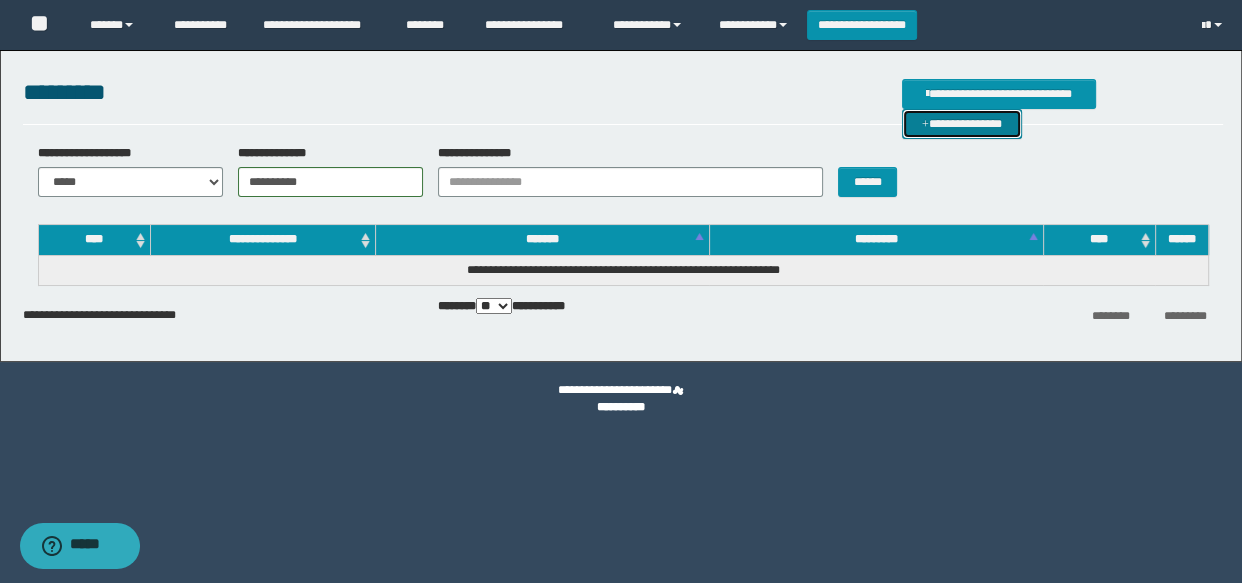 click on "**********" at bounding box center [962, 124] 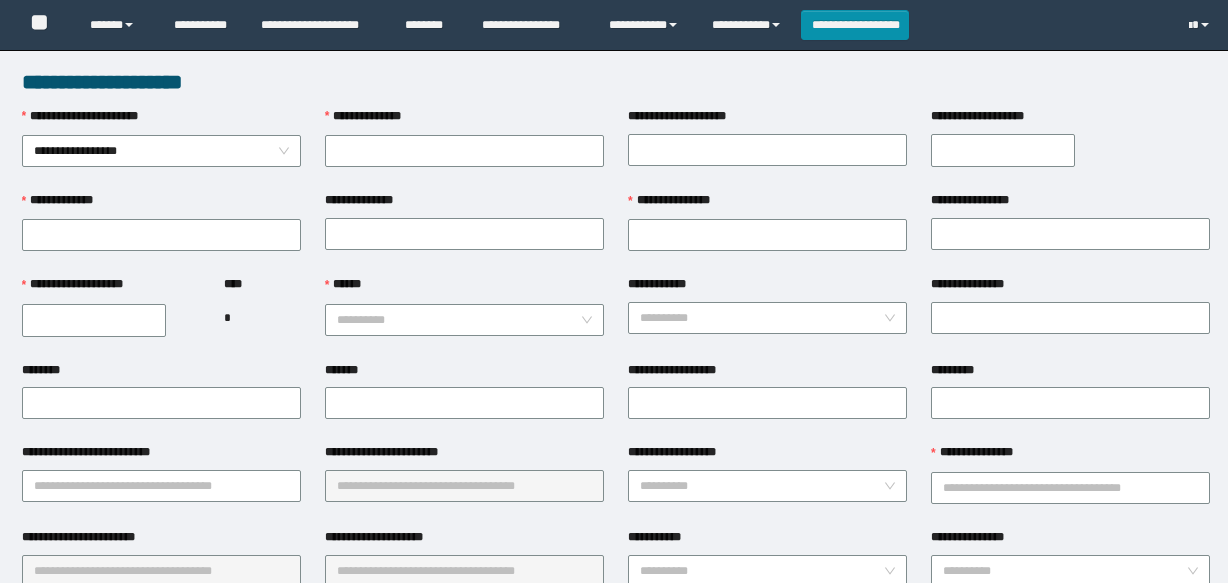 scroll, scrollTop: 0, scrollLeft: 0, axis: both 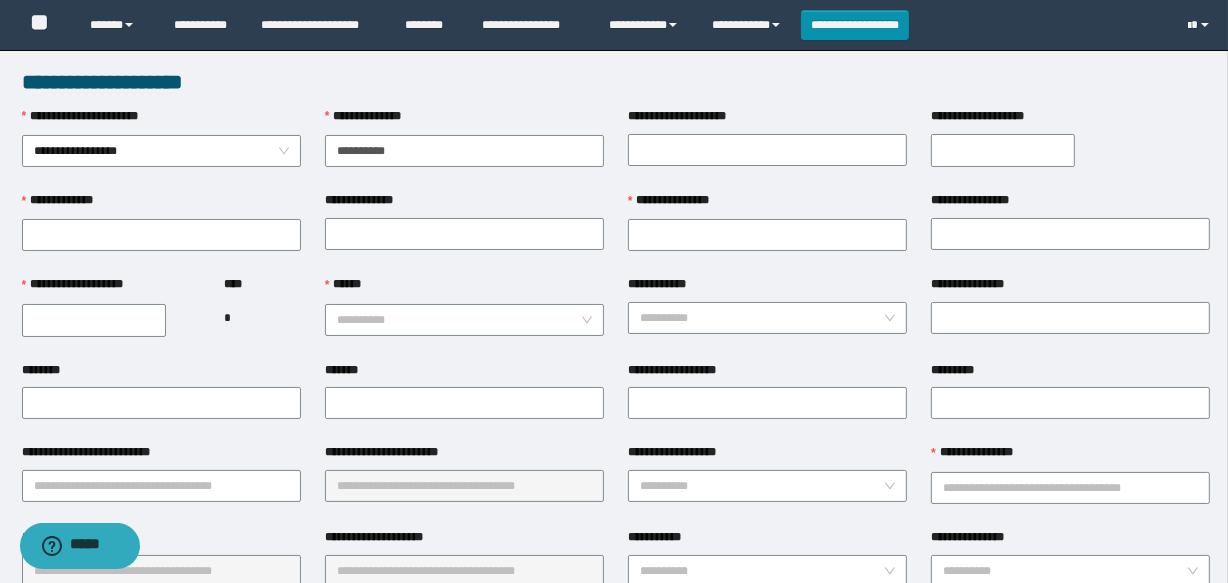 type on "**********" 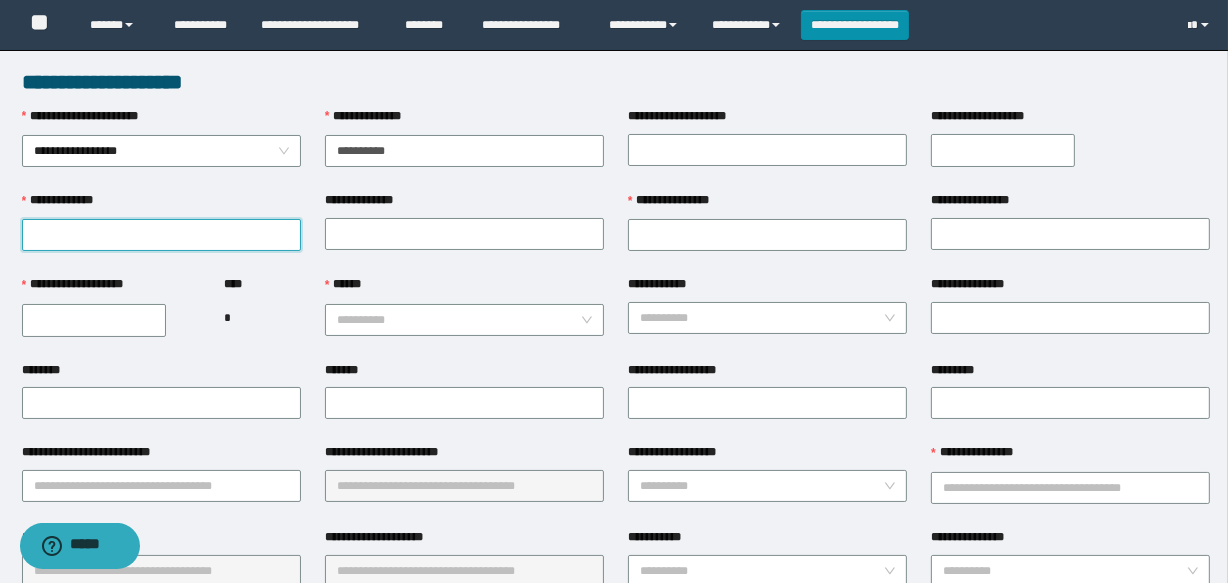 click on "**********" at bounding box center [161, 235] 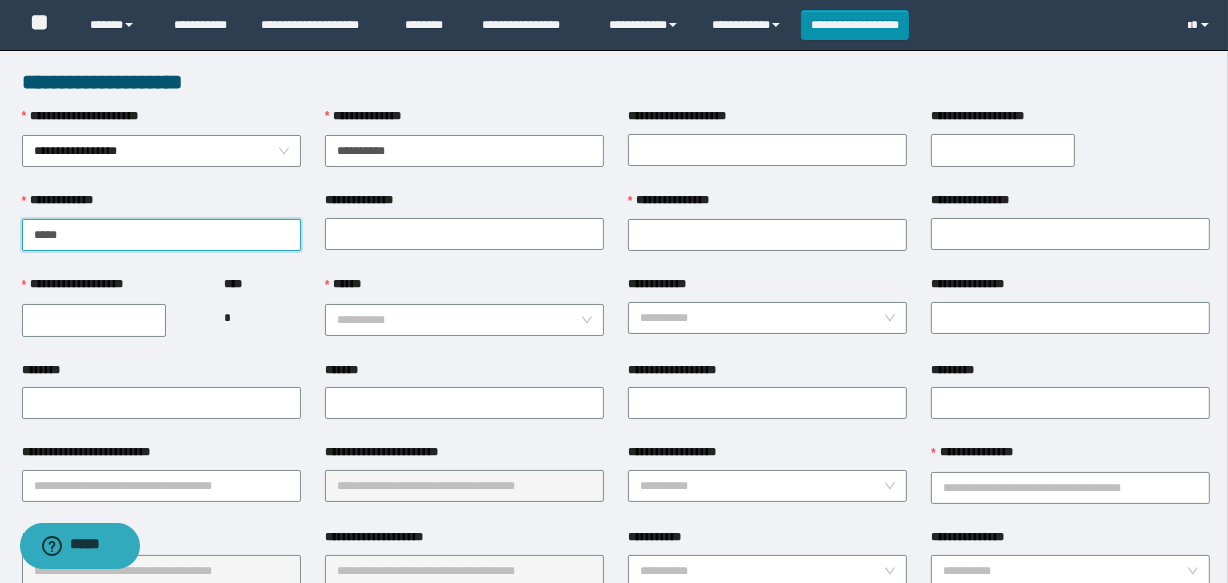 type on "*****" 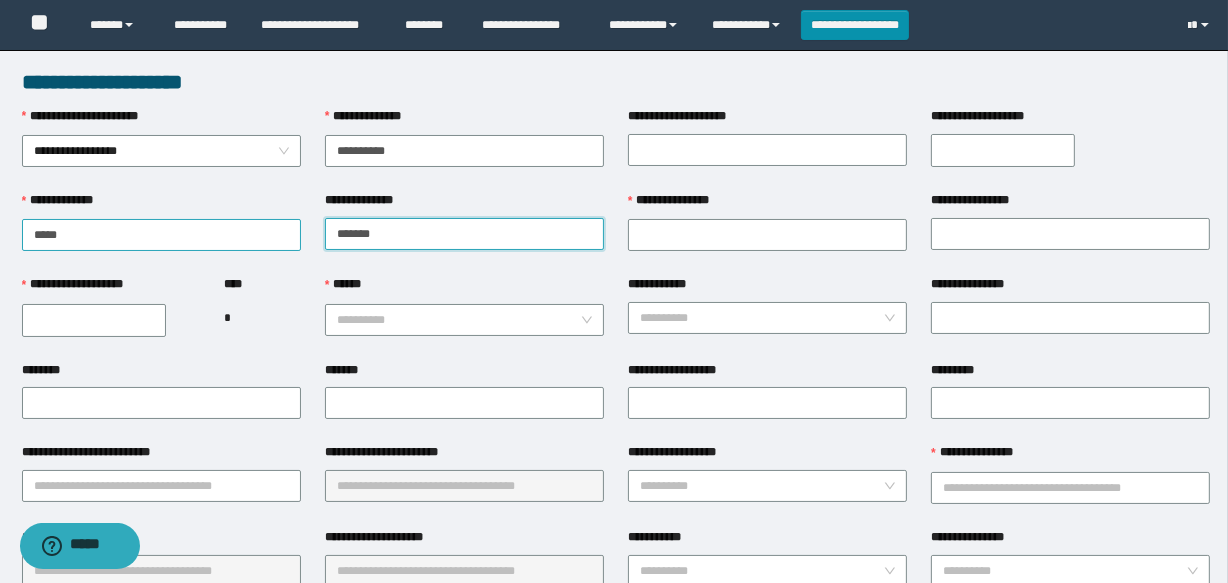 type on "*******" 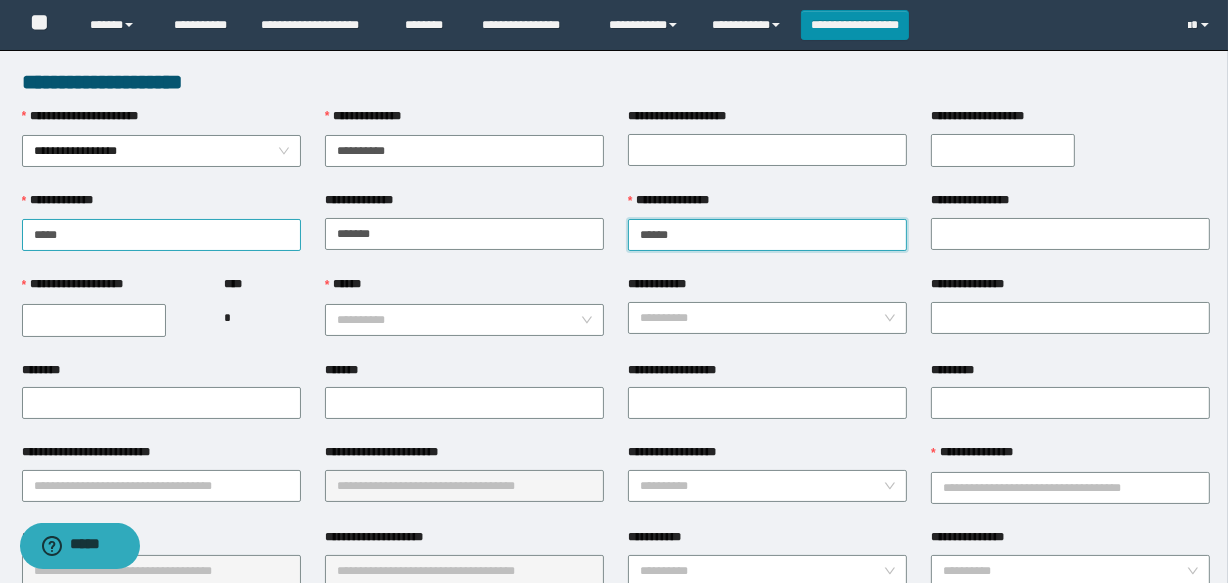 type on "******" 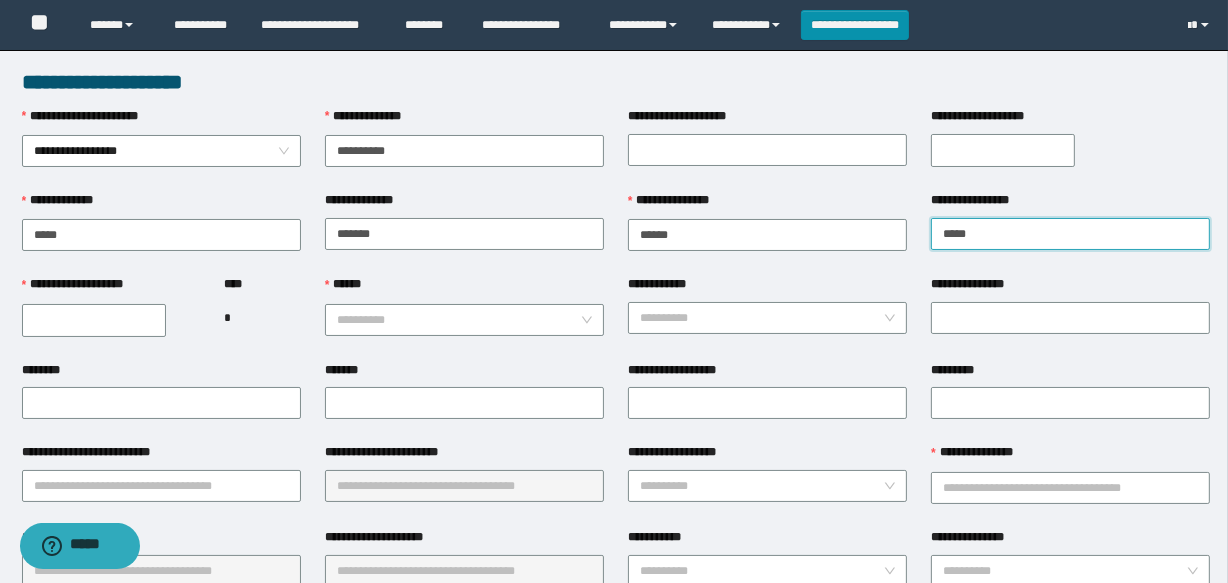 type on "*****" 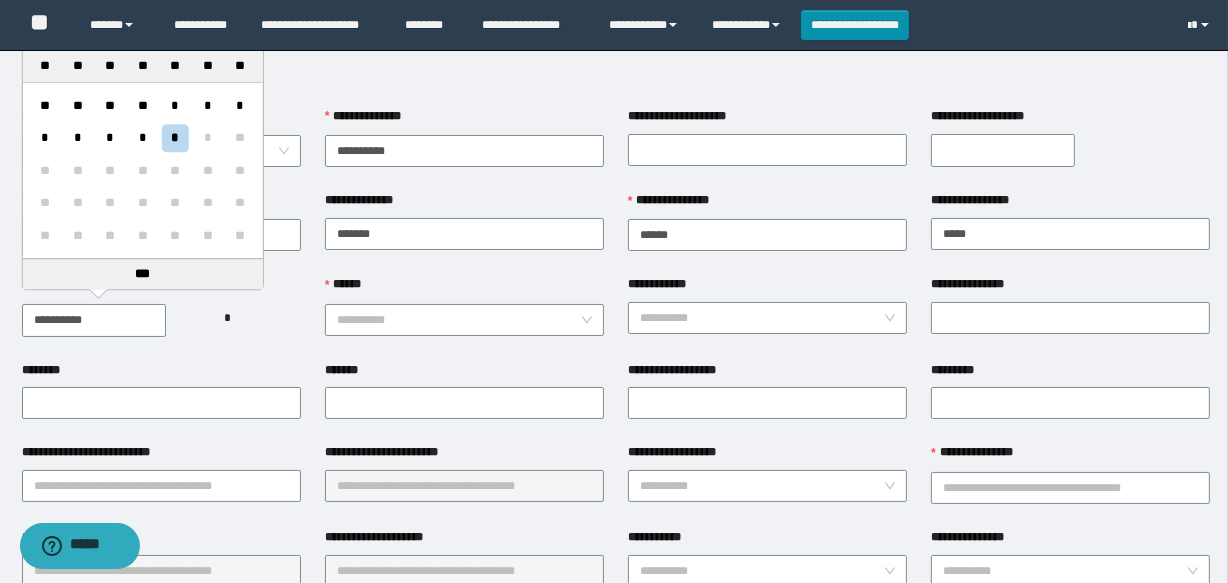 click on "**********" at bounding box center (94, 320) 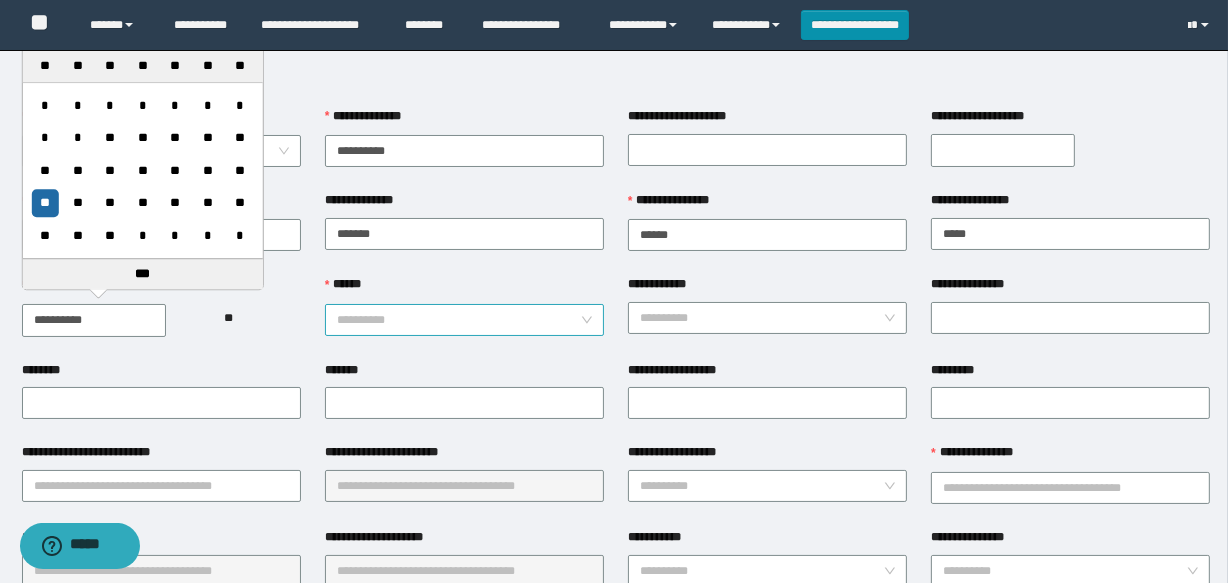 type on "**********" 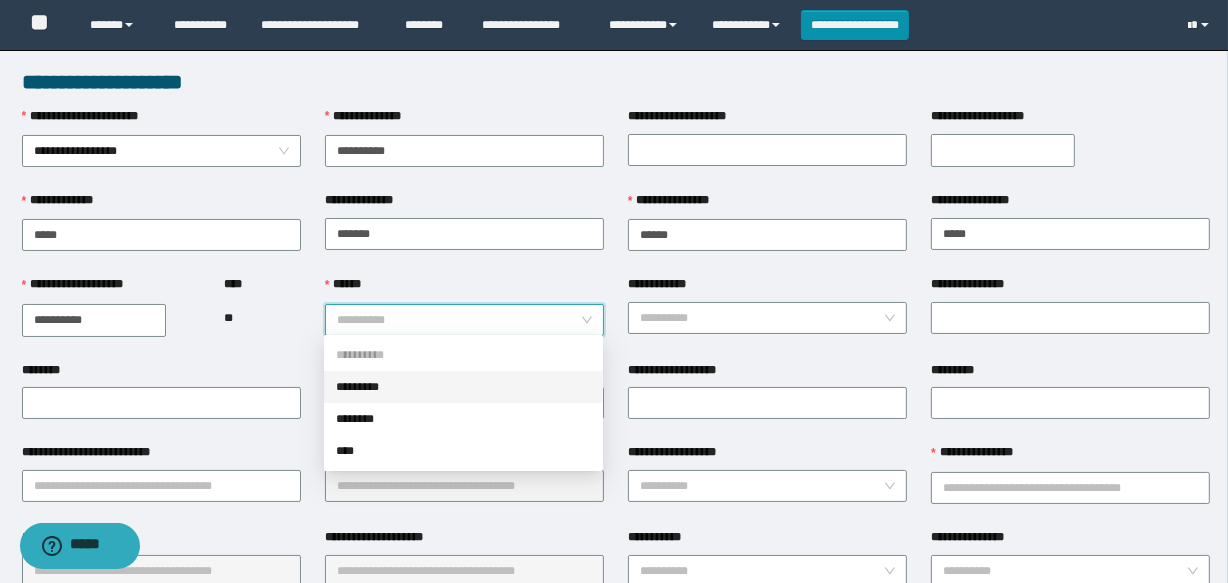 click on "*********" at bounding box center (463, 387) 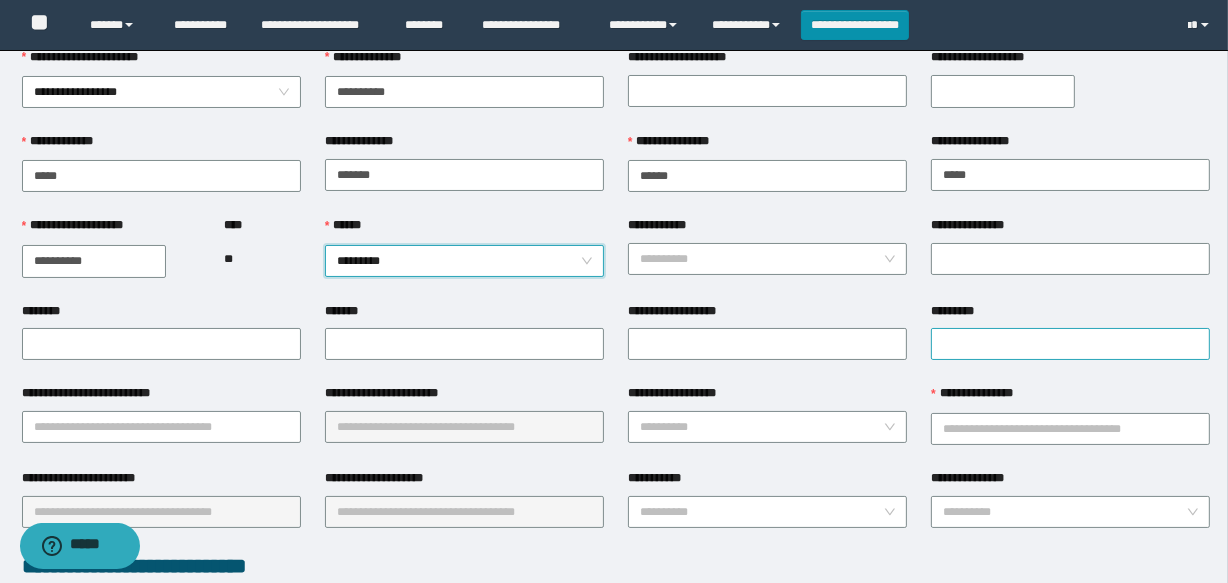 scroll, scrollTop: 90, scrollLeft: 0, axis: vertical 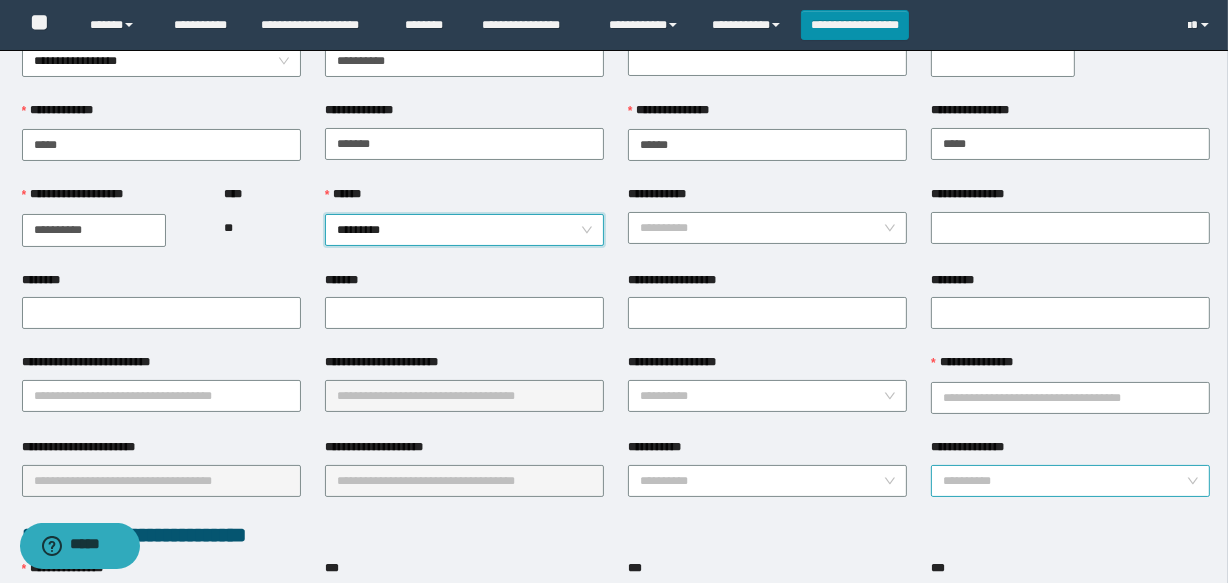 click on "**********" at bounding box center [1064, 481] 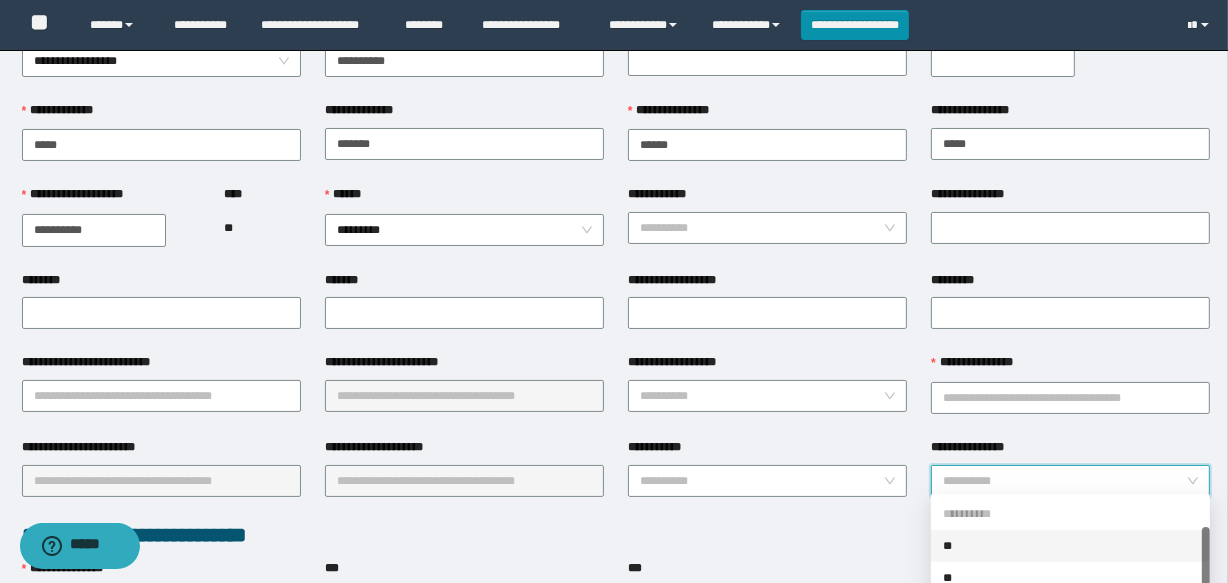 scroll, scrollTop: 31, scrollLeft: 0, axis: vertical 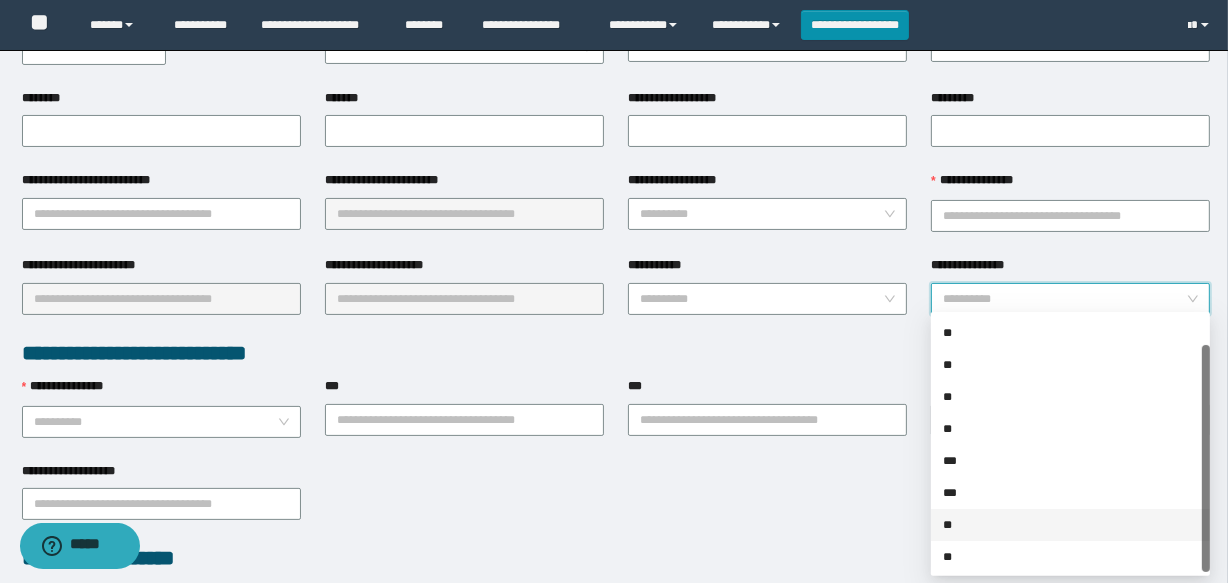 click on "**" at bounding box center (1070, 525) 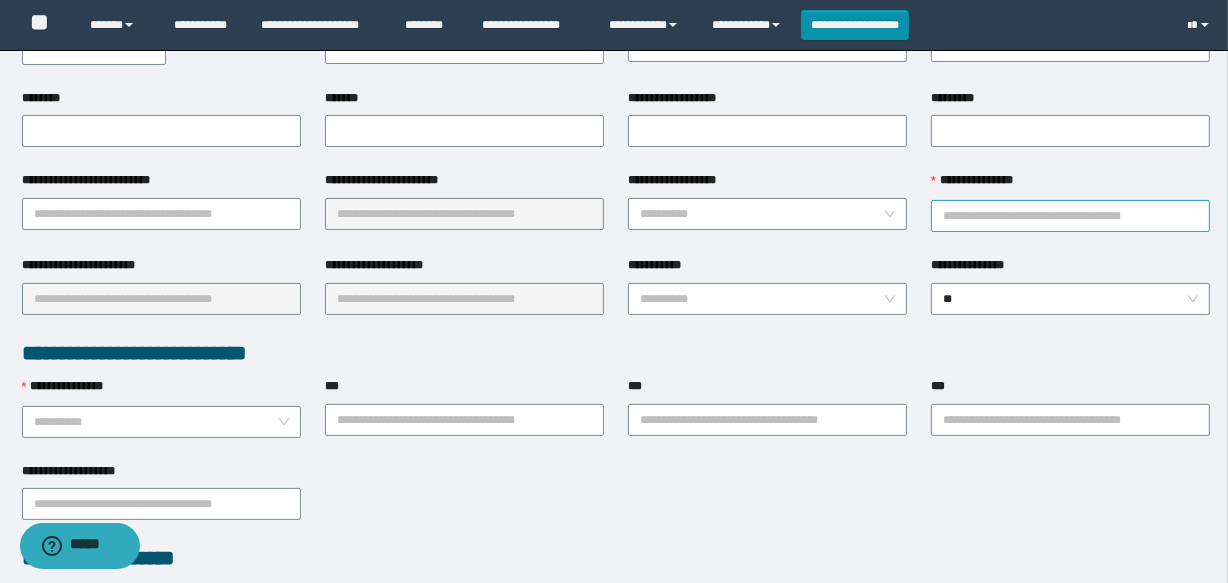 click on "**********" at bounding box center [1070, 216] 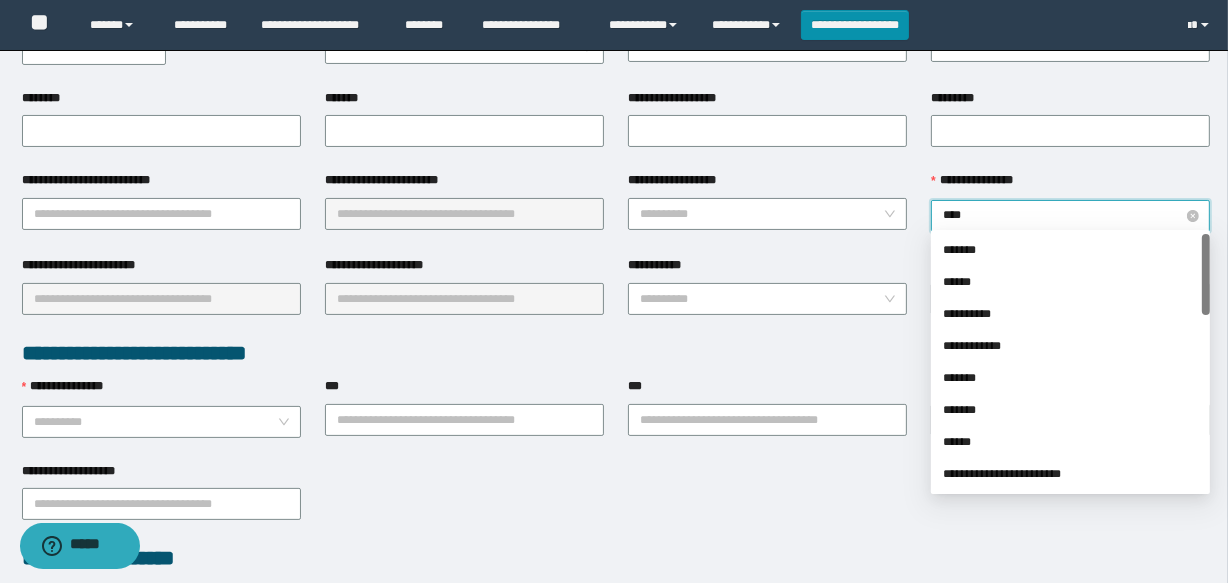type on "*****" 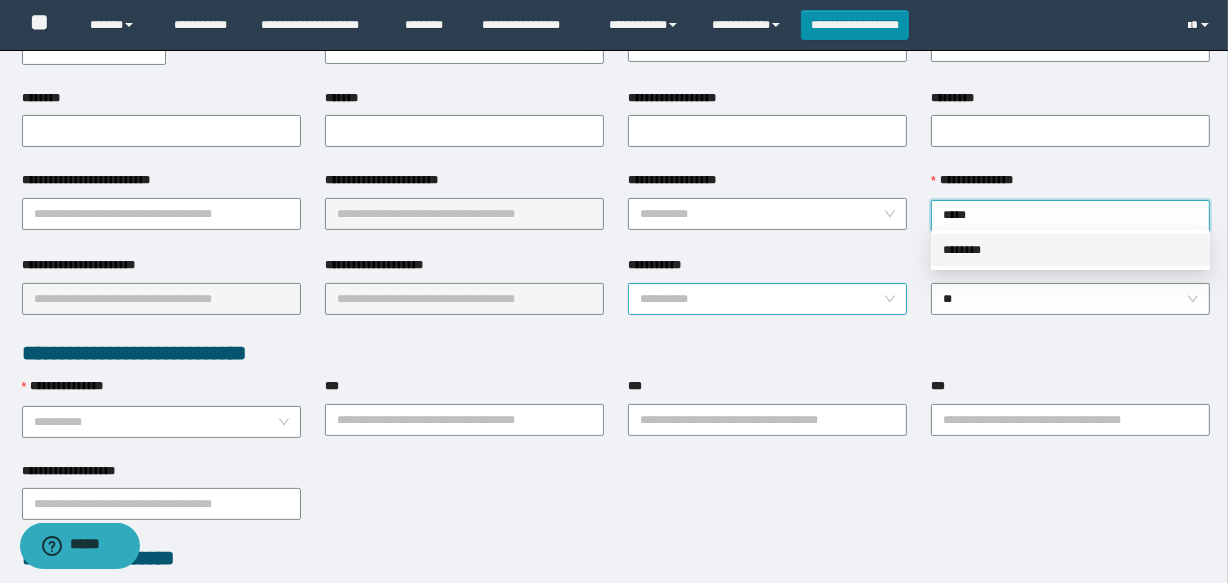 drag, startPoint x: 1027, startPoint y: 249, endPoint x: 862, endPoint y: 294, distance: 171.0263 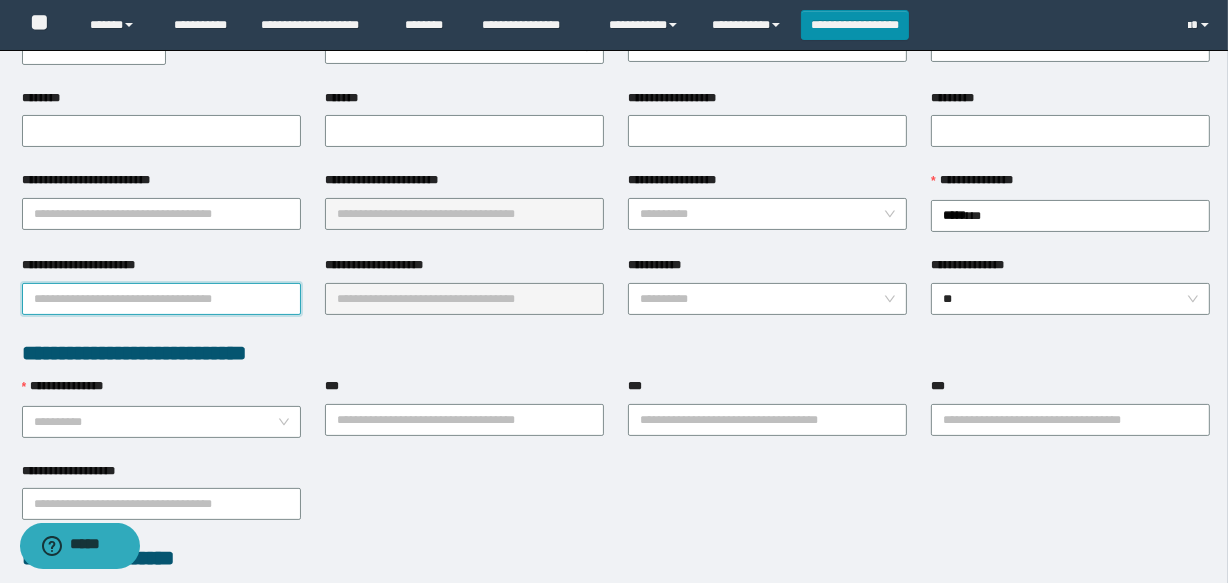 click on "**********" at bounding box center [161, 299] 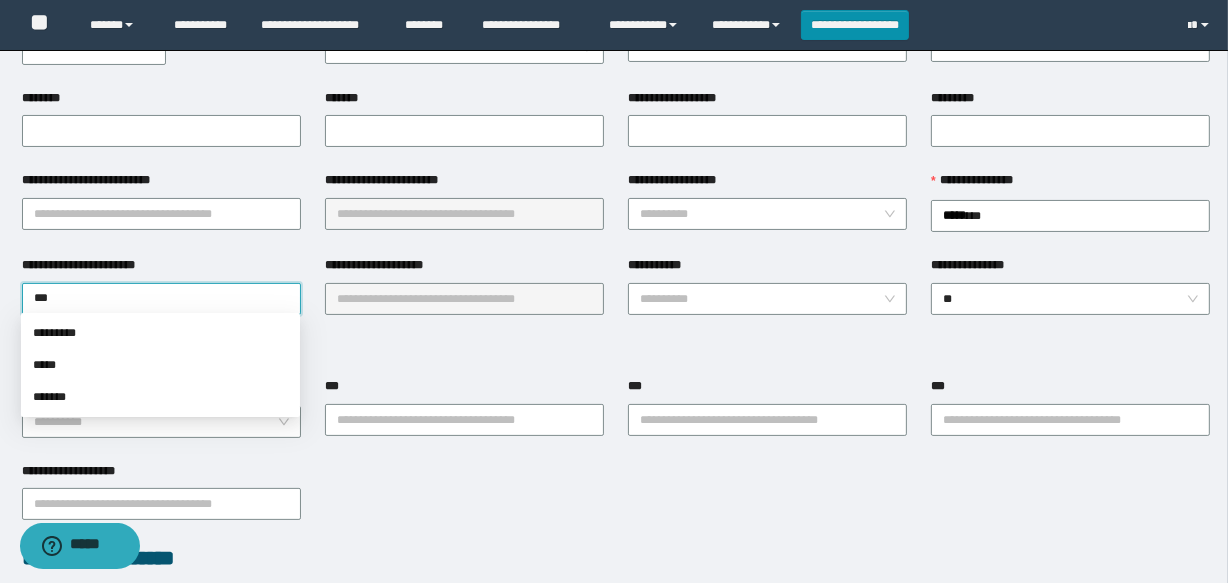 type on "****" 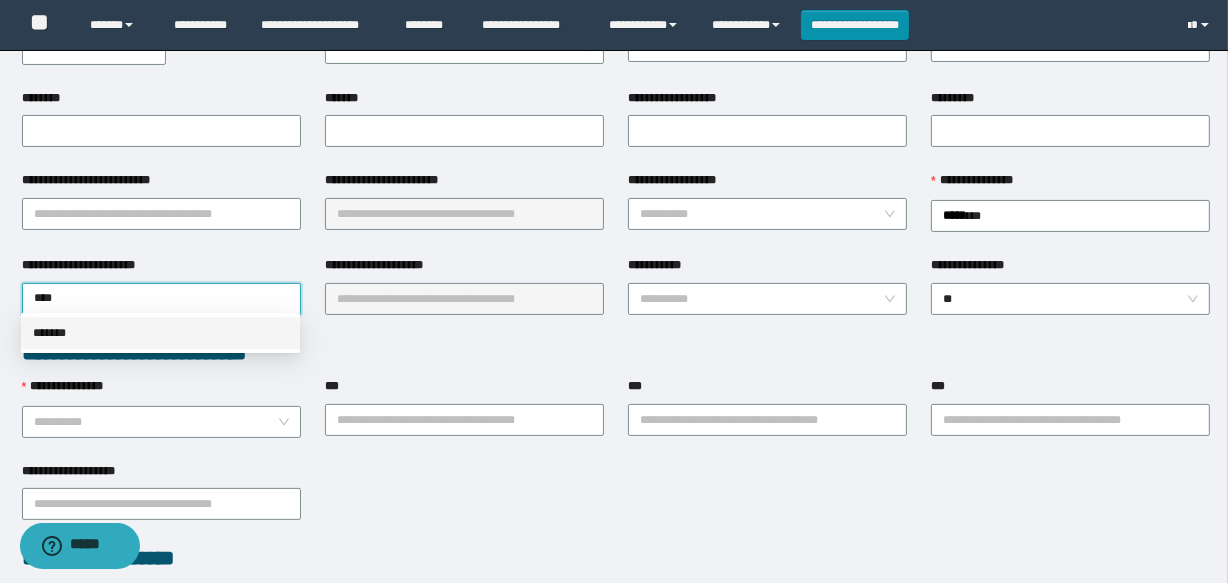 drag, startPoint x: 183, startPoint y: 321, endPoint x: 580, endPoint y: 320, distance: 397.00125 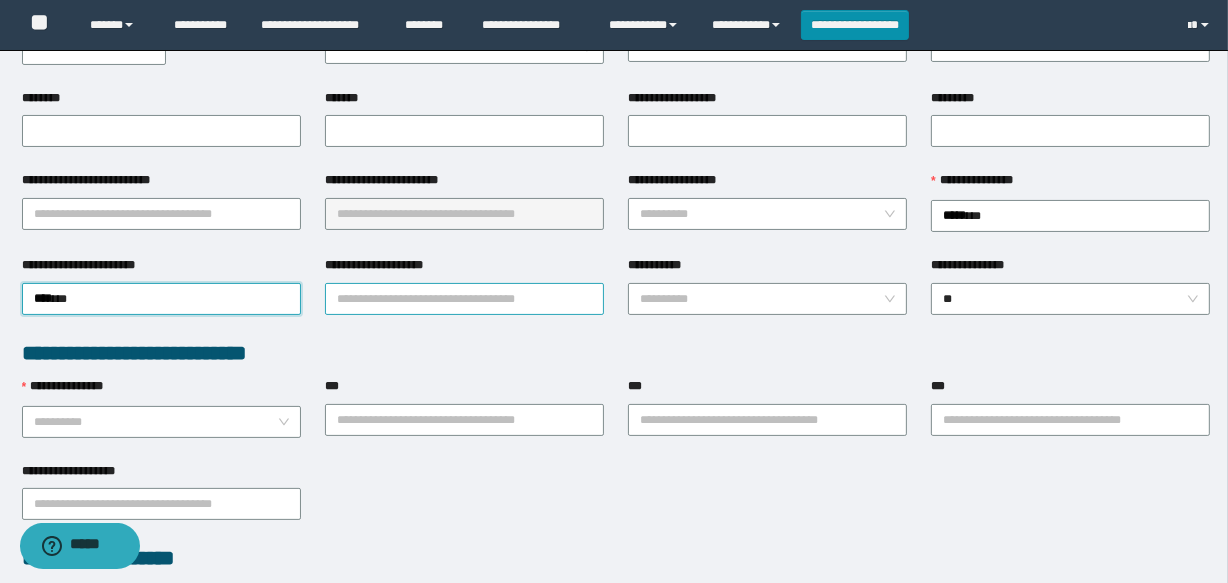 click on "**********" at bounding box center [464, 299] 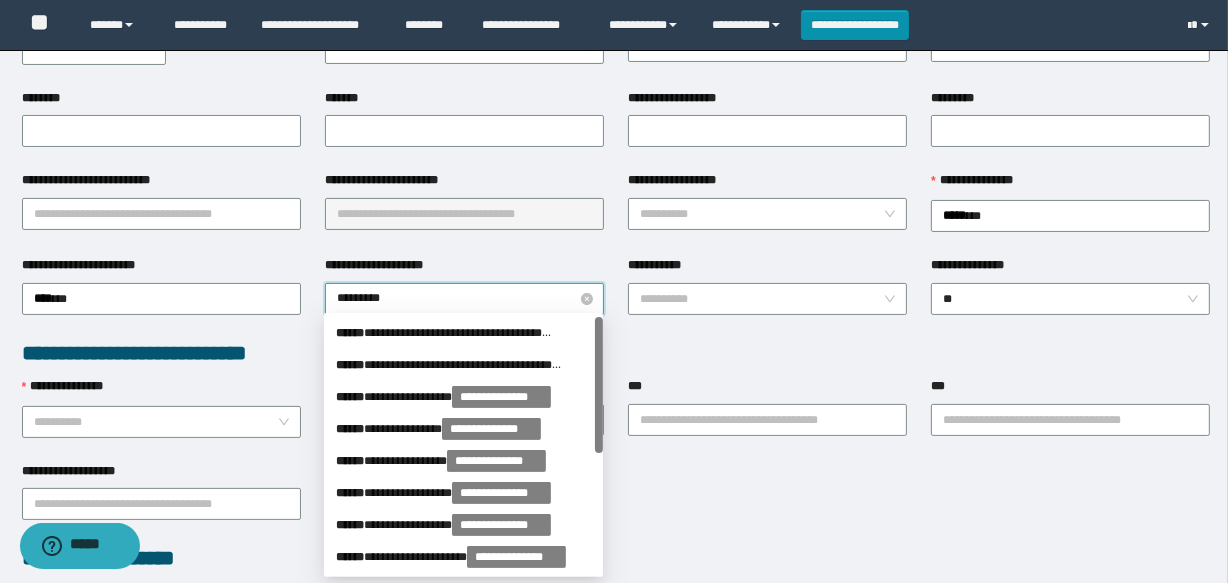 type on "**********" 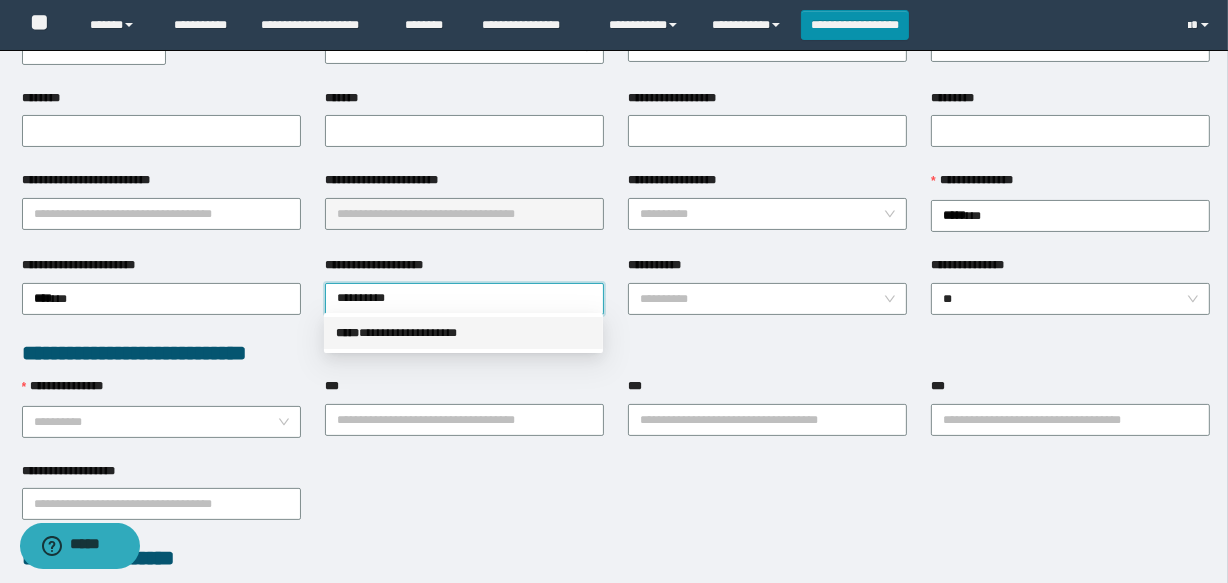 click on "**********" at bounding box center (463, 333) 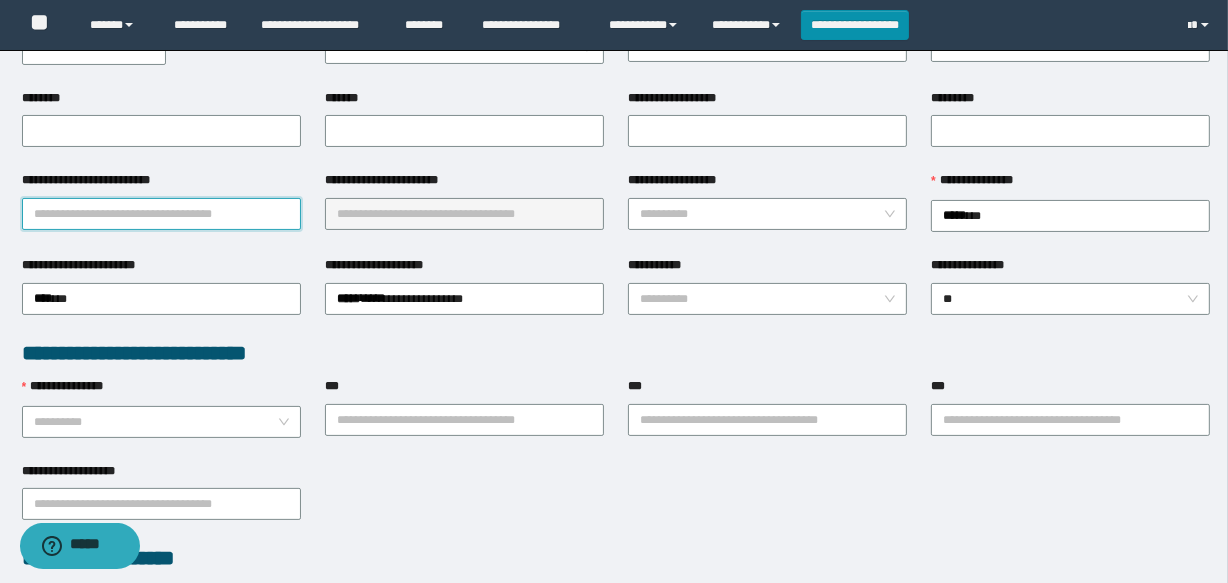 click on "**********" at bounding box center [161, 214] 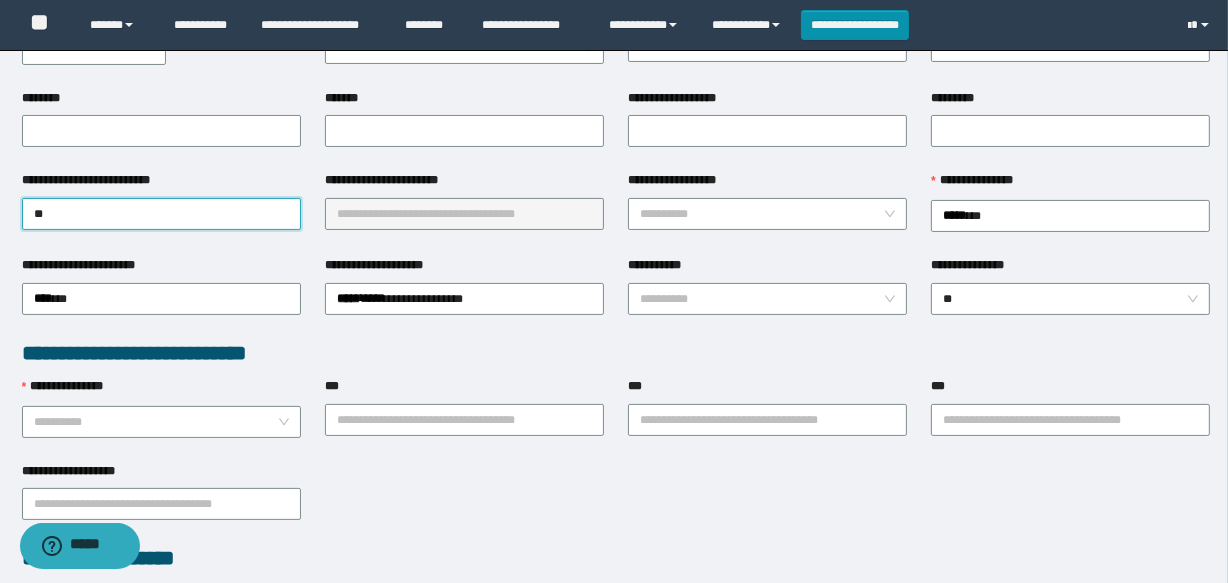 type on "***" 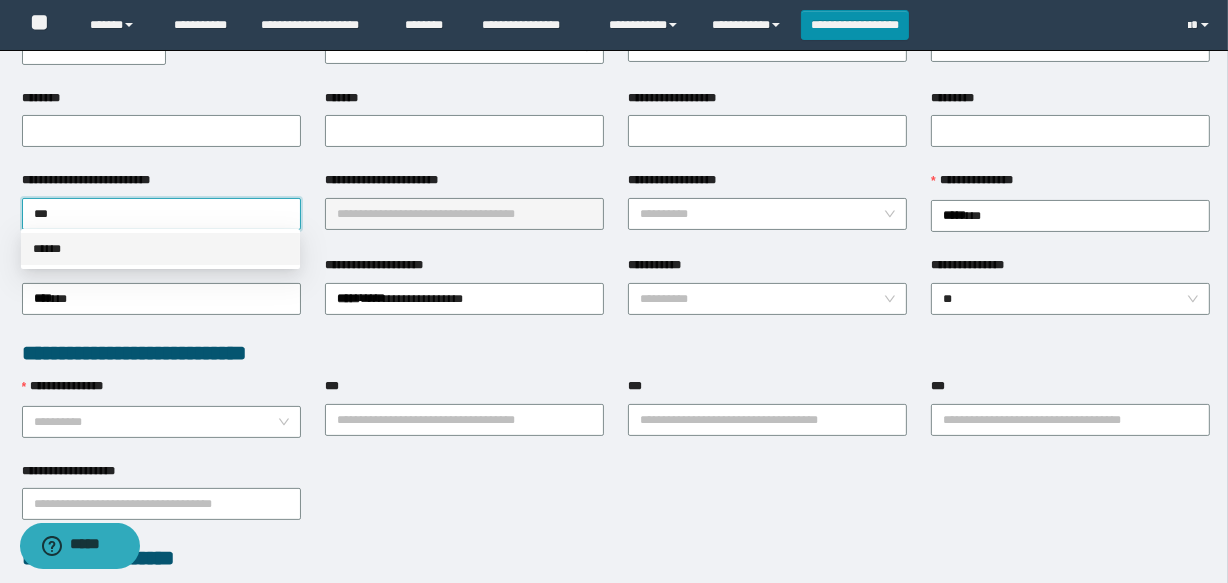 drag, startPoint x: 187, startPoint y: 247, endPoint x: 275, endPoint y: 242, distance: 88.14193 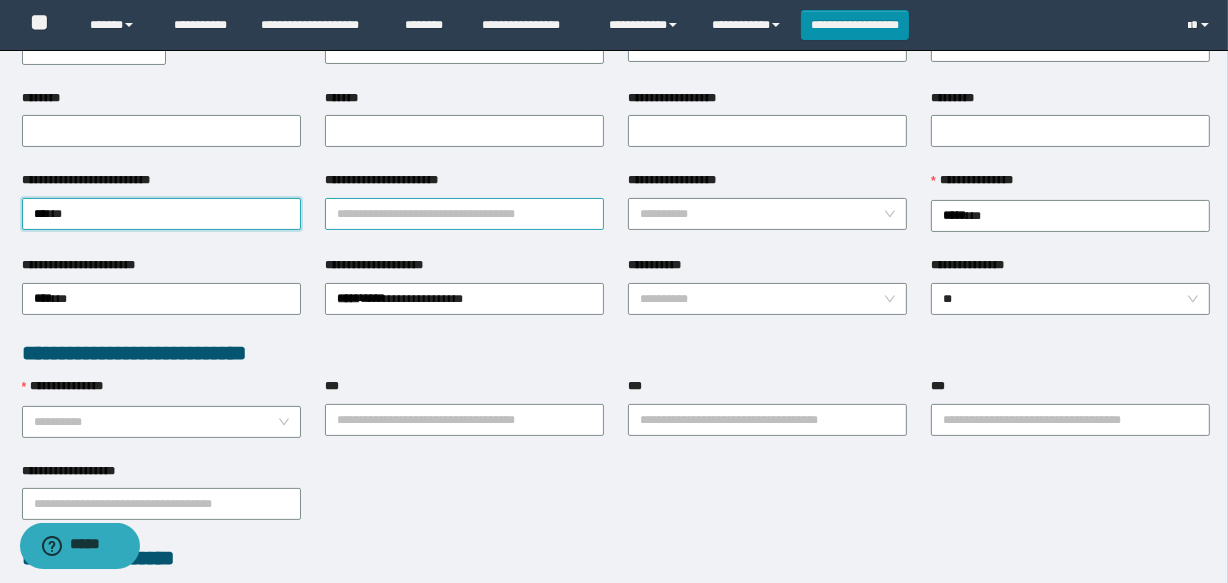 click on "**********" at bounding box center [464, 214] 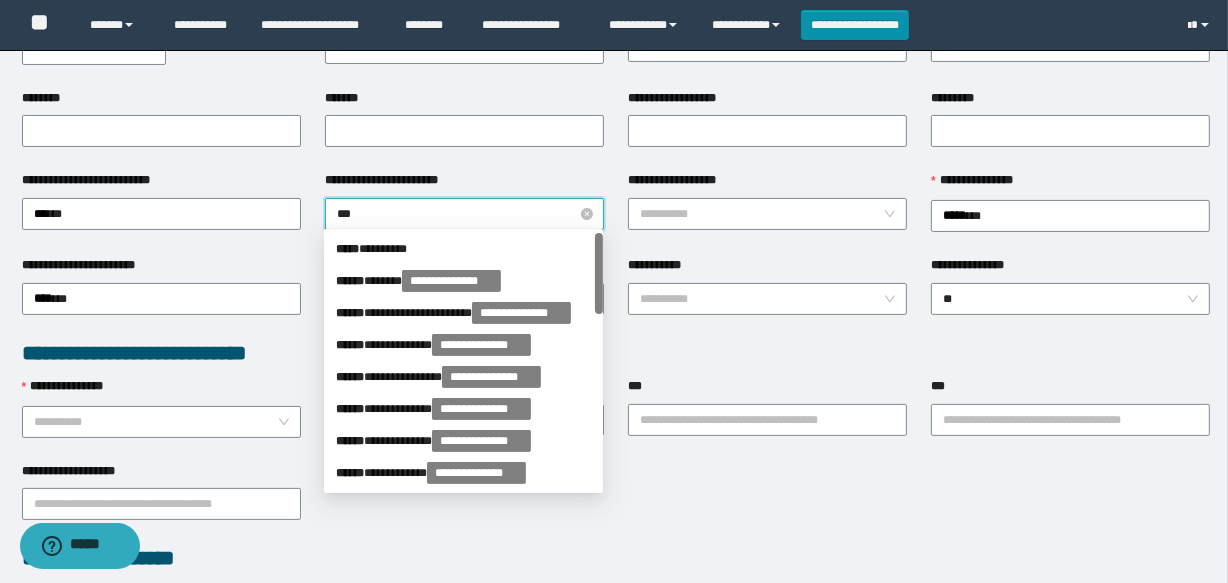 type on "****" 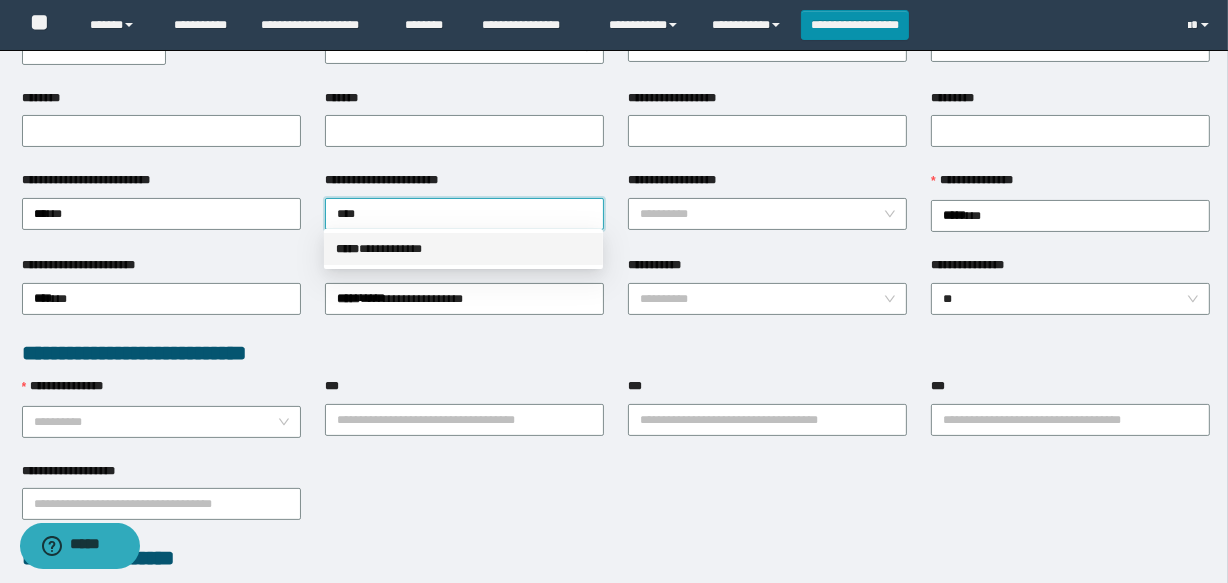 click on "**********" at bounding box center (463, 249) 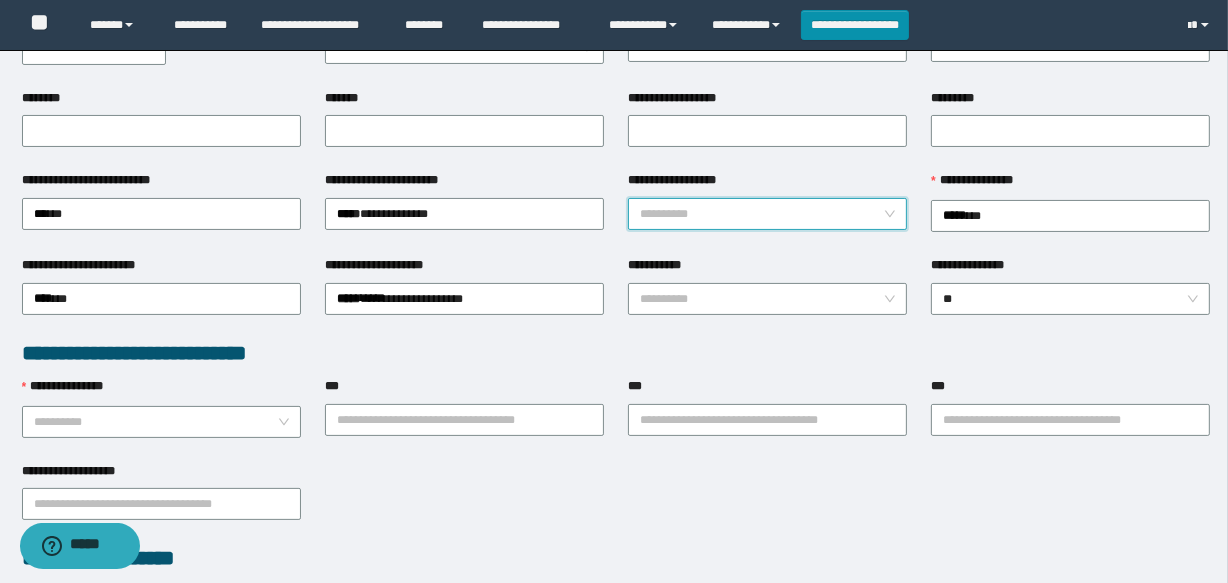 click on "**********" at bounding box center [761, 214] 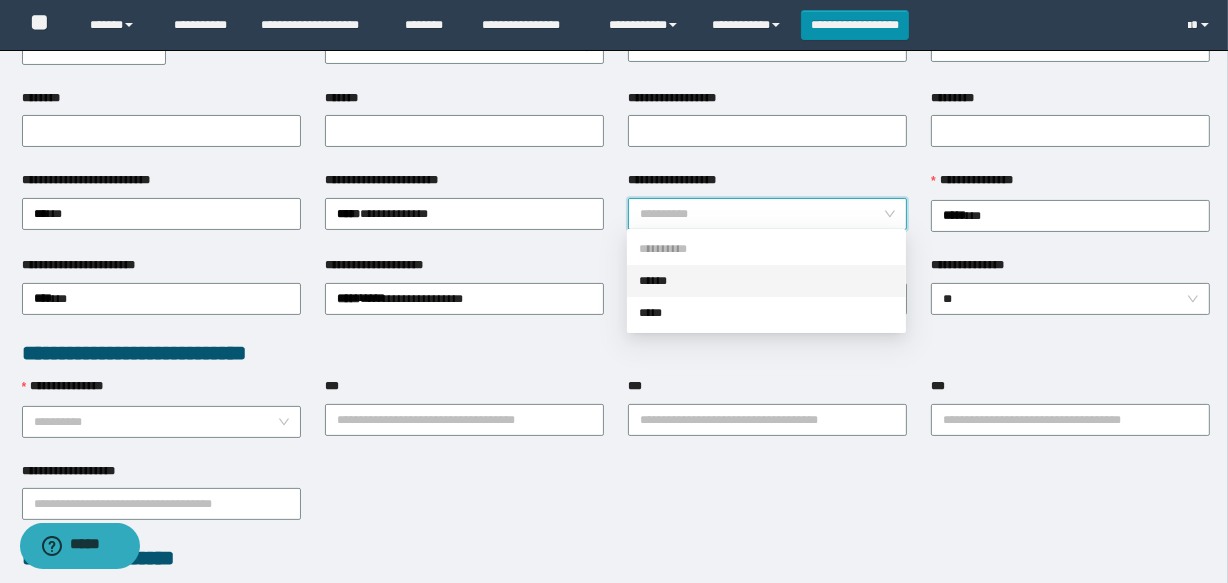drag, startPoint x: 691, startPoint y: 280, endPoint x: 784, endPoint y: 227, distance: 107.042046 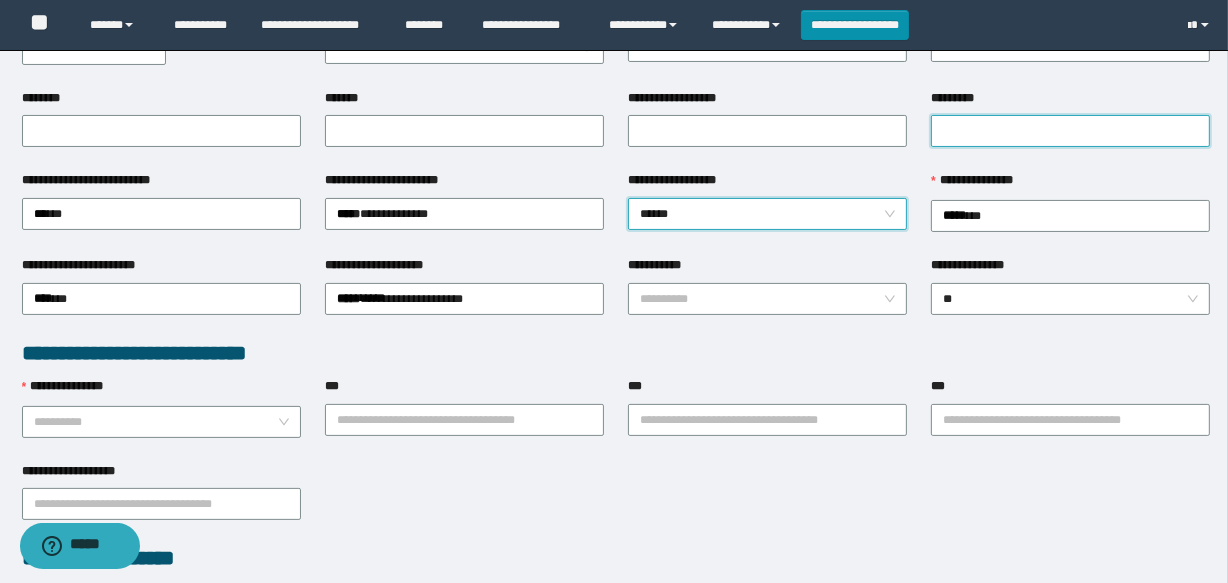 click on "*********" at bounding box center (1070, 131) 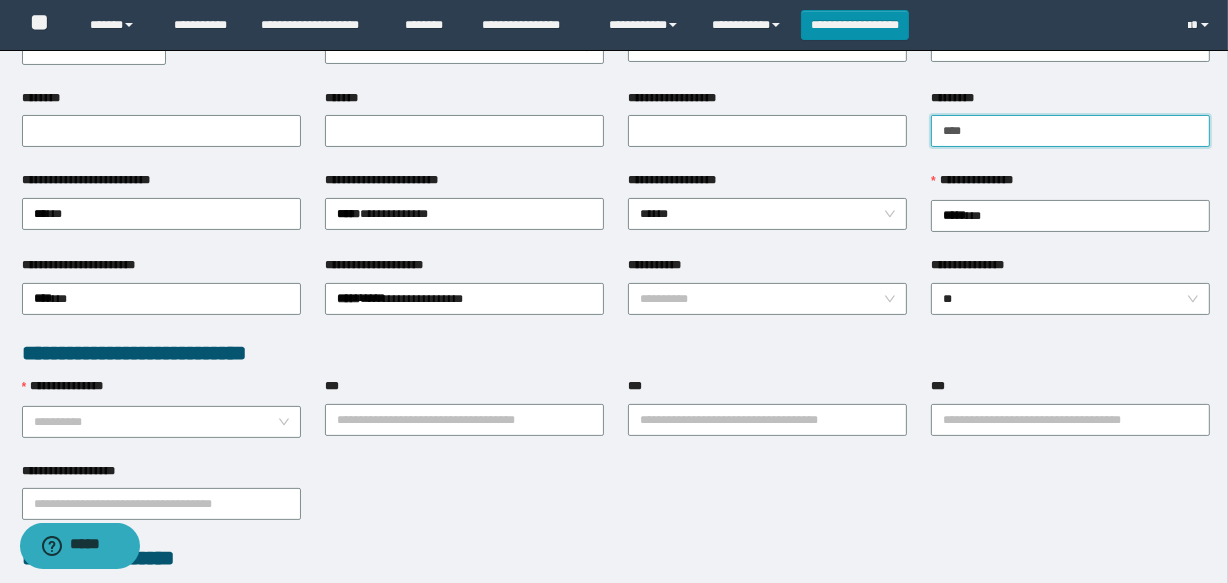 type on "**********" 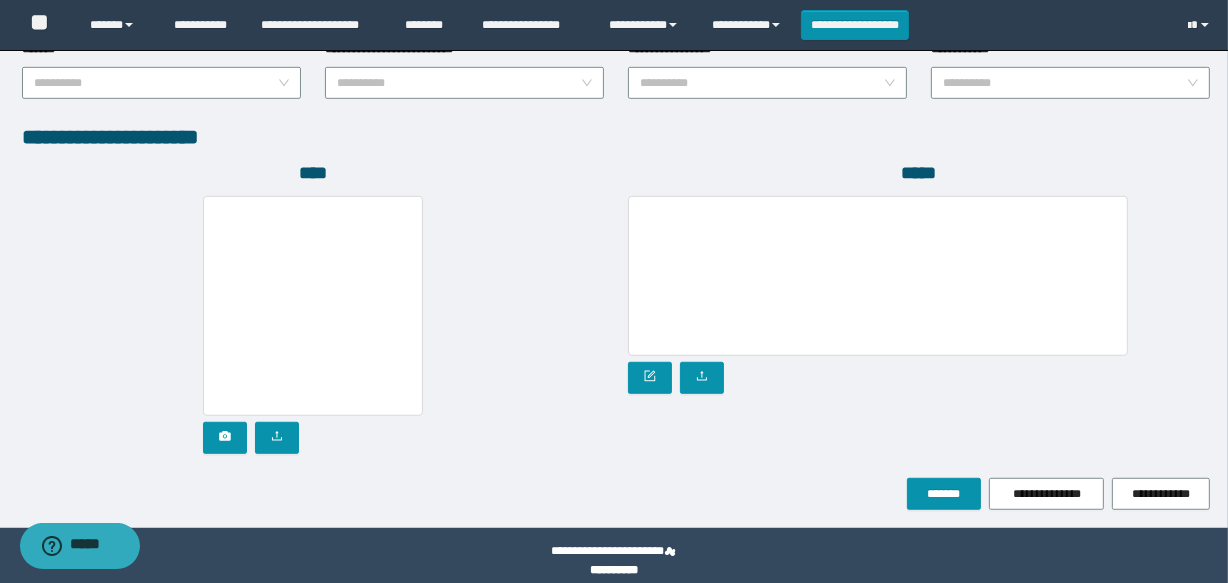 scroll, scrollTop: 1120, scrollLeft: 0, axis: vertical 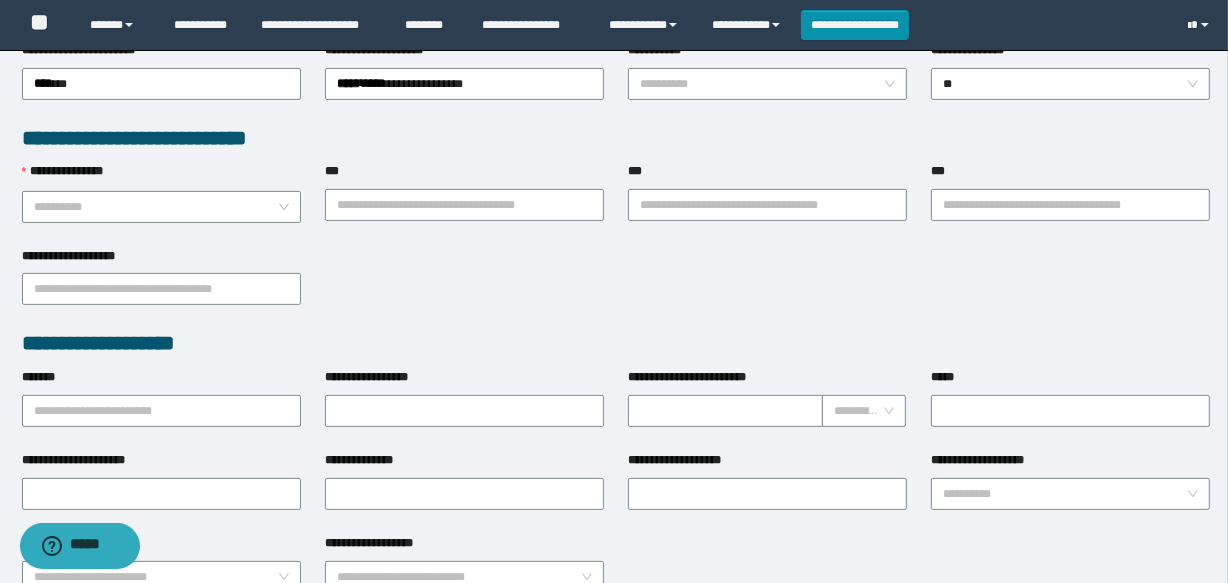 drag, startPoint x: 879, startPoint y: 210, endPoint x: 855, endPoint y: 215, distance: 24.5153 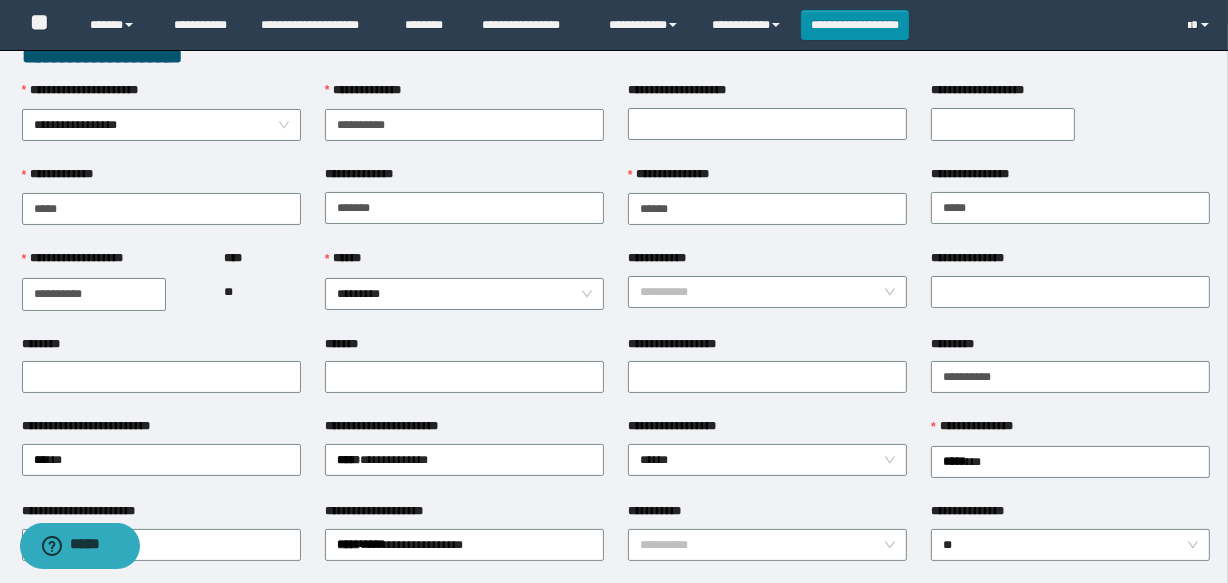 scroll, scrollTop: 28, scrollLeft: 0, axis: vertical 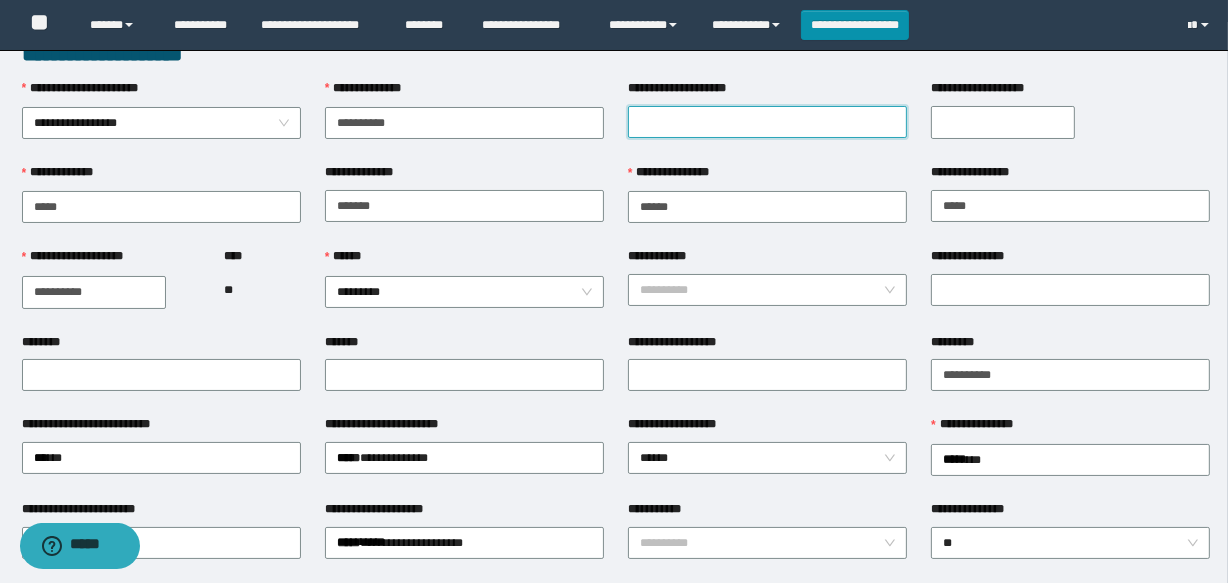 click on "**********" at bounding box center [767, 122] 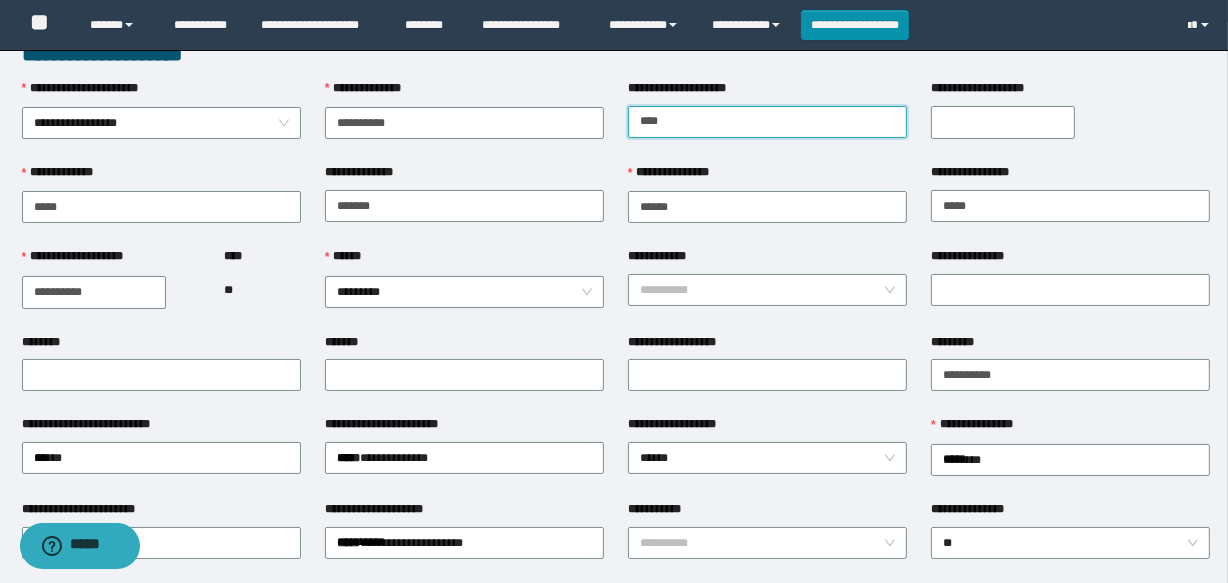type on "*******" 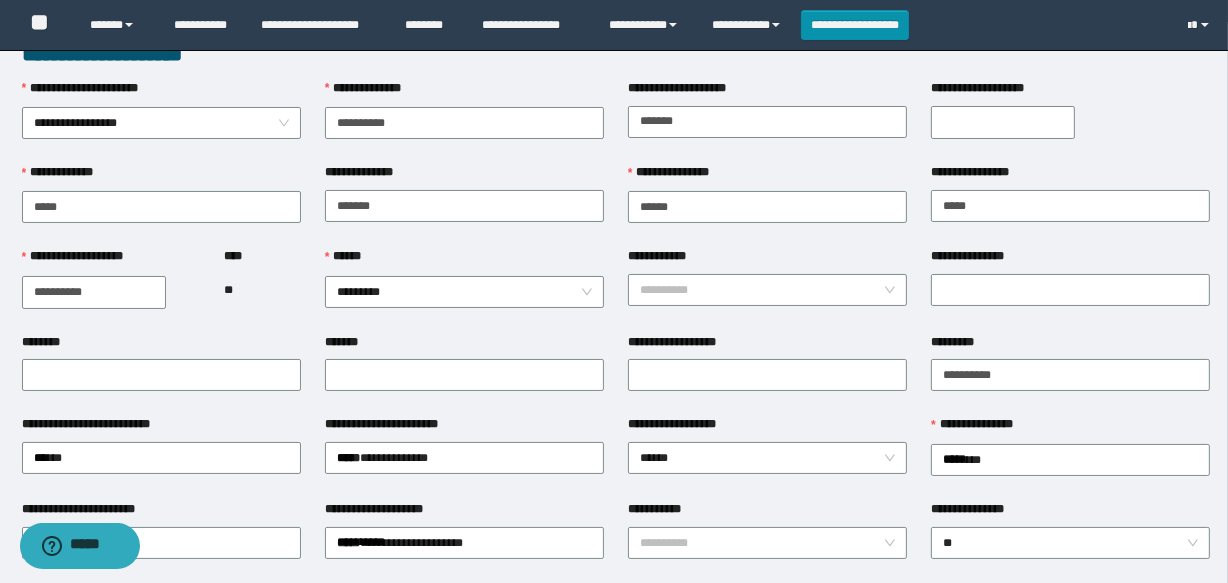 click on "**********" at bounding box center [1070, 121] 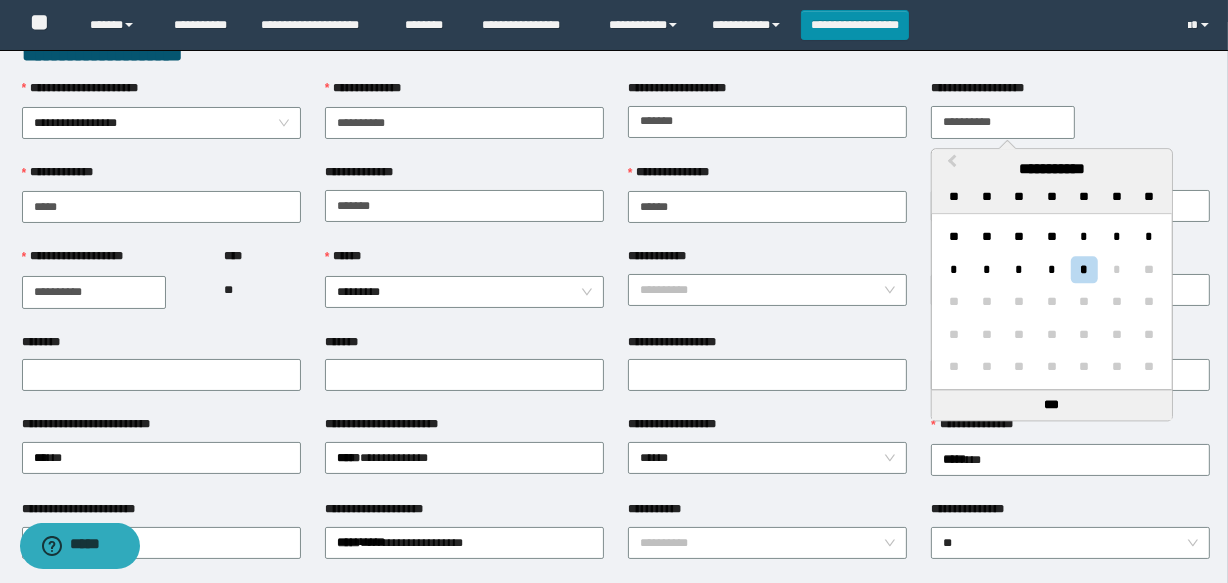 click on "**********" at bounding box center (1003, 122) 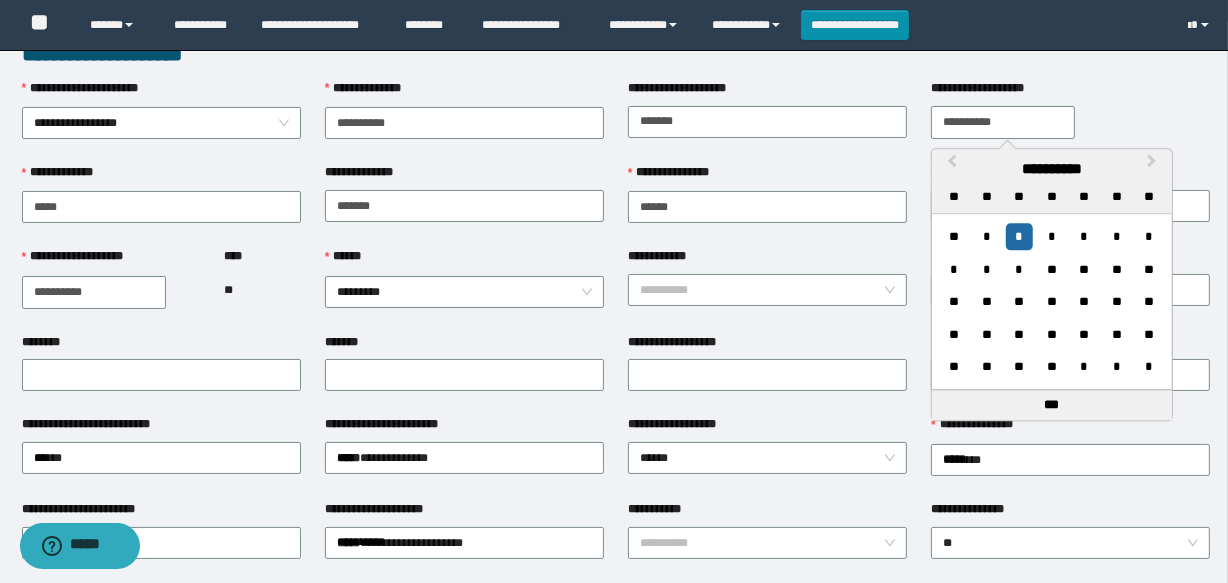type on "**********" 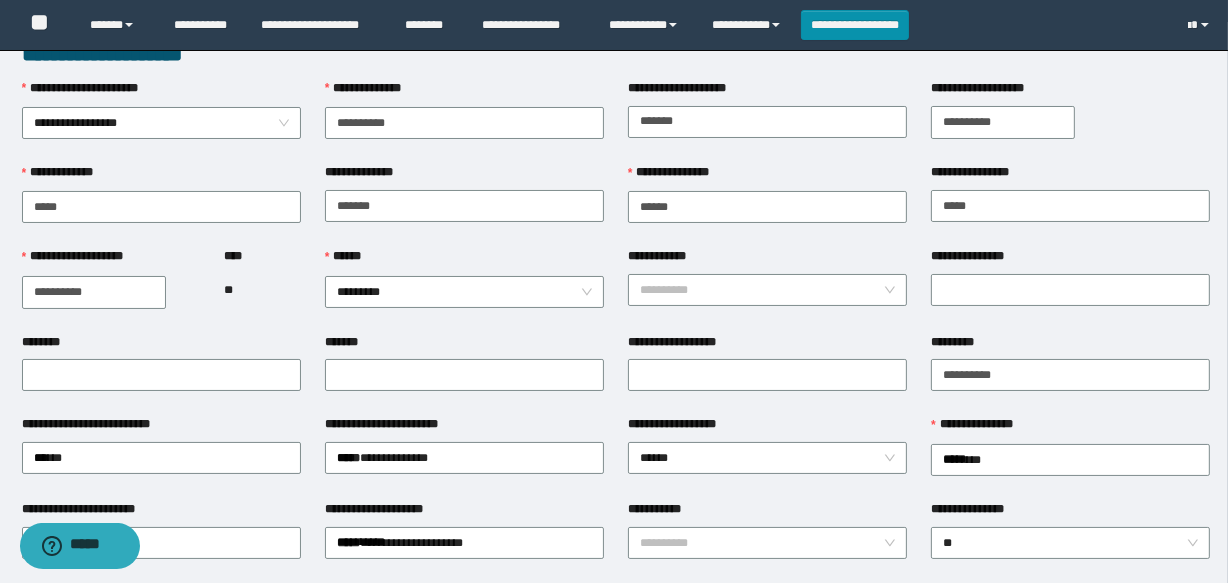 scroll, scrollTop: 119, scrollLeft: 0, axis: vertical 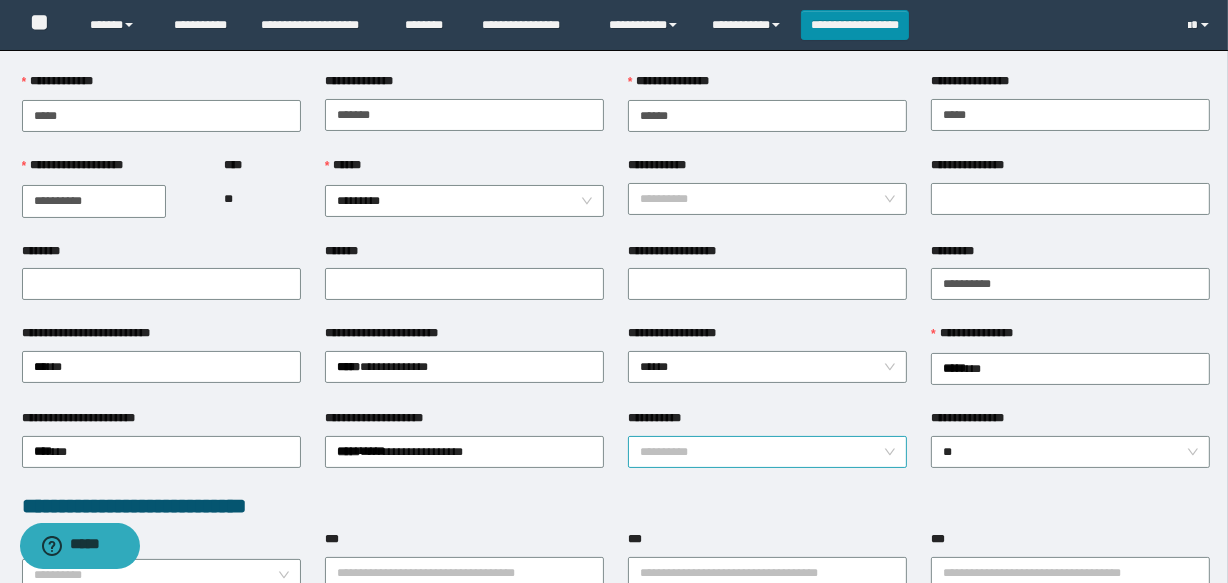 click on "**********" at bounding box center [761, 452] 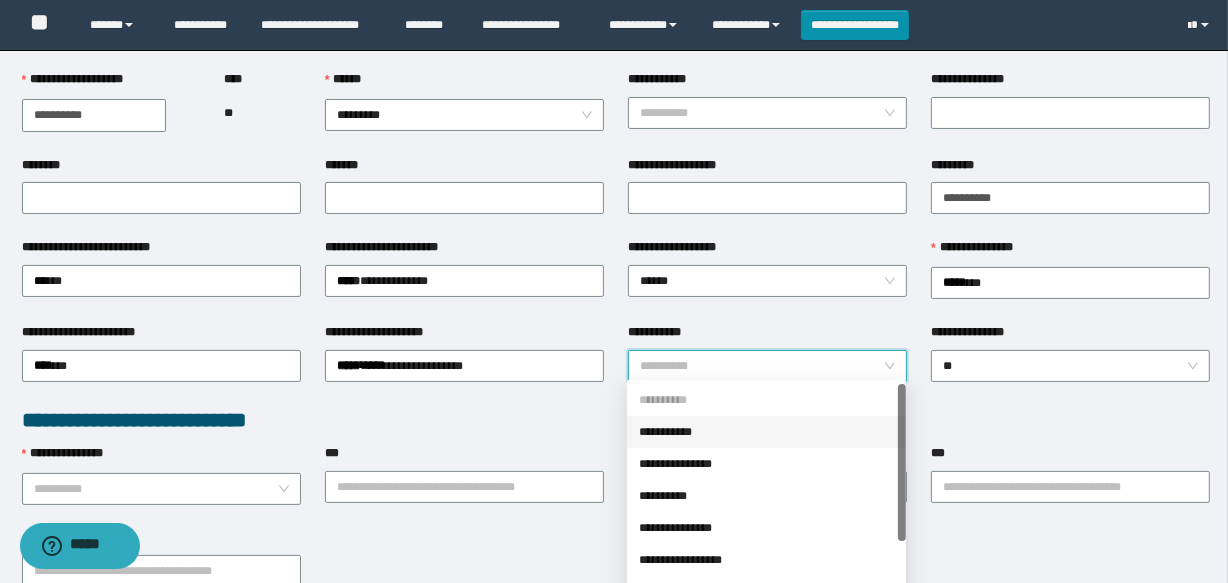 scroll, scrollTop: 300, scrollLeft: 0, axis: vertical 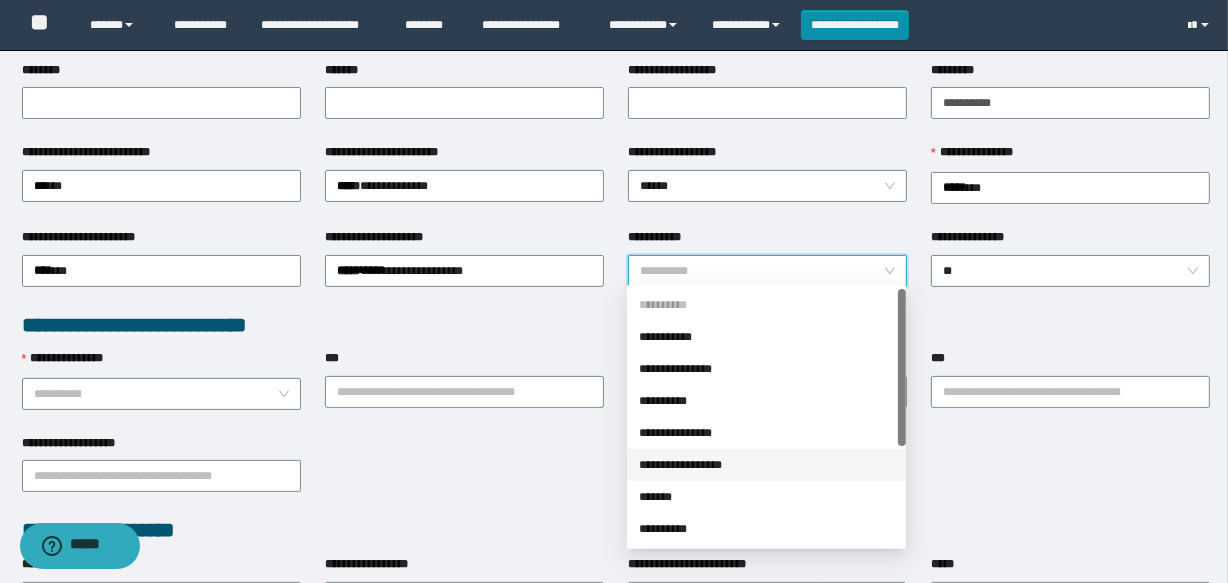 click on "**********" at bounding box center [766, 465] 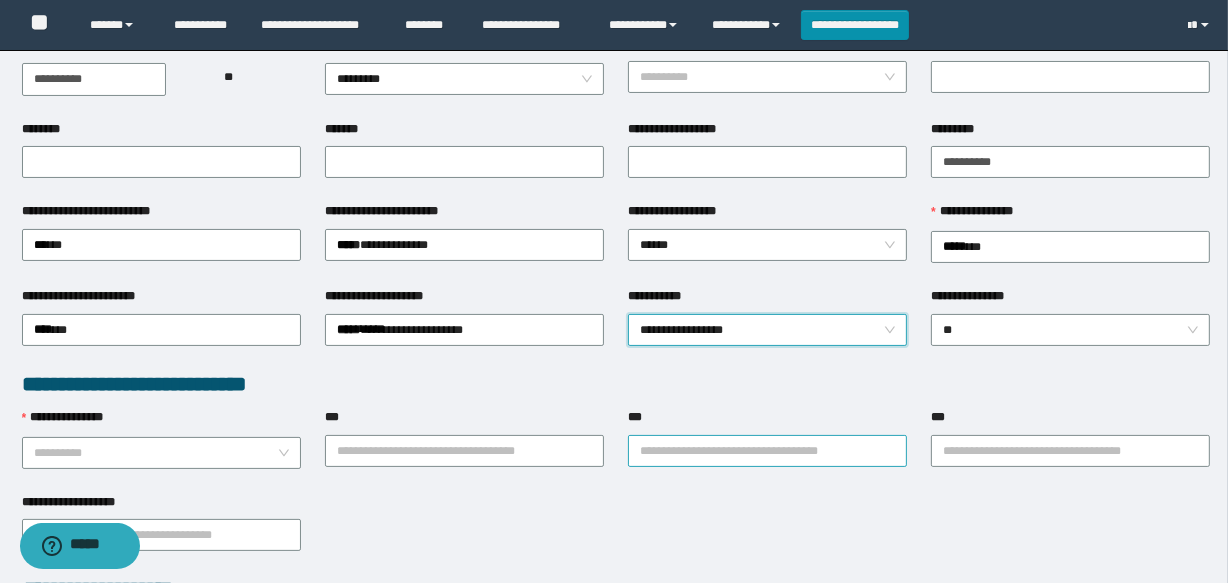 scroll, scrollTop: 210, scrollLeft: 0, axis: vertical 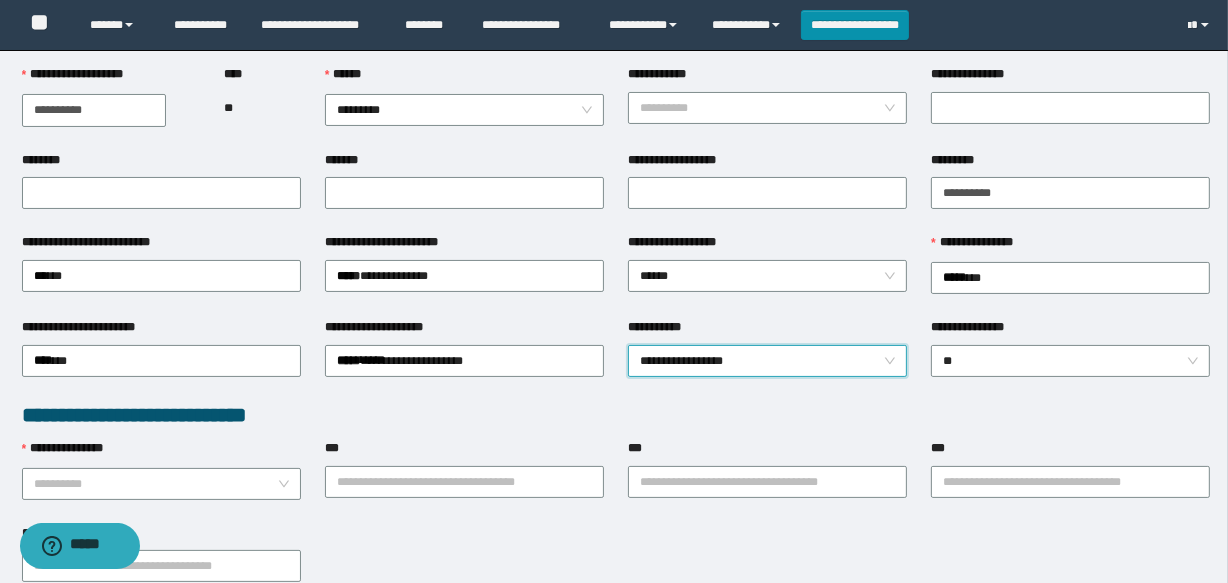 click on "**********" at bounding box center (767, 78) 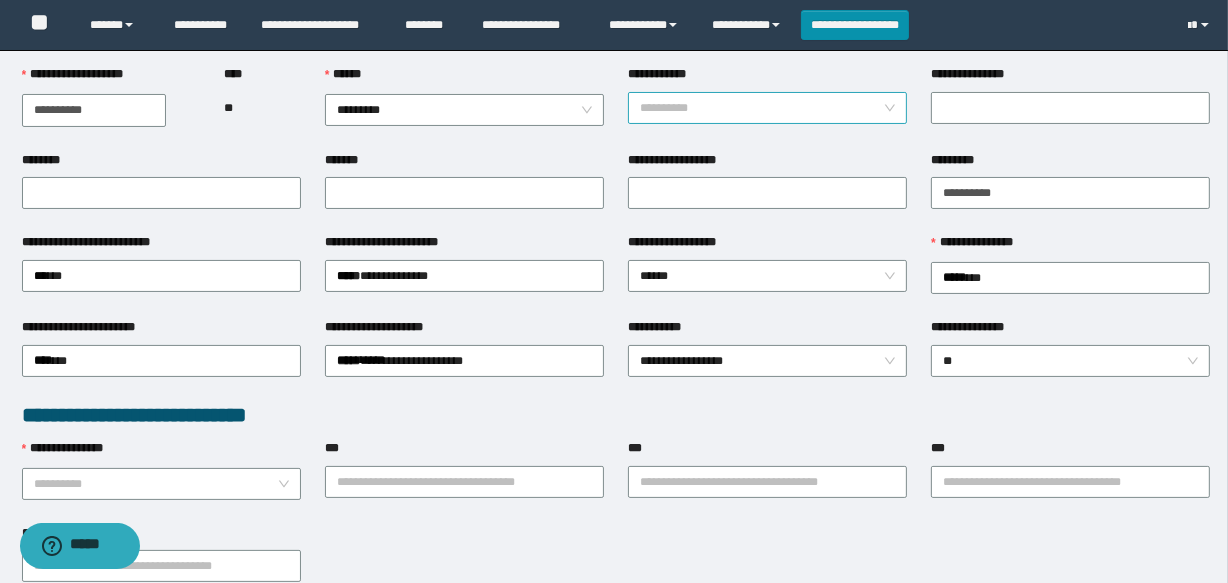 click on "**********" at bounding box center [761, 108] 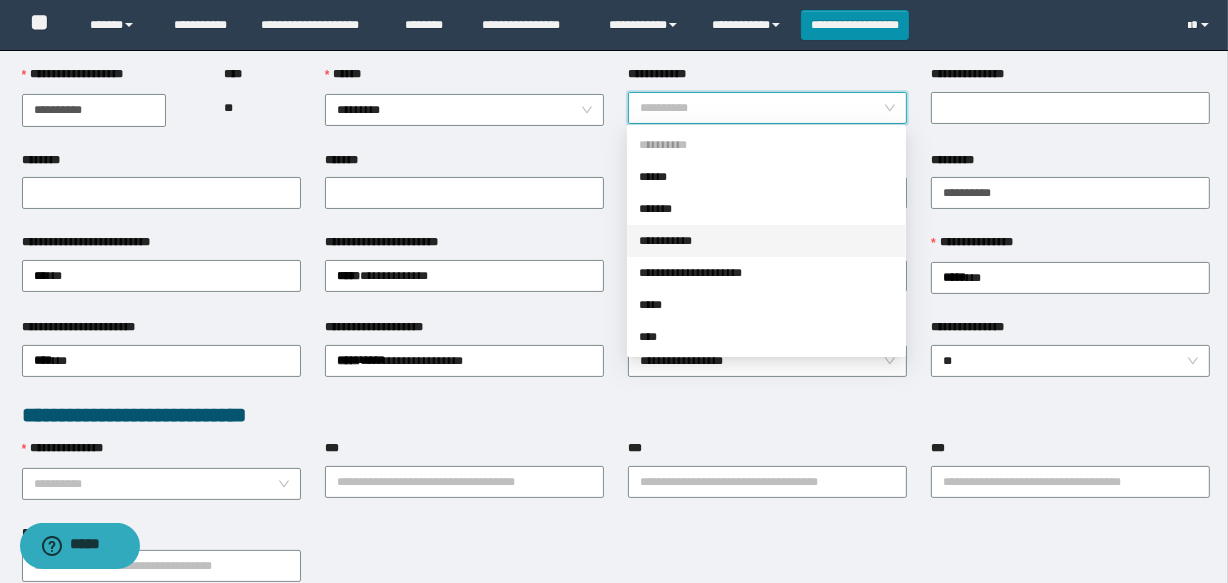 drag, startPoint x: 693, startPoint y: 239, endPoint x: 912, endPoint y: 203, distance: 221.93918 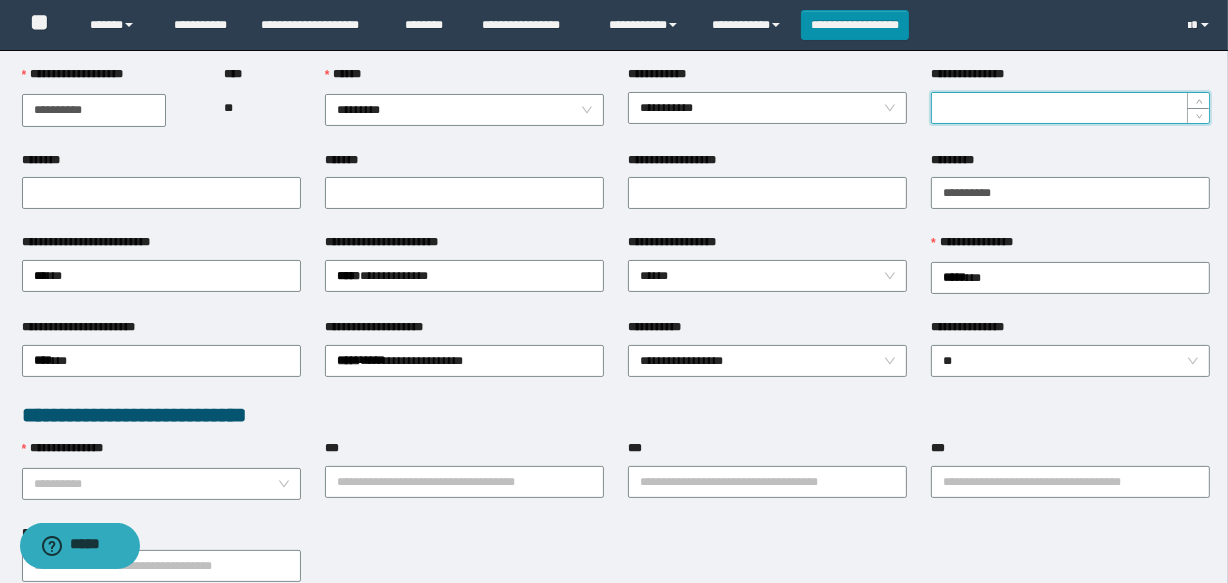 click on "**********" at bounding box center (1070, 108) 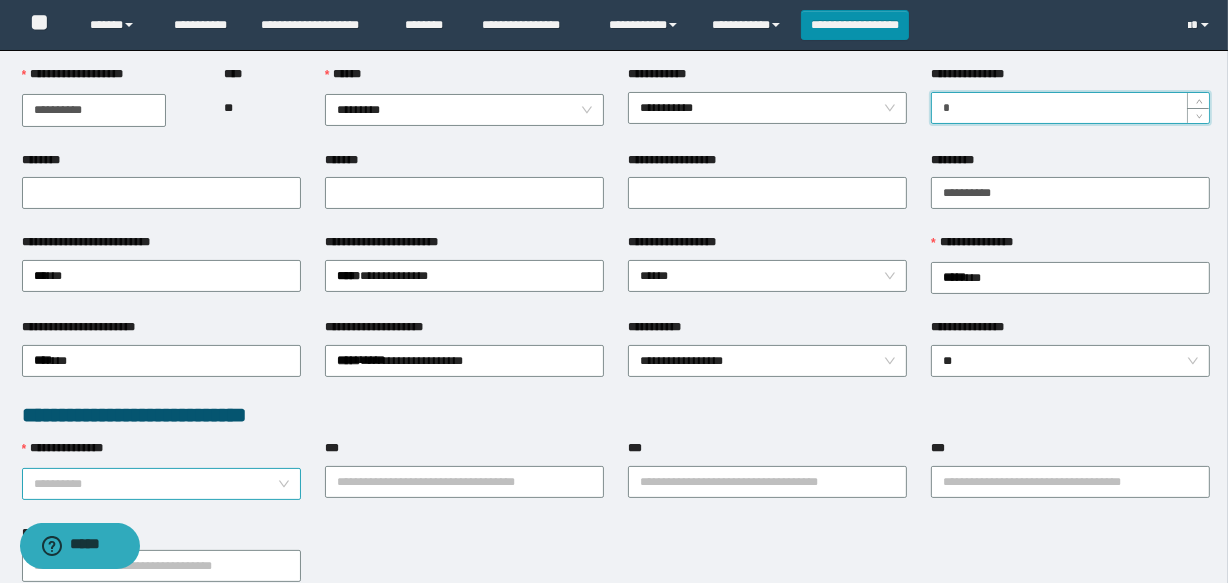 type on "*" 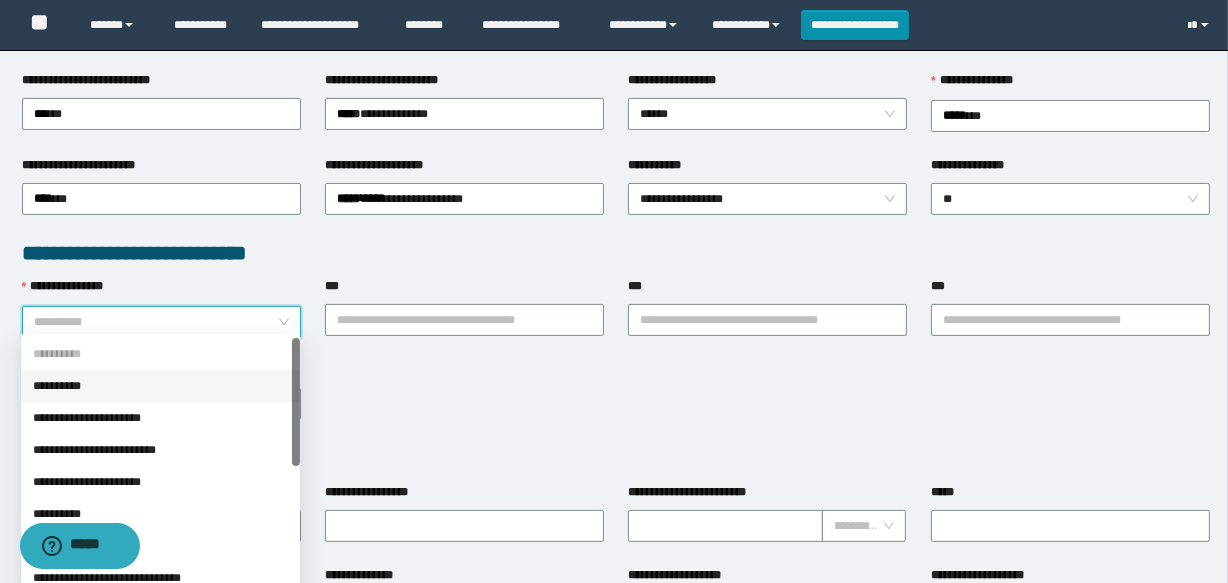 scroll, scrollTop: 391, scrollLeft: 0, axis: vertical 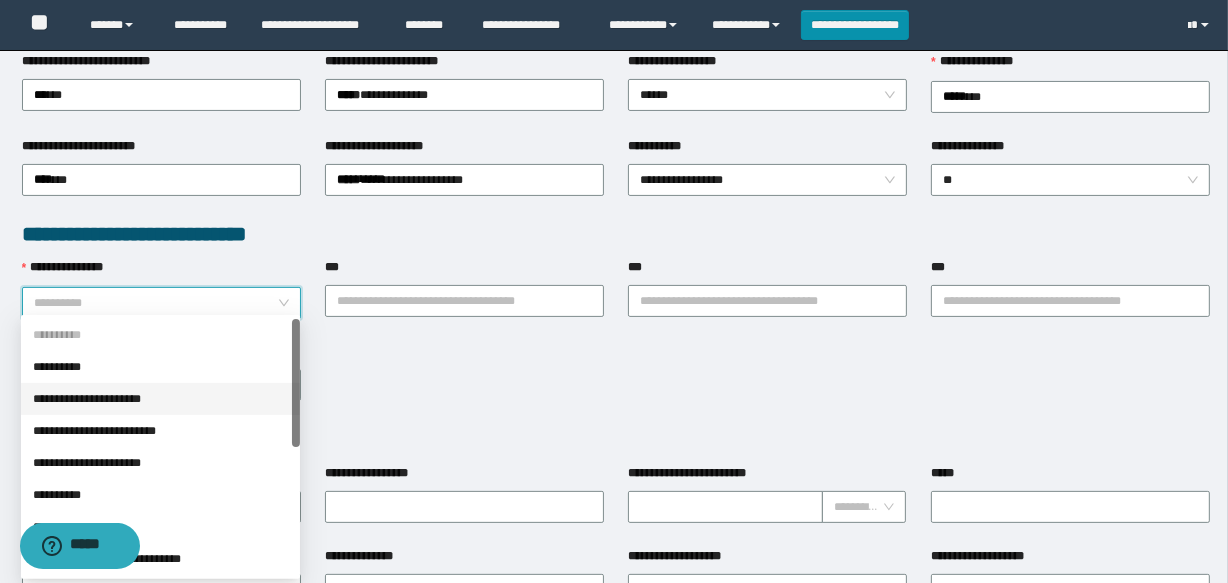 click on "**********" at bounding box center (160, 399) 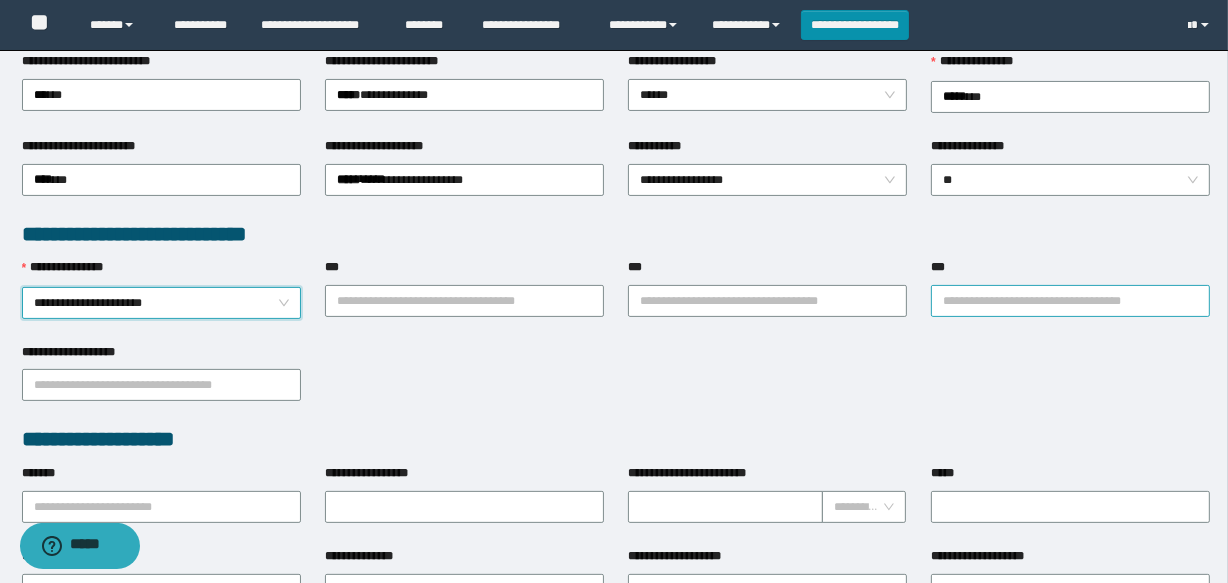 click on "***" at bounding box center (1070, 301) 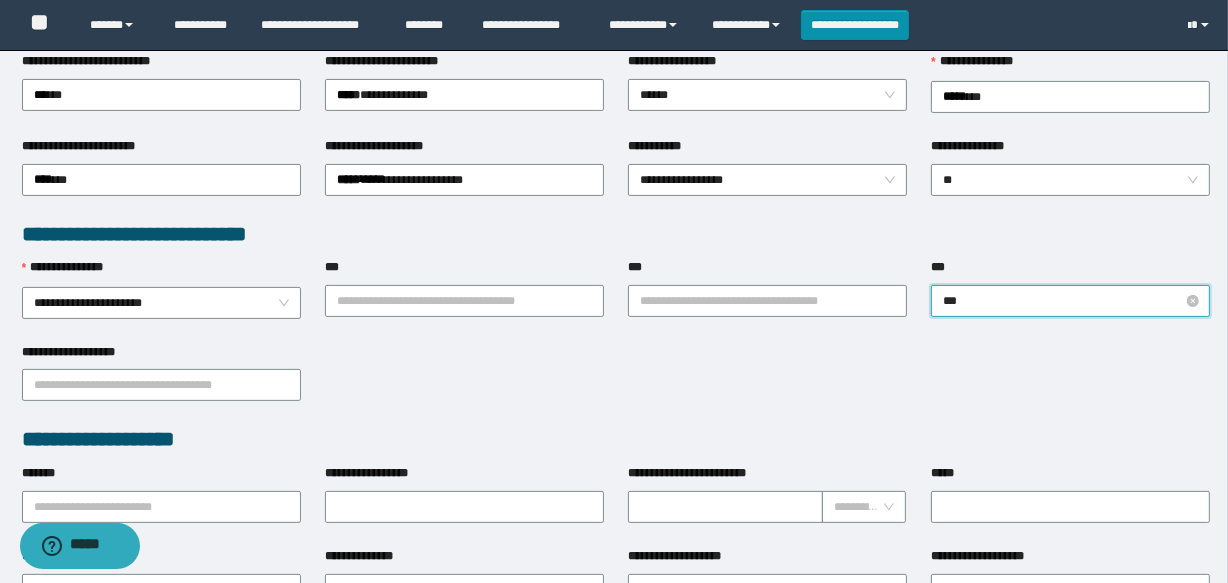 type on "****" 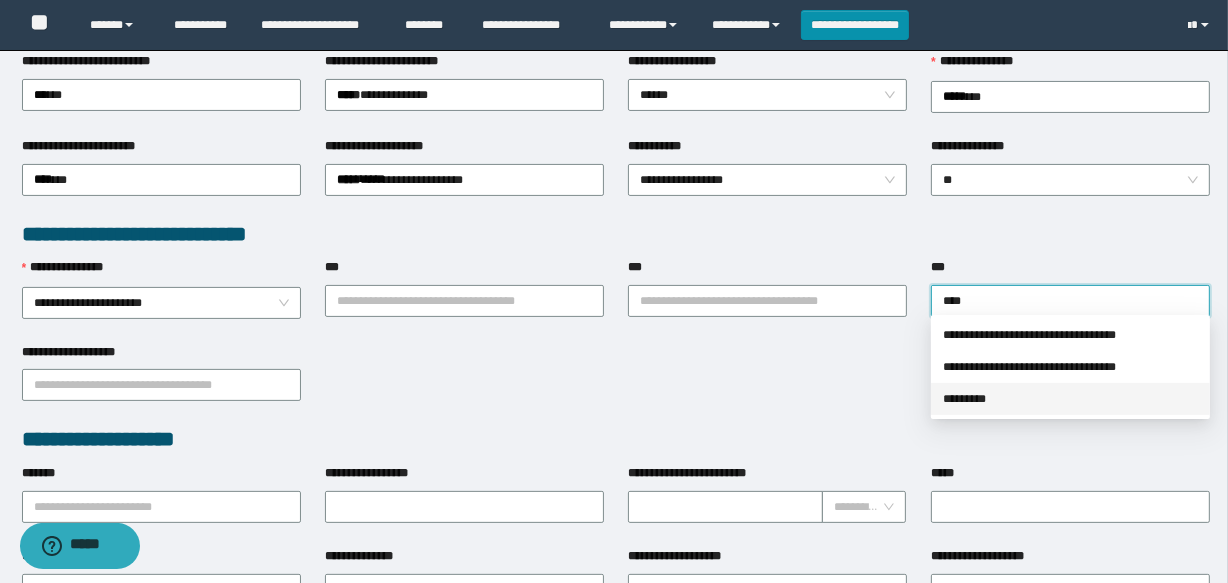 click on "*********" at bounding box center [1070, 399] 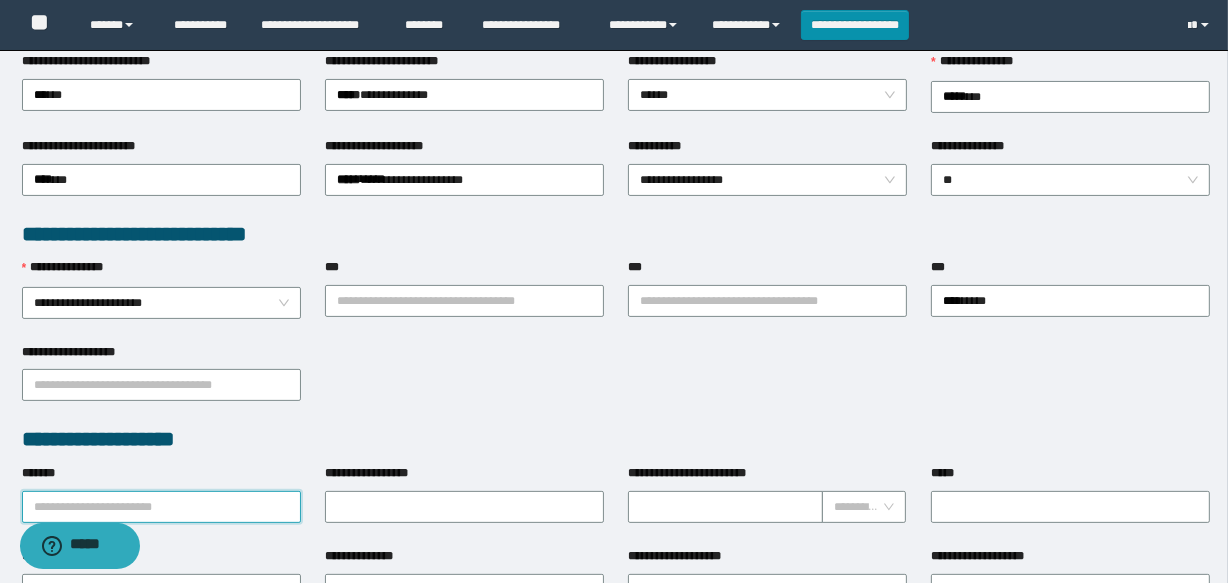 click on "*******" at bounding box center (161, 507) 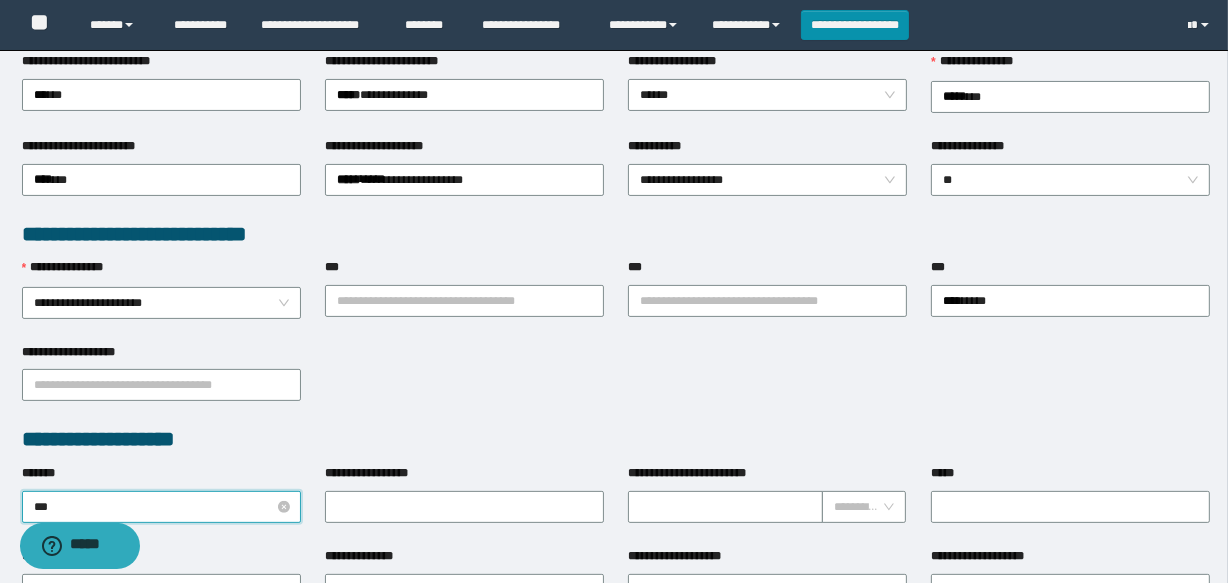 type on "****" 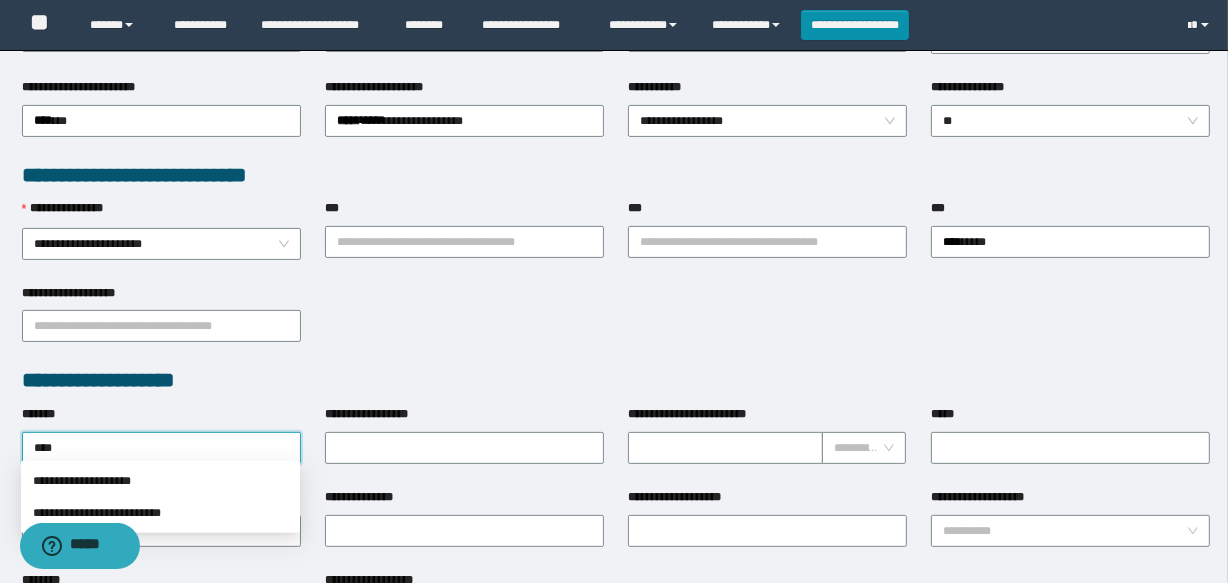 scroll, scrollTop: 482, scrollLeft: 0, axis: vertical 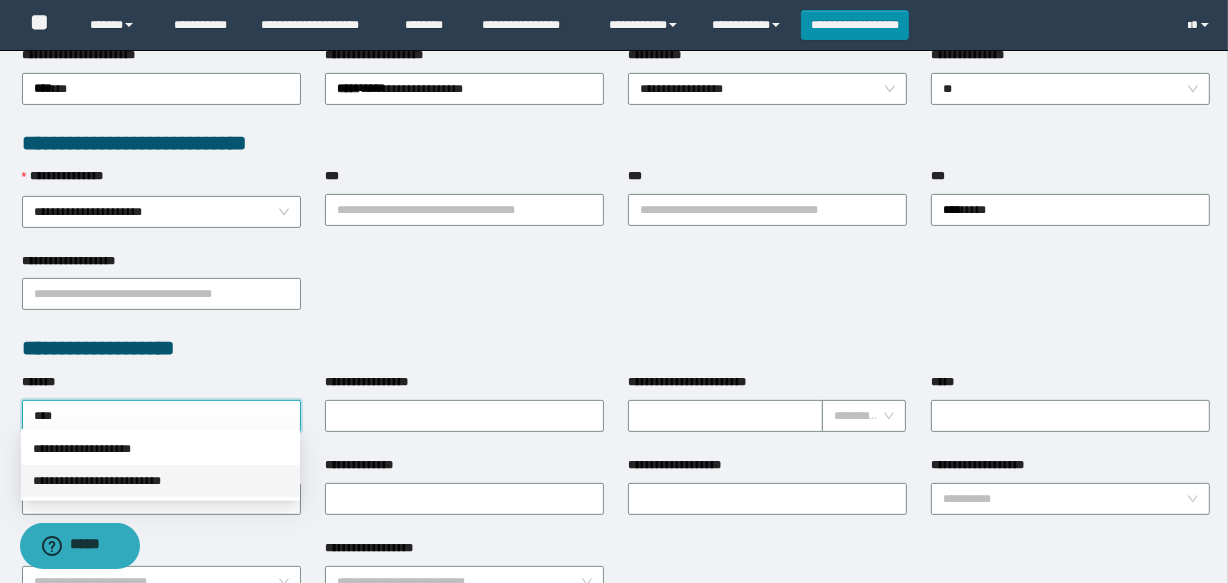 click on "**********" at bounding box center (160, 481) 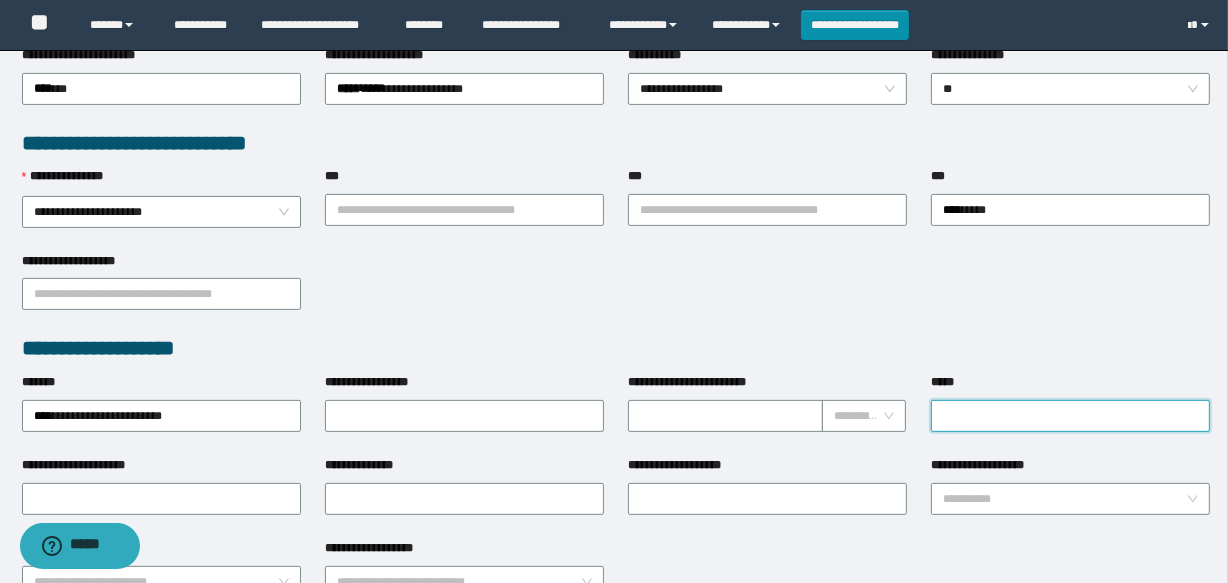 click on "*****" at bounding box center [1070, 416] 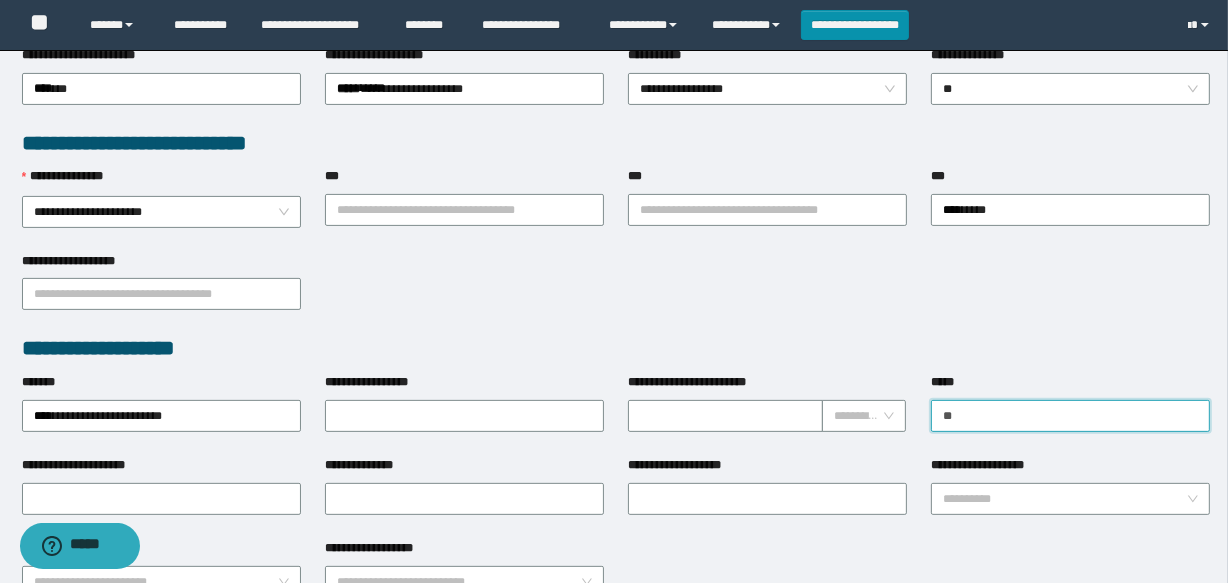 type on "**********" 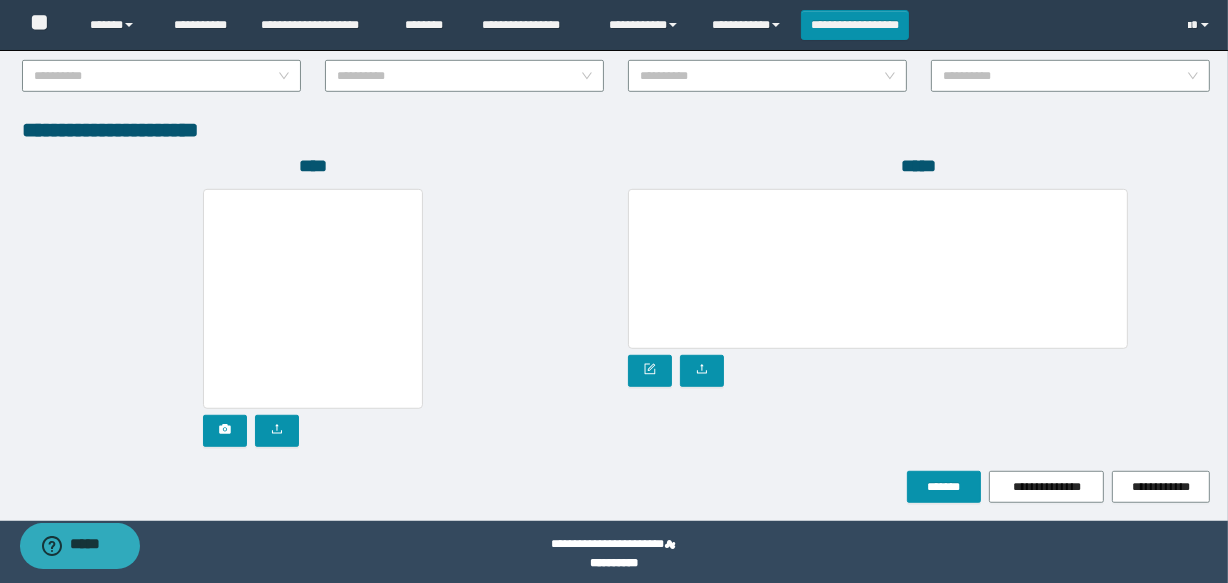 scroll, scrollTop: 1119, scrollLeft: 0, axis: vertical 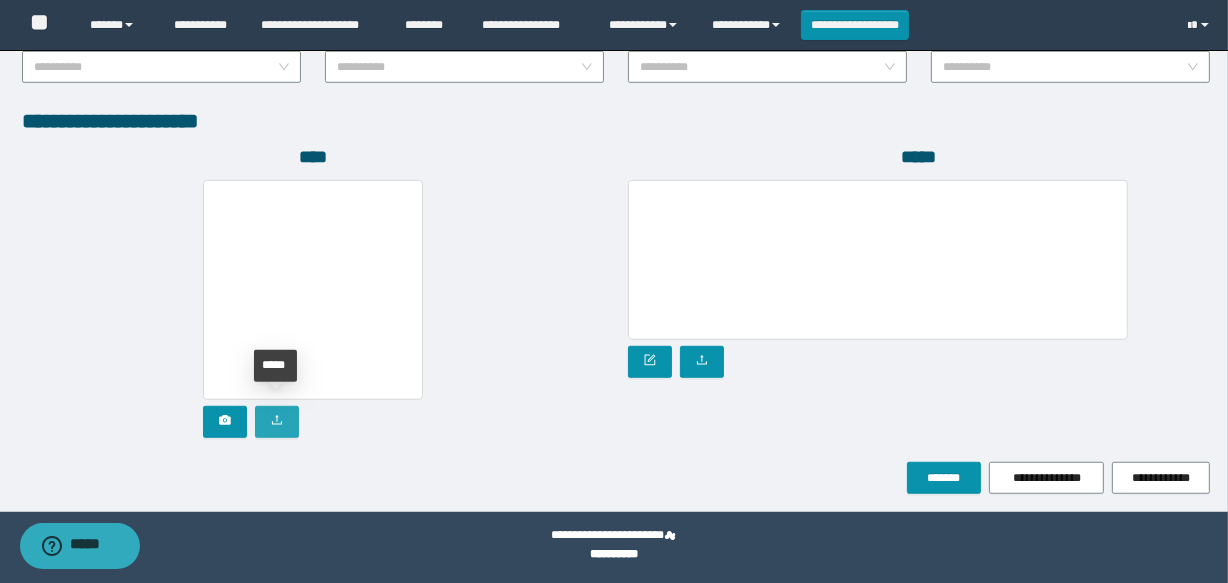 click at bounding box center (277, 422) 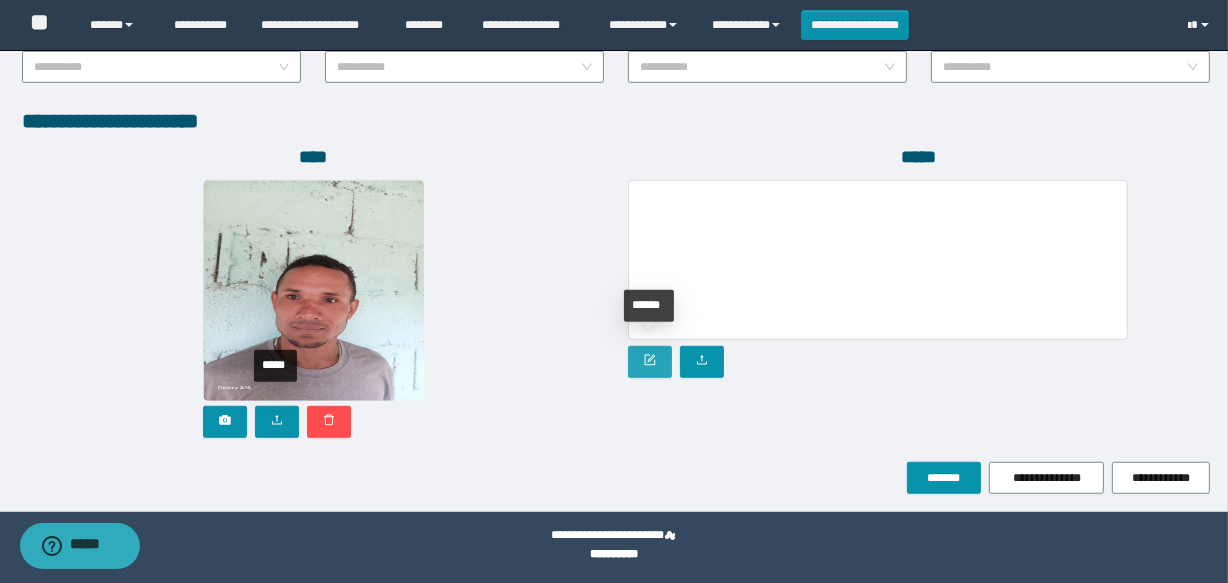 click 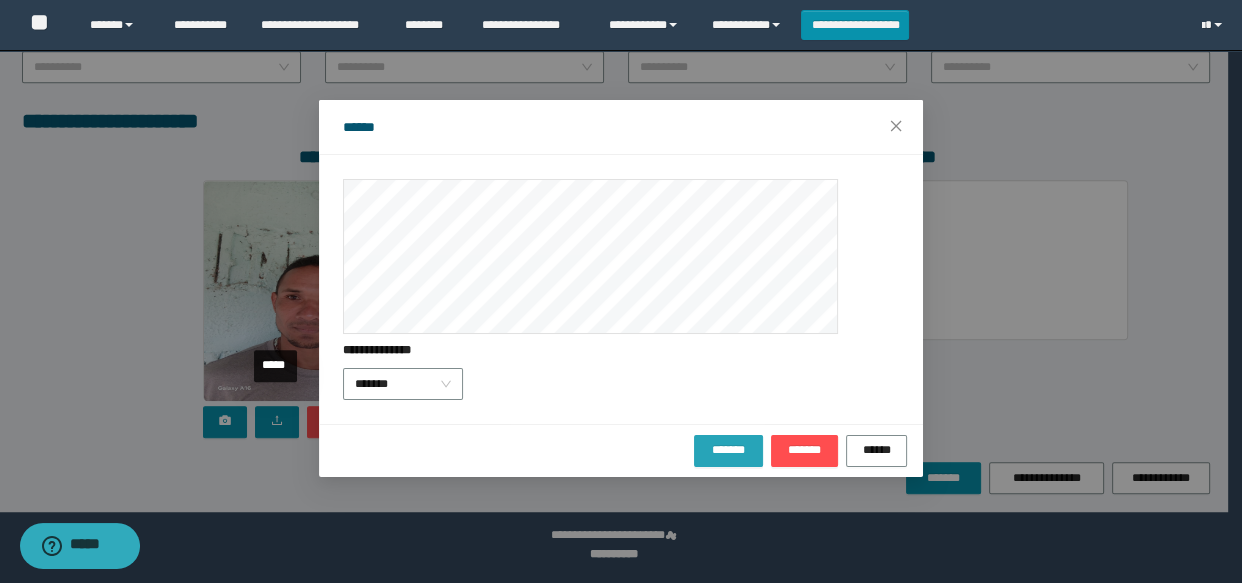 click on "*******" at bounding box center (729, 449) 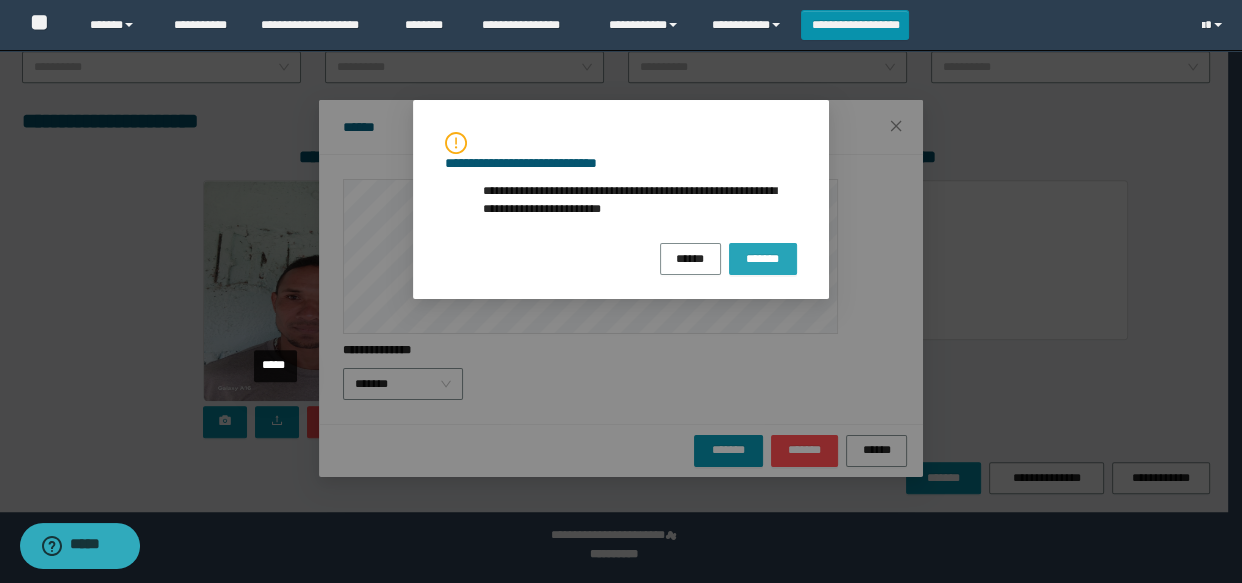 click on "*******" at bounding box center (763, 258) 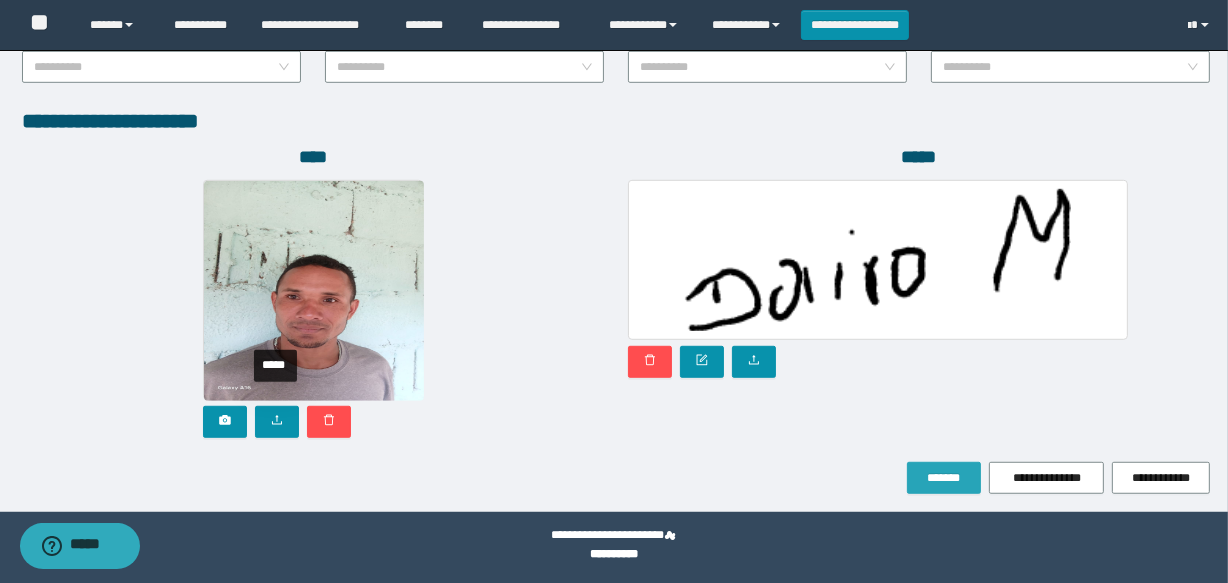 click on "*******" at bounding box center [944, 478] 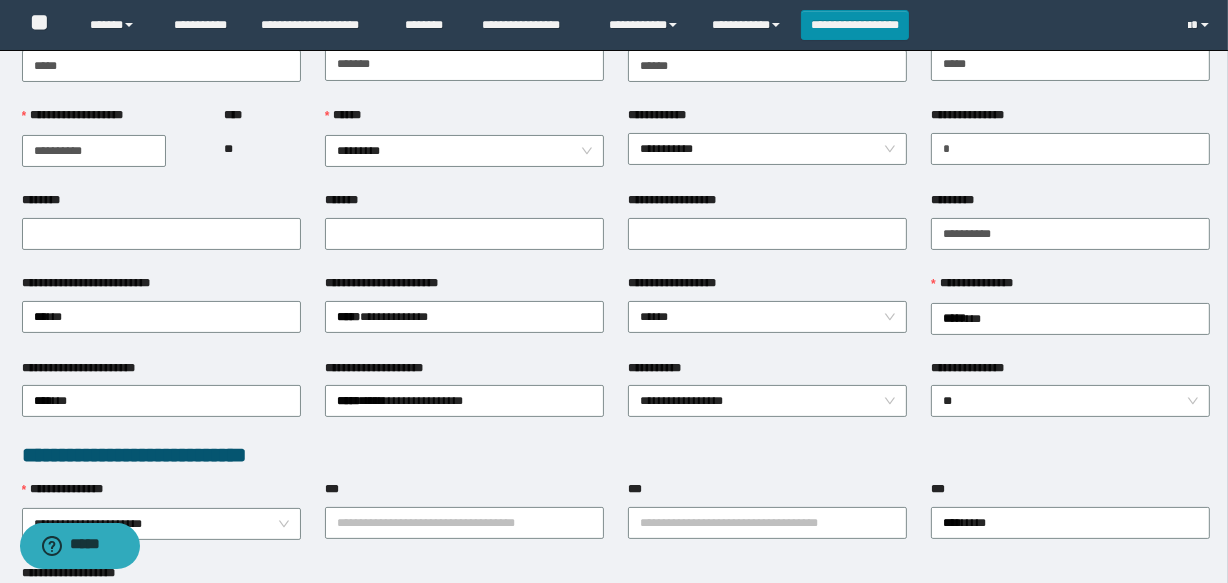 scroll, scrollTop: 0, scrollLeft: 0, axis: both 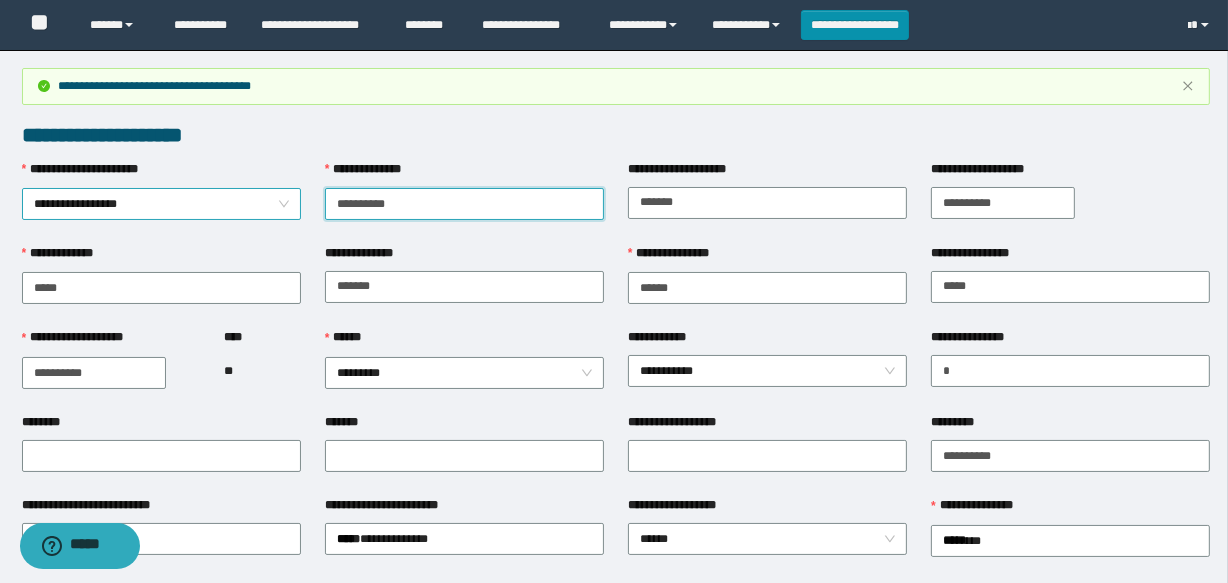 drag, startPoint x: 435, startPoint y: 200, endPoint x: 287, endPoint y: 196, distance: 148.05405 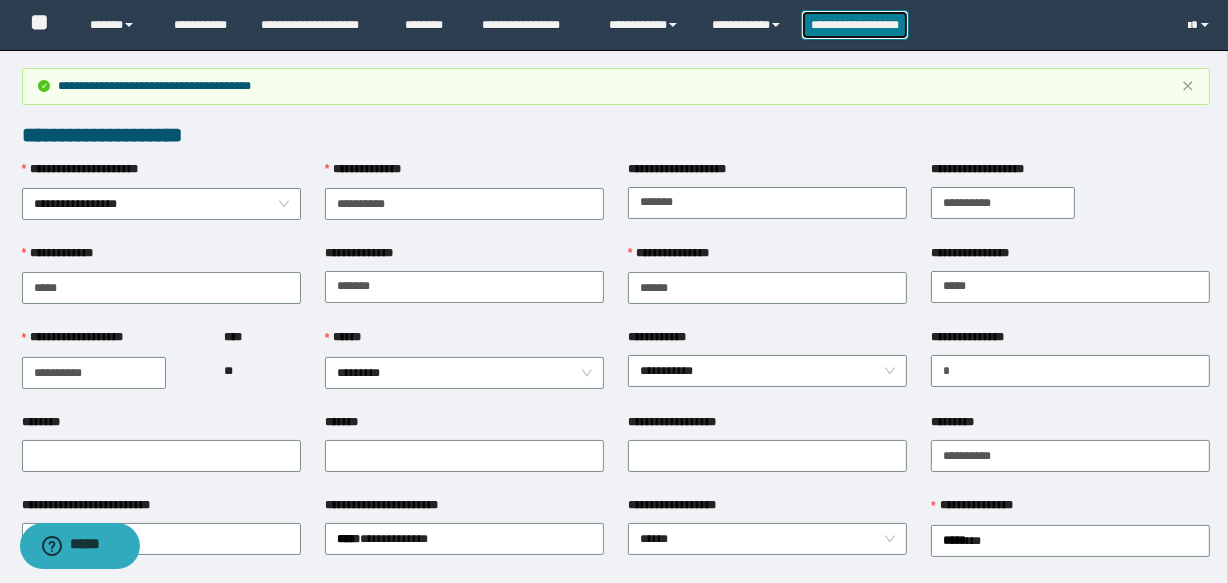 click on "**********" at bounding box center (855, 25) 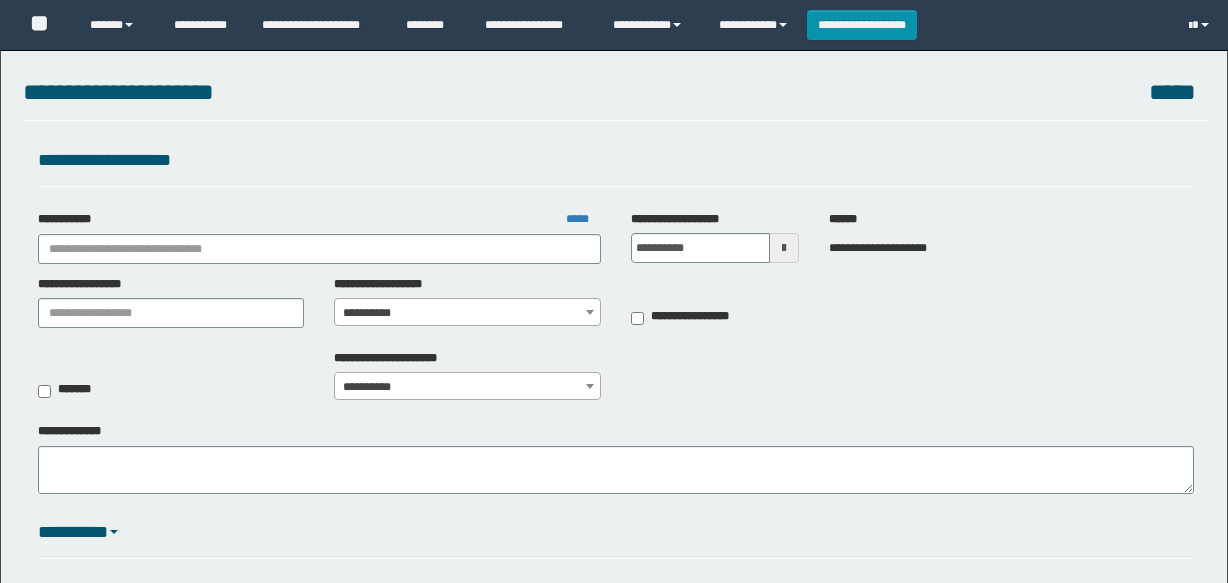scroll, scrollTop: 0, scrollLeft: 0, axis: both 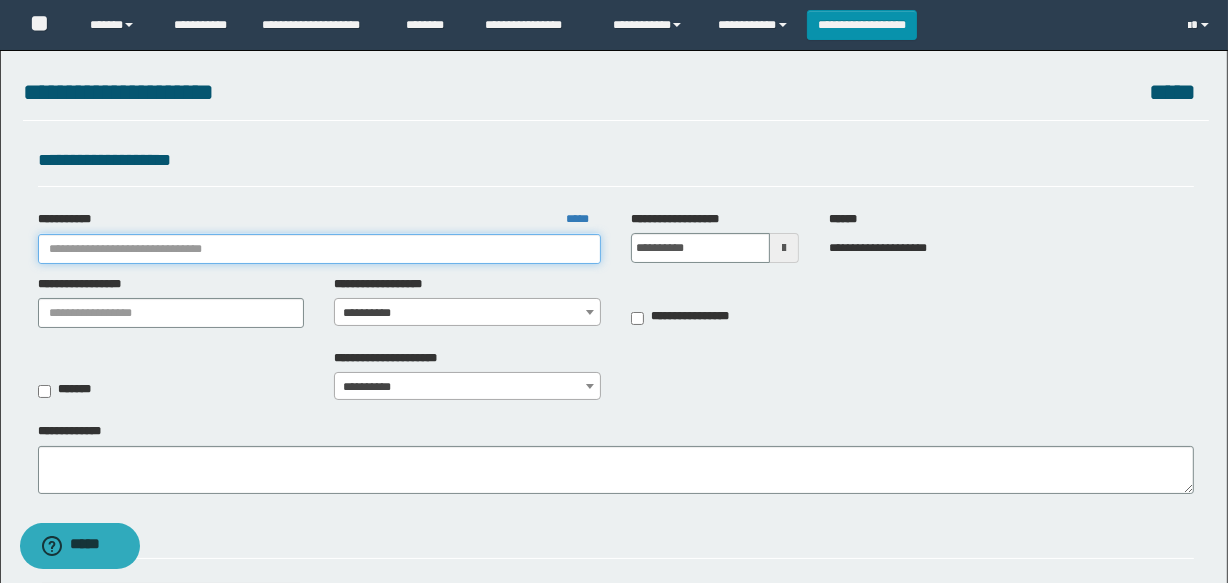 click on "**********" at bounding box center [319, 249] 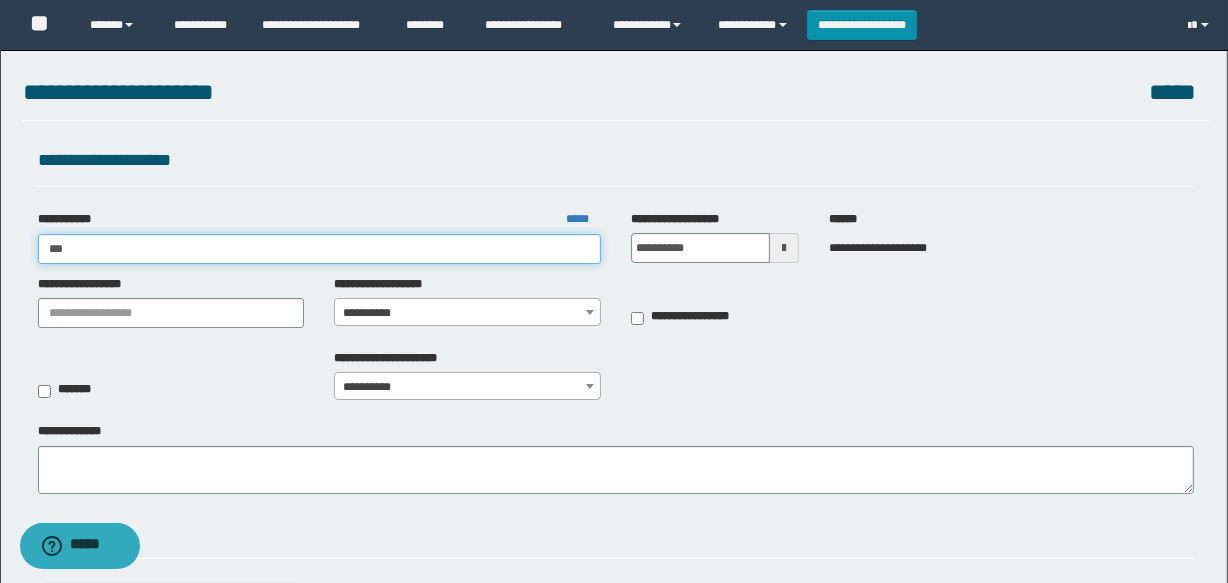 type on "****" 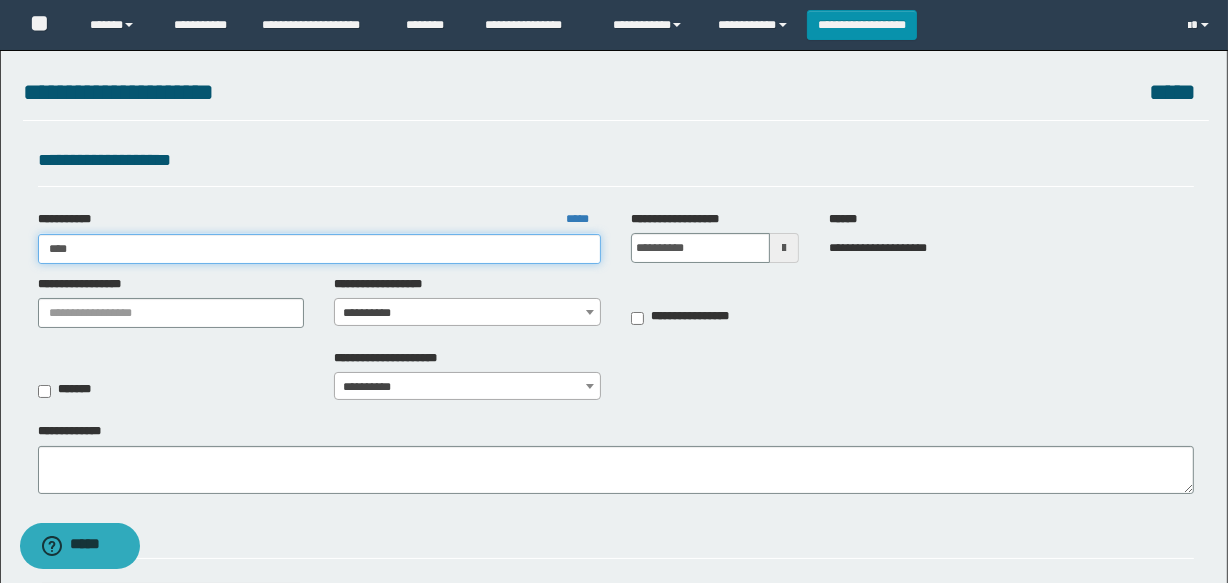 type on "****" 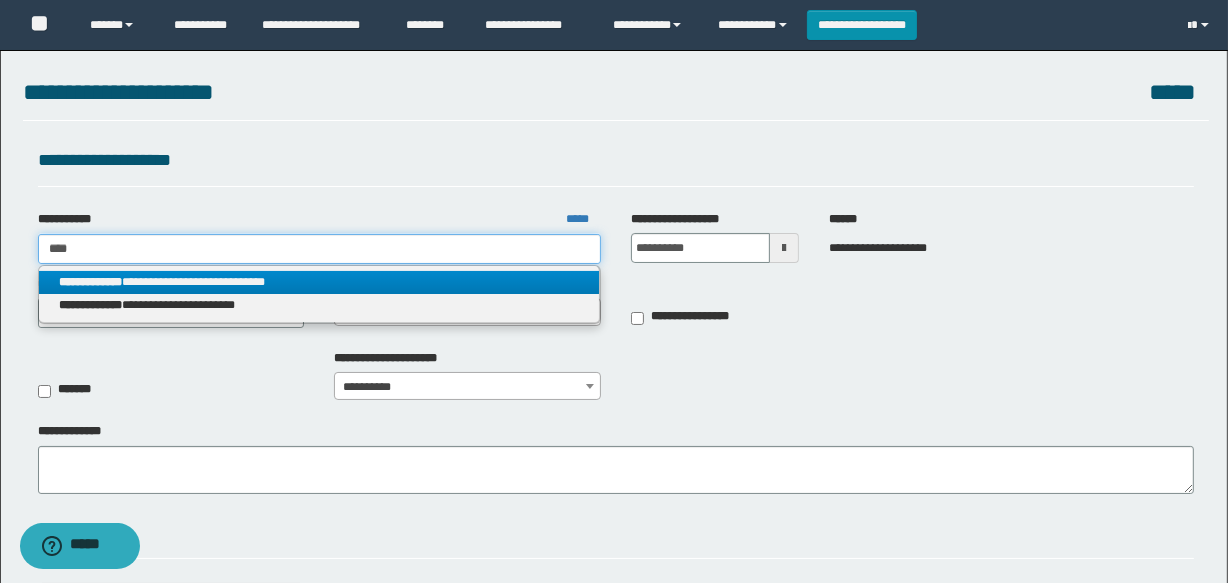 type on "****" 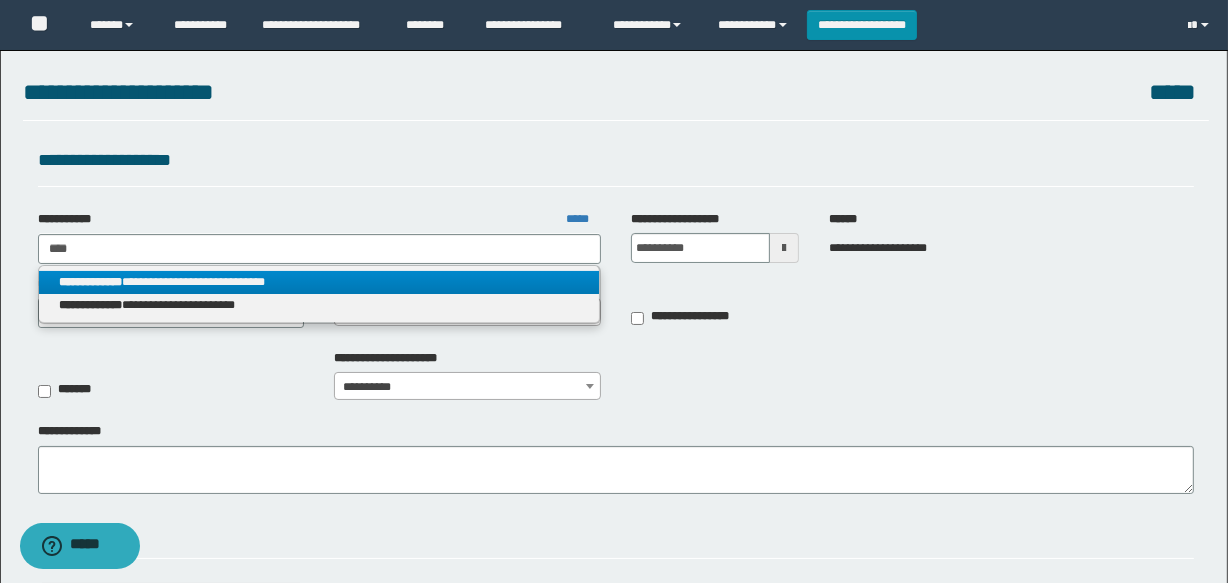 click on "**********" at bounding box center [319, 282] 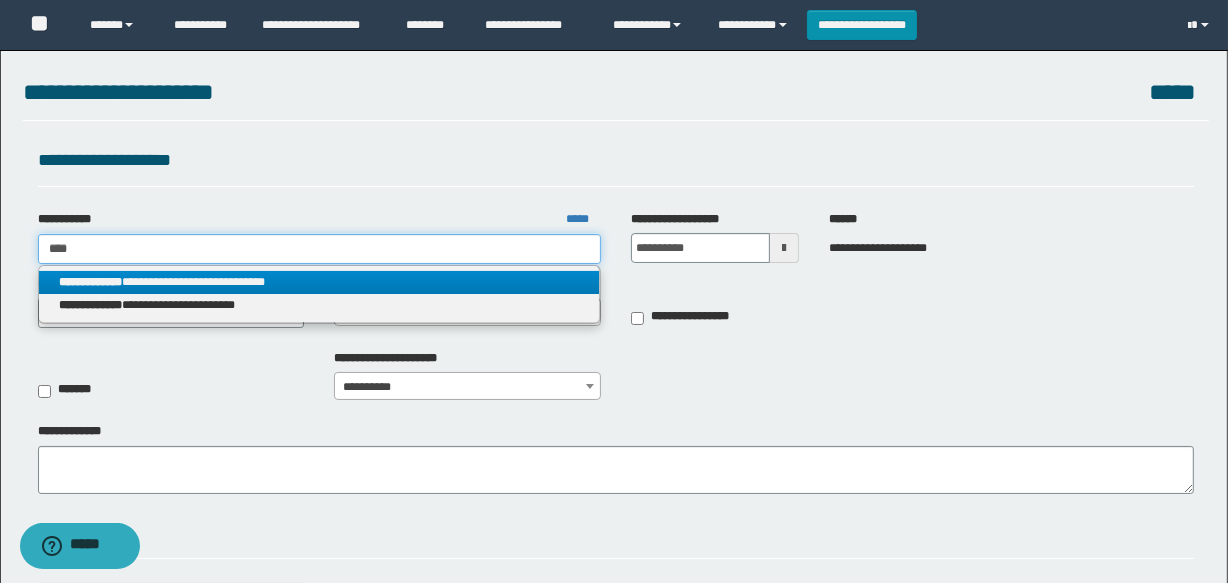 type 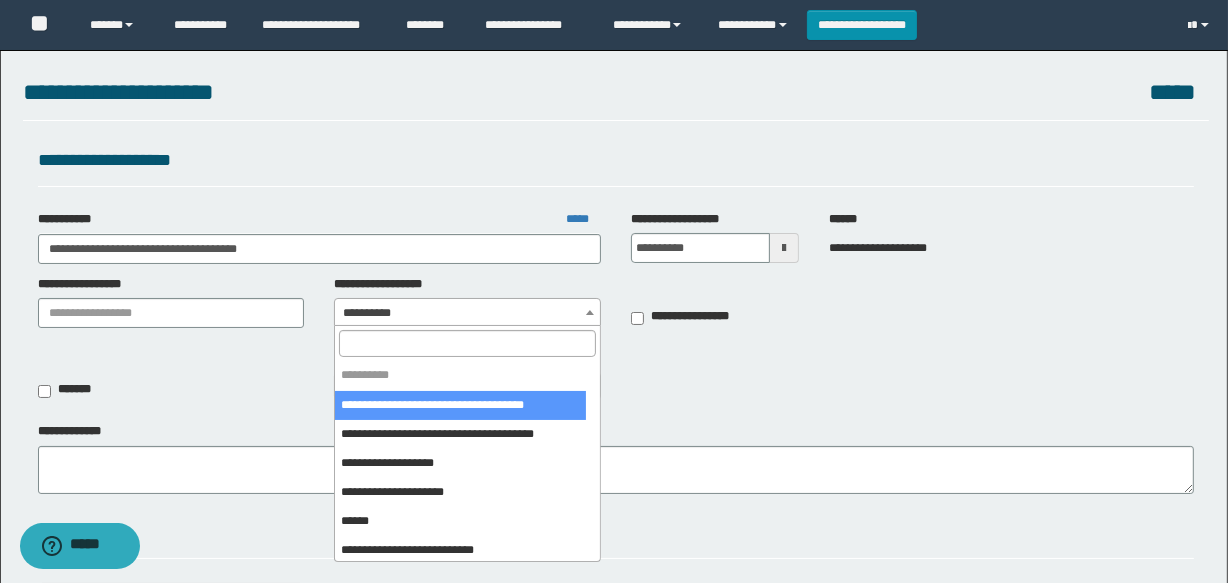 click on "**********" at bounding box center [467, 313] 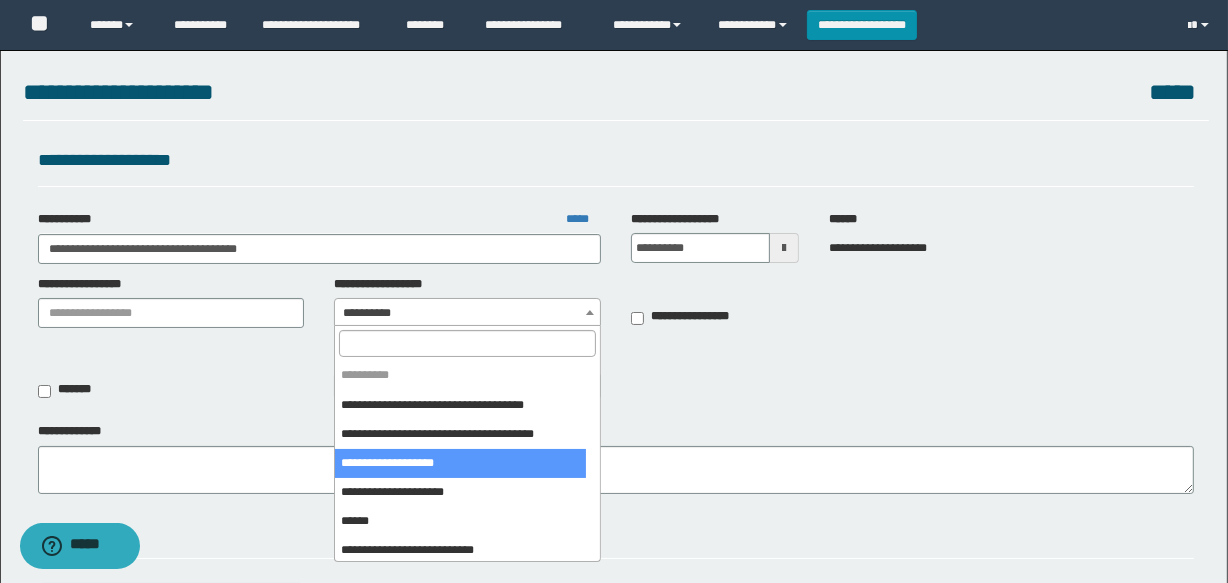scroll, scrollTop: 90, scrollLeft: 0, axis: vertical 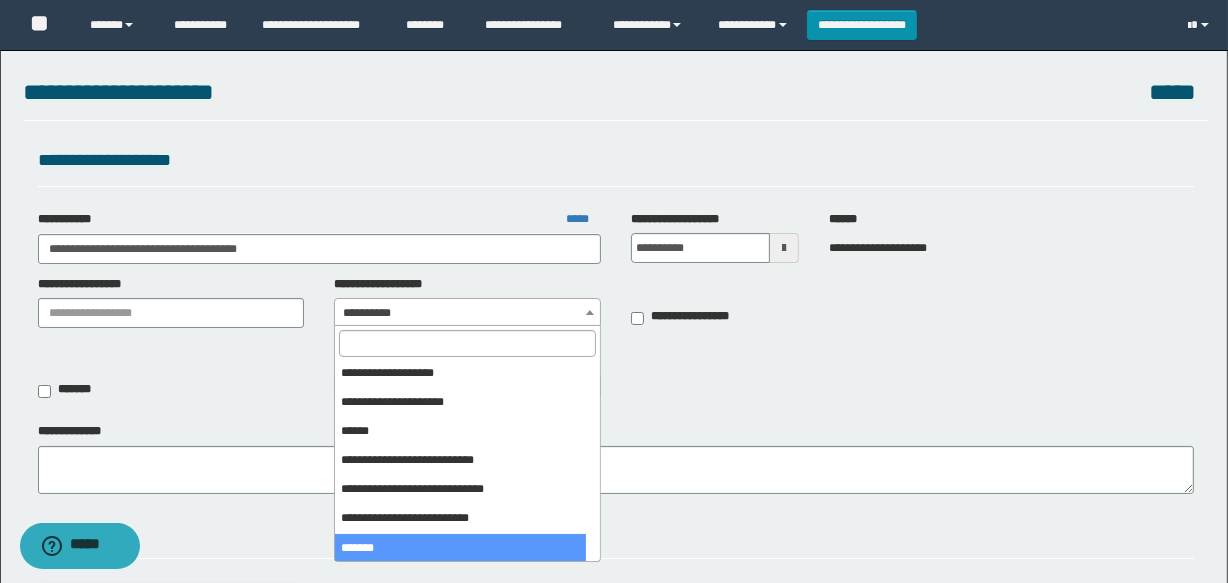 select on "***" 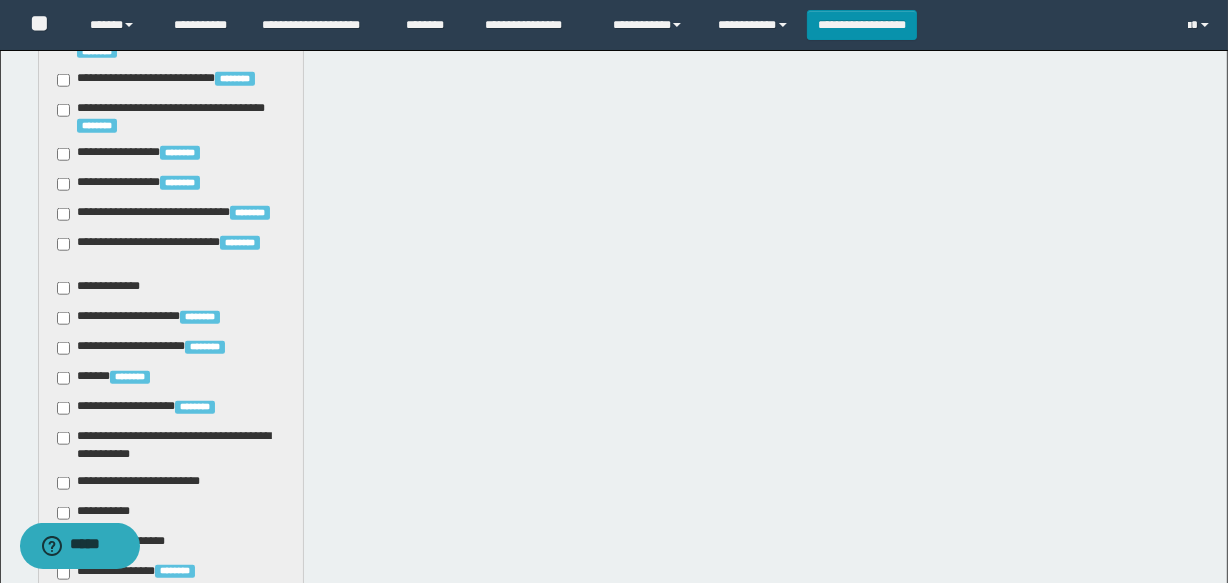 scroll, scrollTop: 1818, scrollLeft: 0, axis: vertical 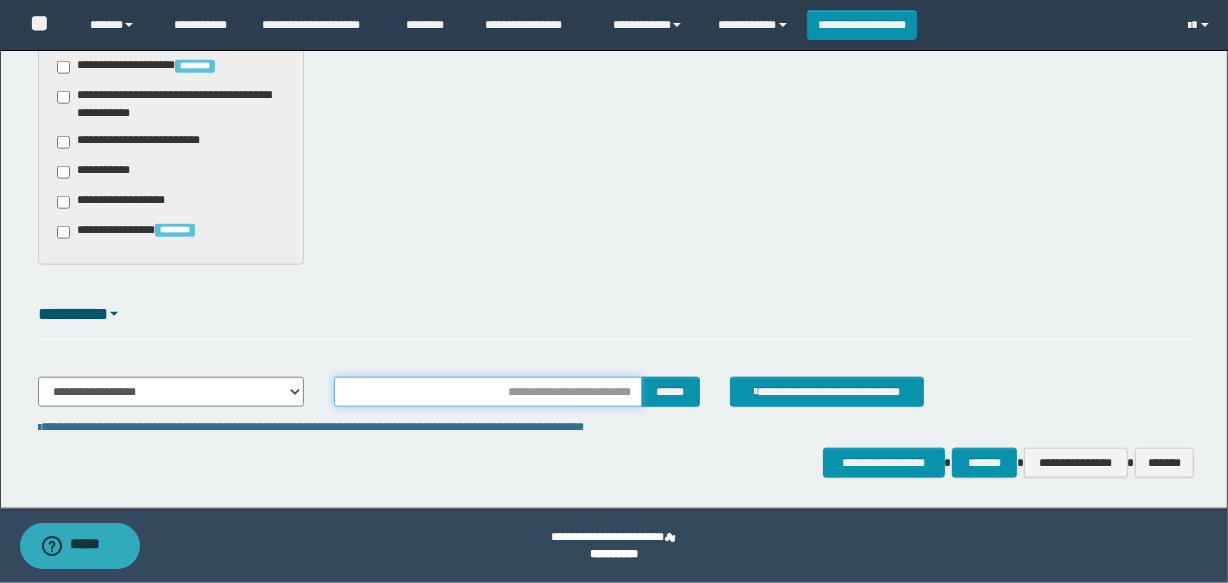 click at bounding box center (487, 392) 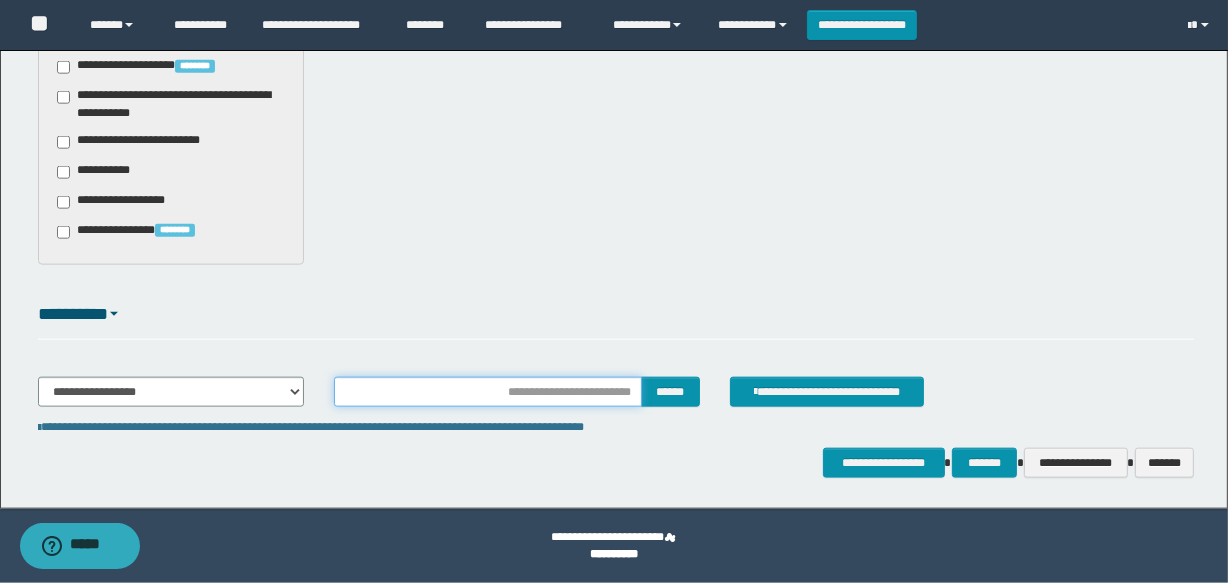 type on "**********" 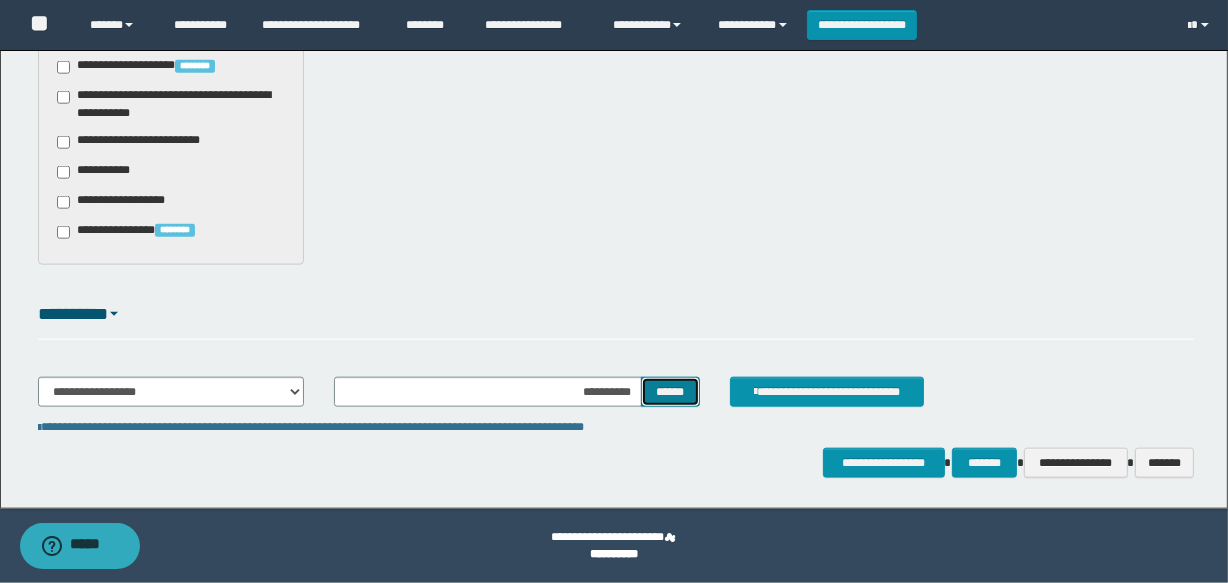 click on "******" at bounding box center [670, 392] 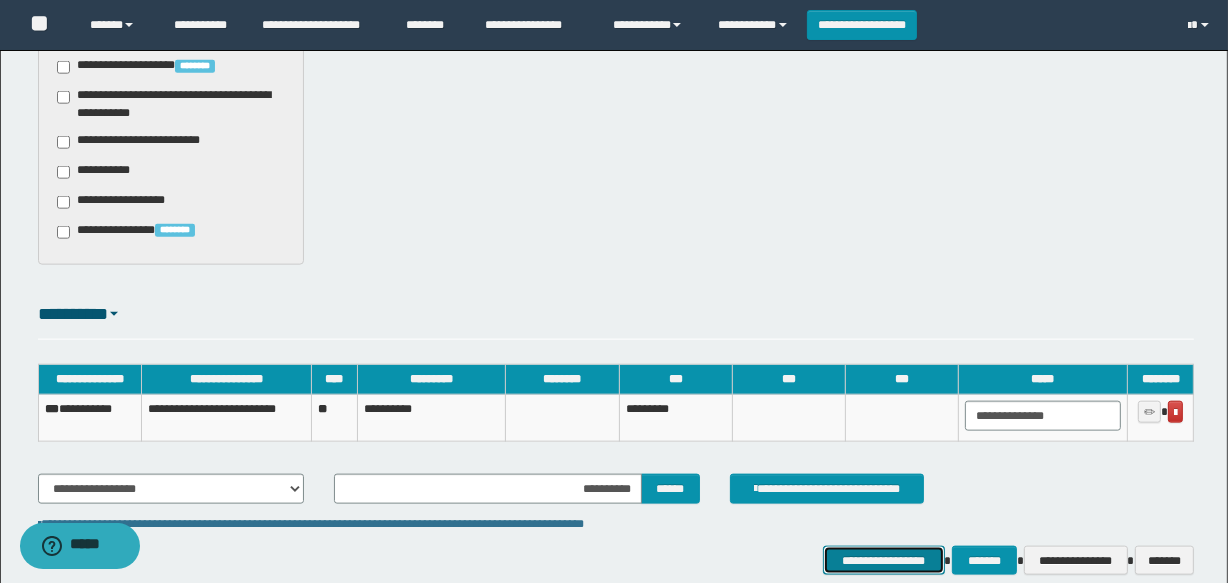 click on "**********" at bounding box center [884, 561] 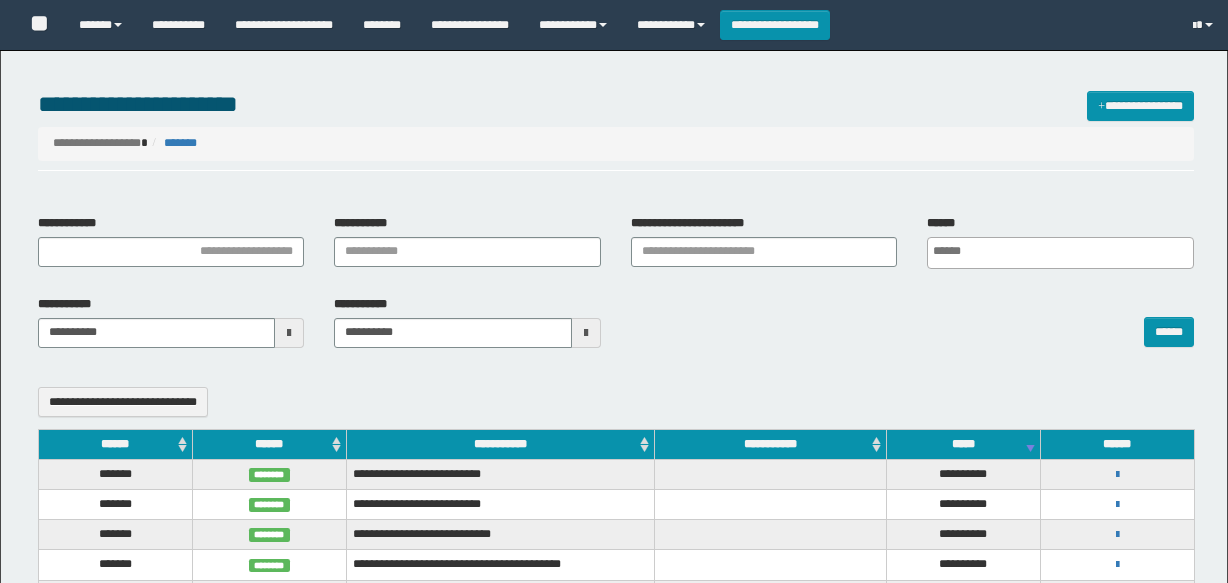 select 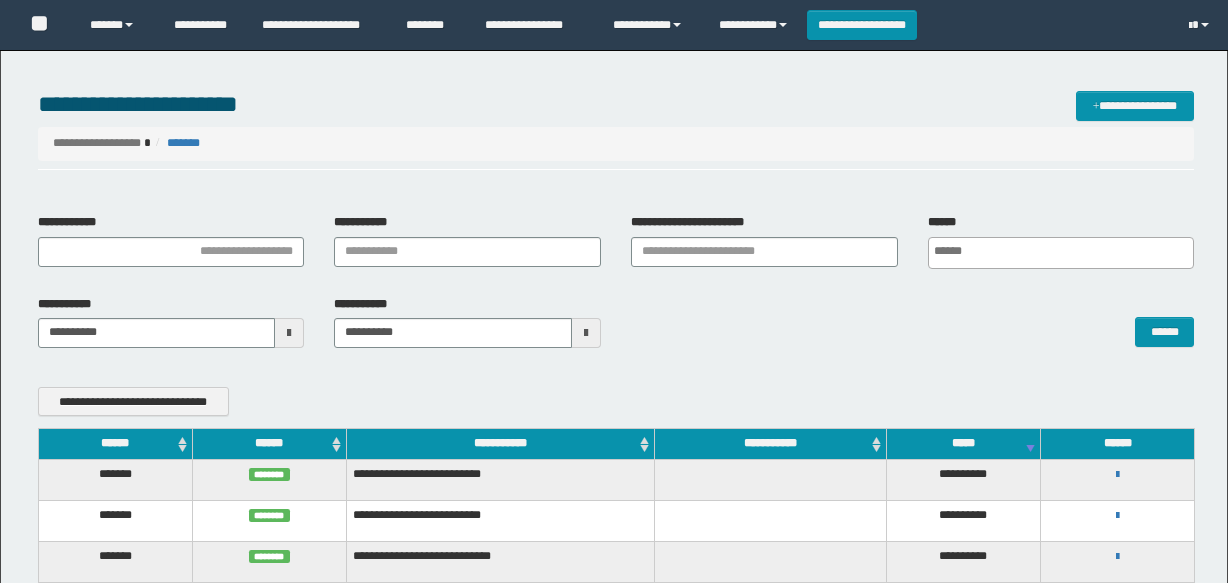 scroll, scrollTop: 0, scrollLeft: 0, axis: both 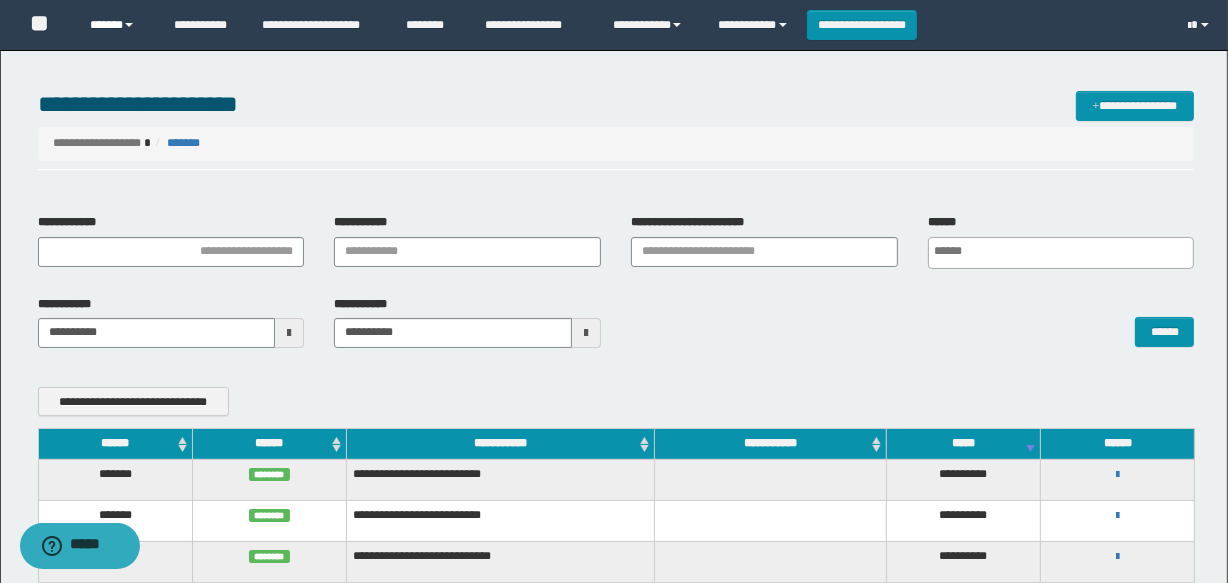 click on "******" at bounding box center [117, 25] 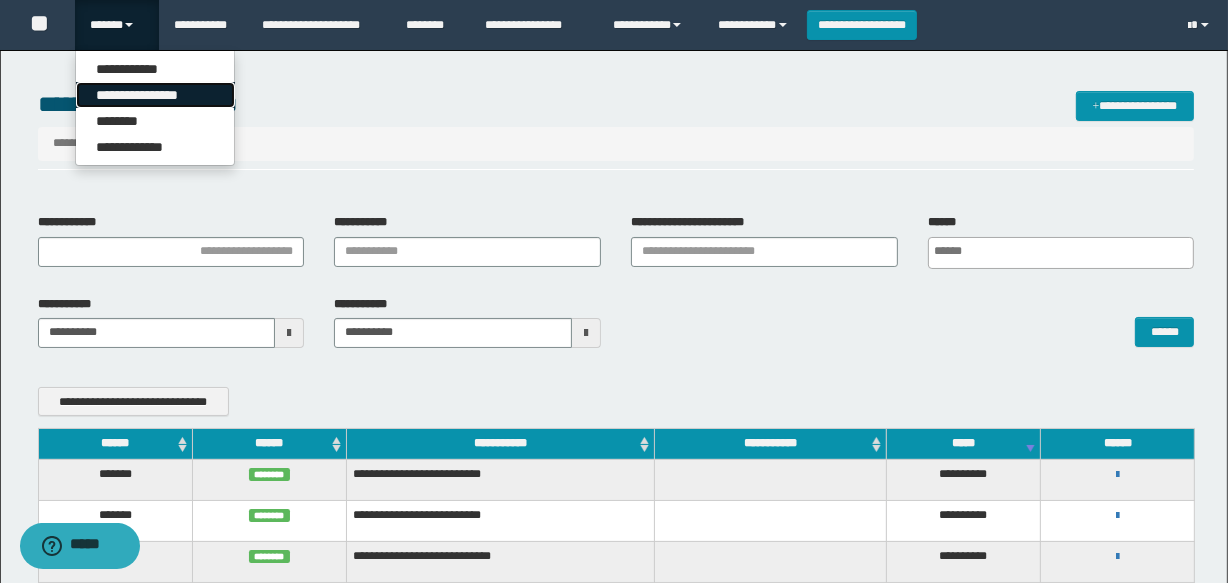 click on "**********" at bounding box center [155, 95] 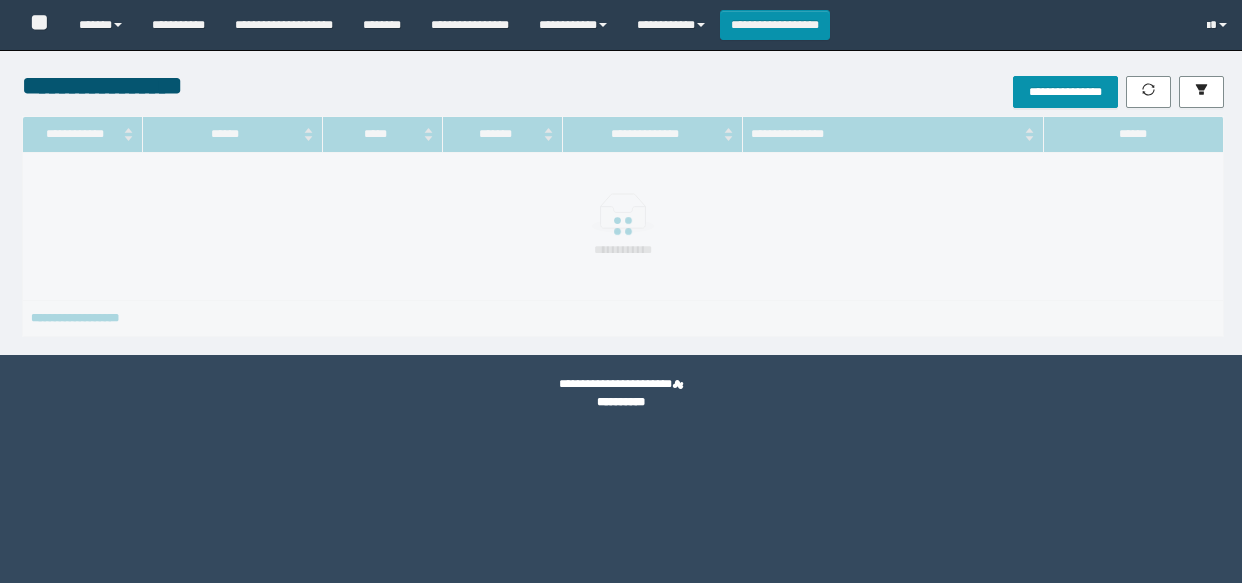 scroll, scrollTop: 0, scrollLeft: 0, axis: both 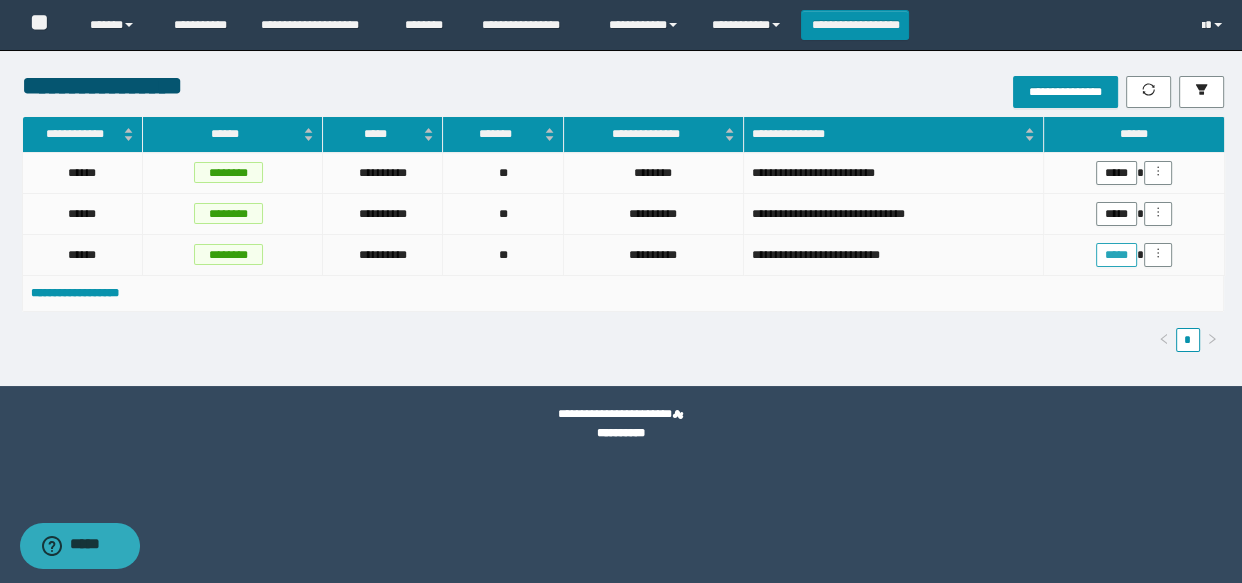 click on "*****" at bounding box center (1116, 255) 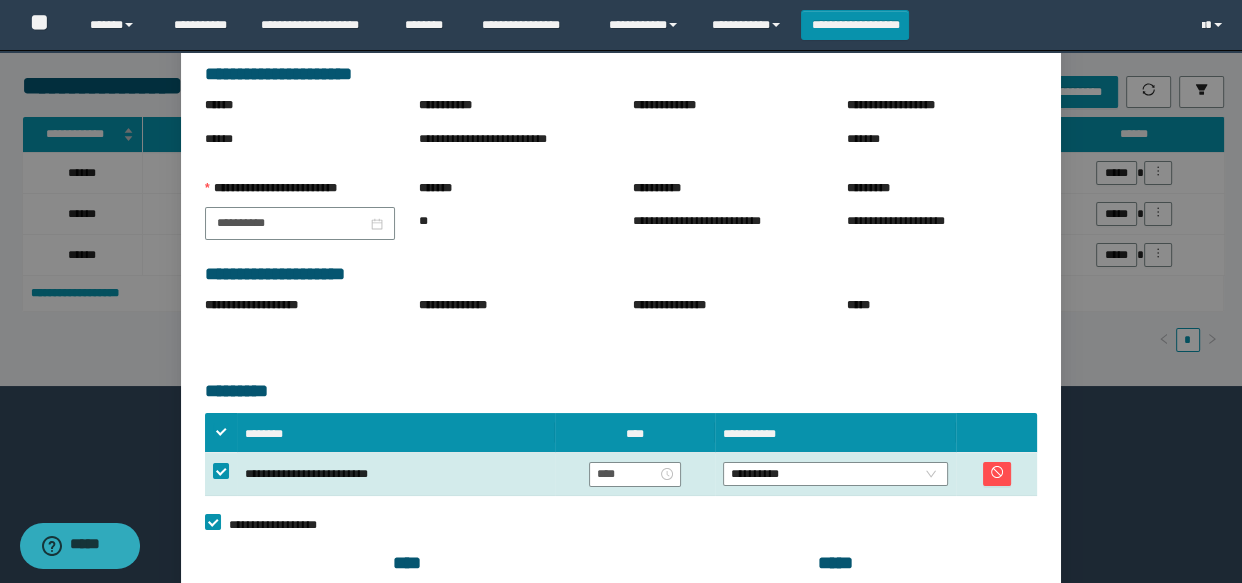 scroll, scrollTop: 363, scrollLeft: 0, axis: vertical 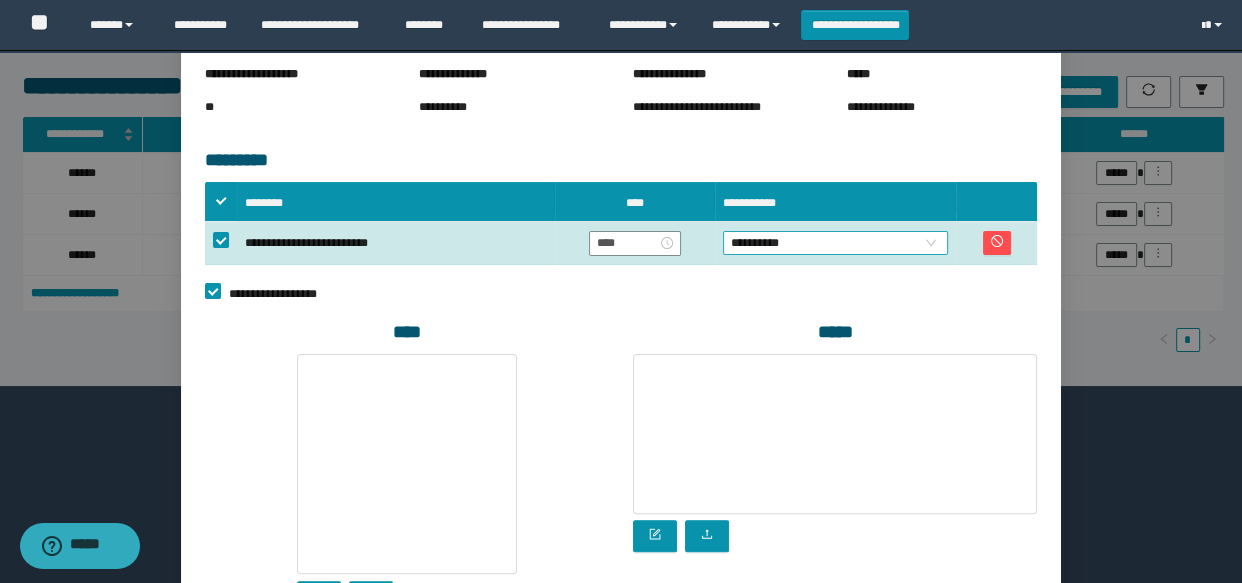 click on "**********" at bounding box center [836, 243] 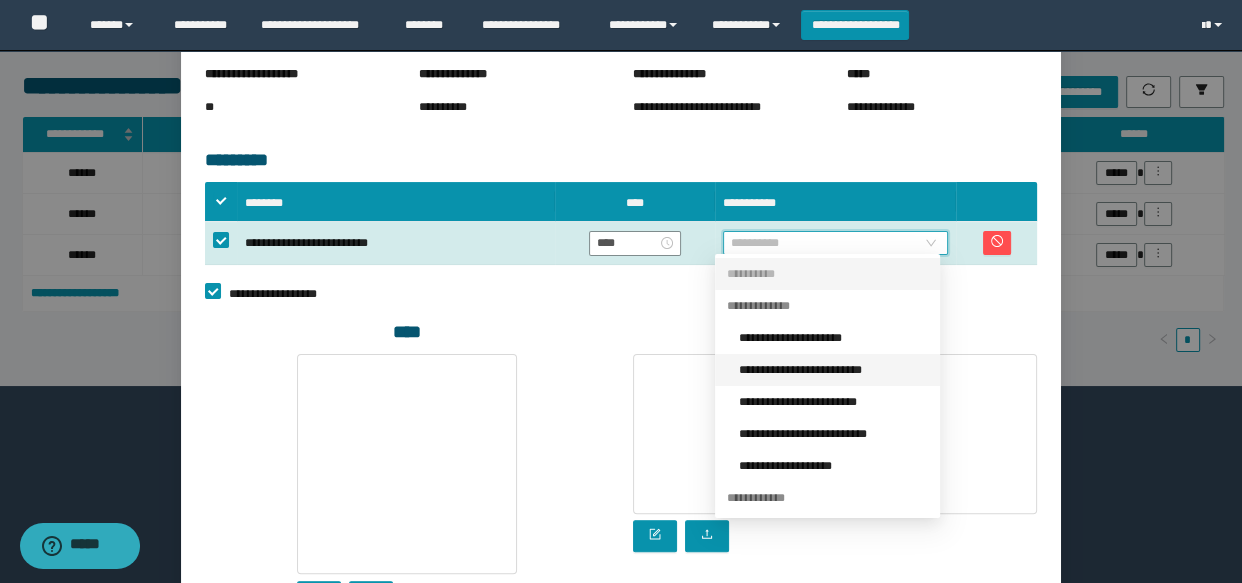 click on "**********" at bounding box center (833, 370) 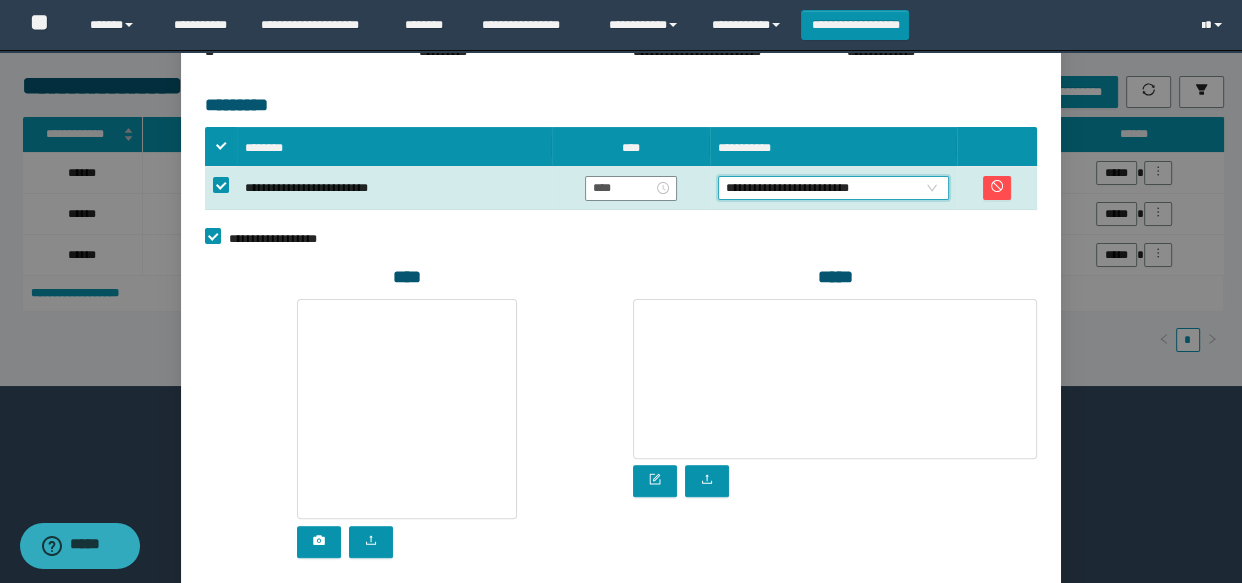 scroll, scrollTop: 510, scrollLeft: 0, axis: vertical 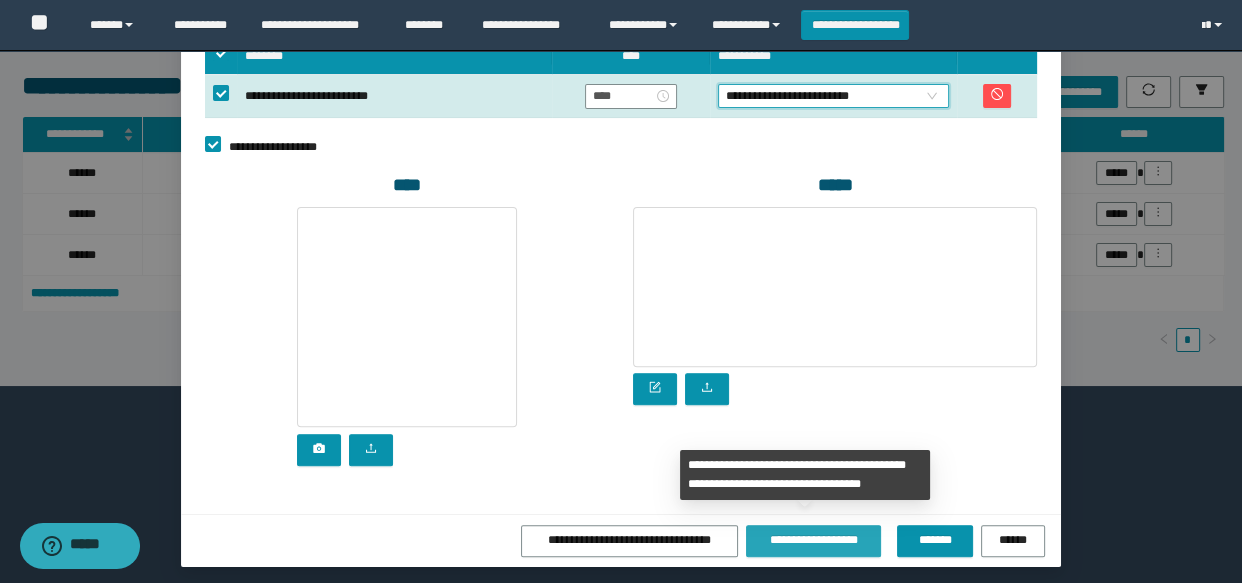 click on "**********" at bounding box center (813, 540) 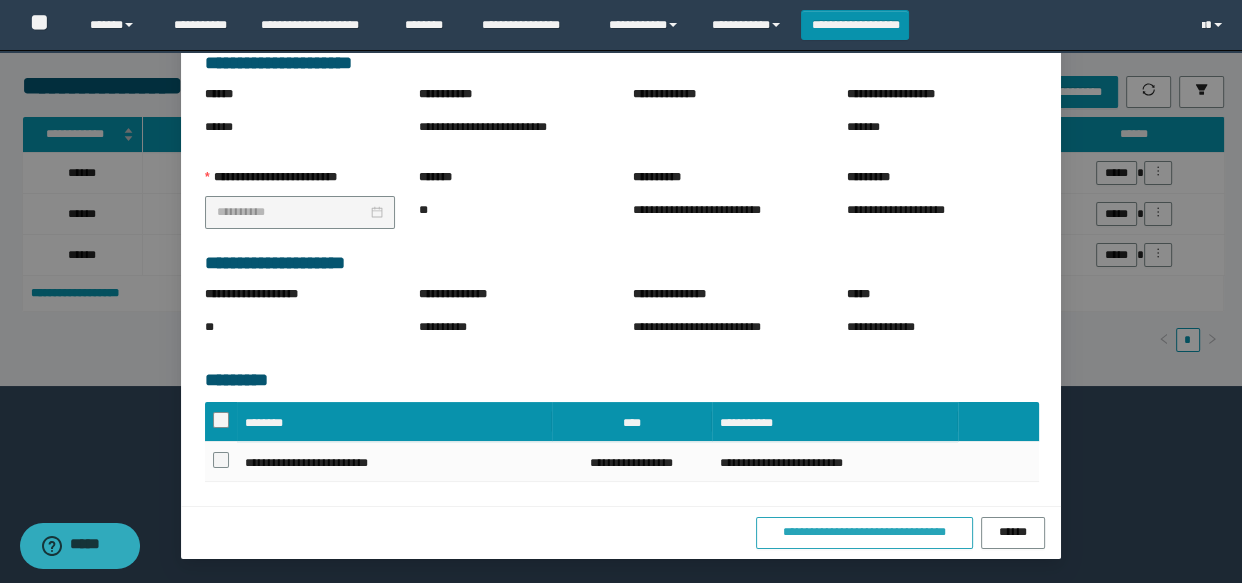 scroll, scrollTop: 191, scrollLeft: 0, axis: vertical 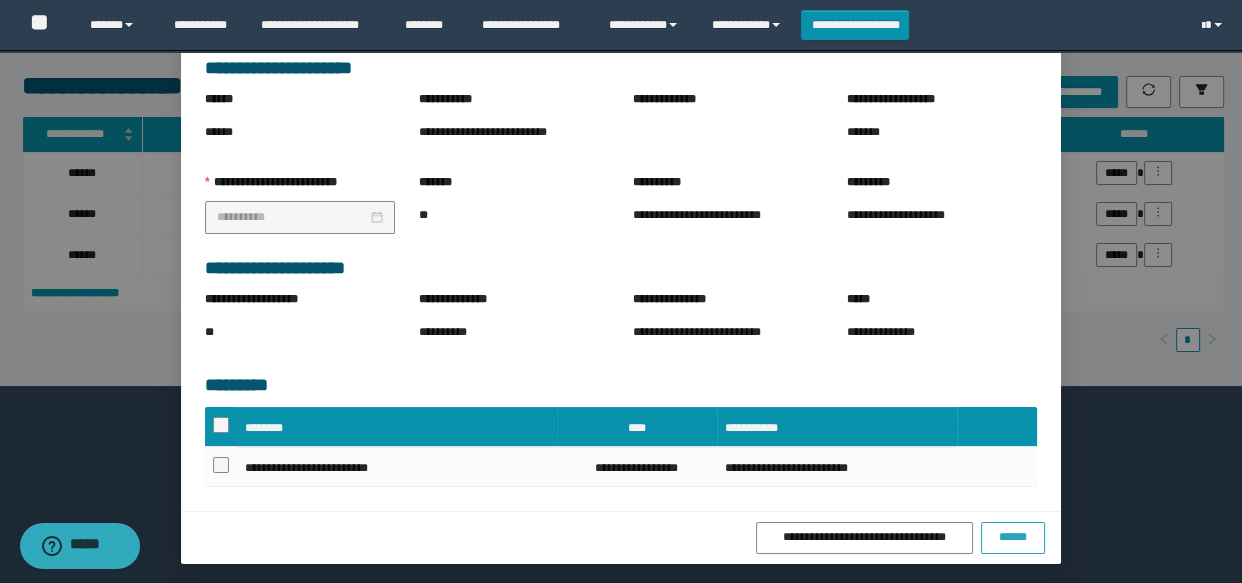 click on "******" at bounding box center (1013, 537) 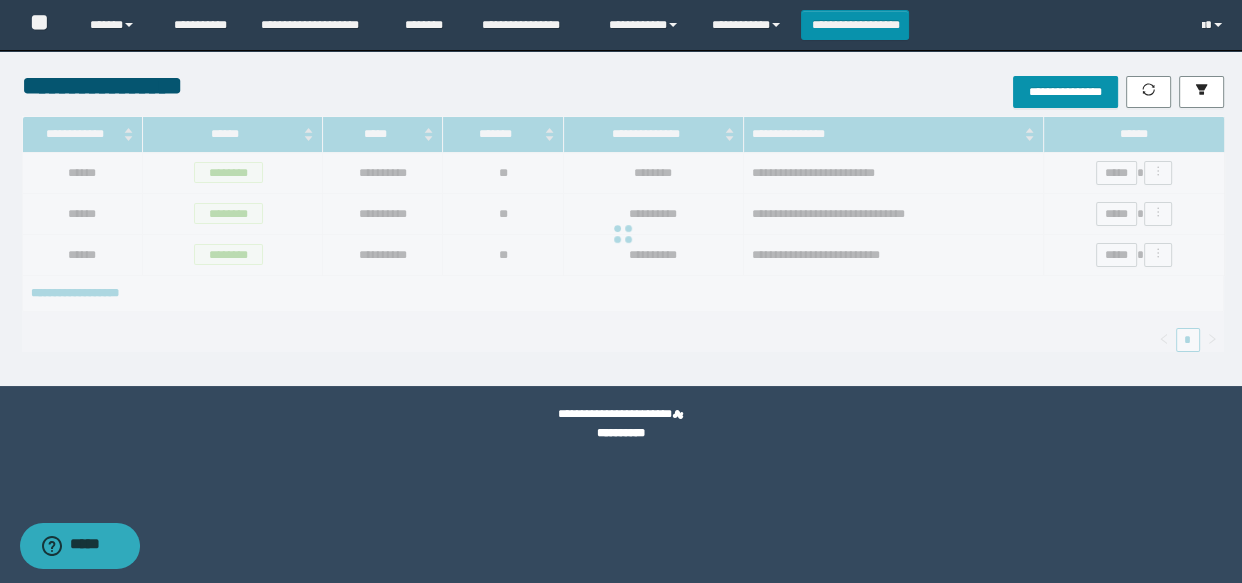 scroll, scrollTop: 91, scrollLeft: 0, axis: vertical 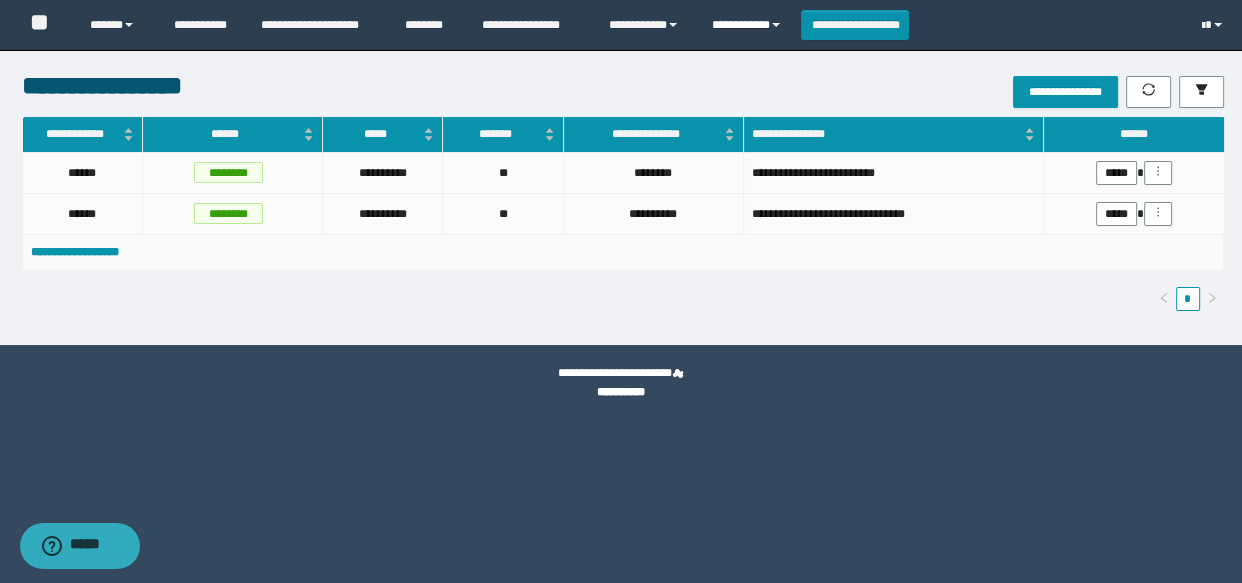 click on "**********" at bounding box center (749, 25) 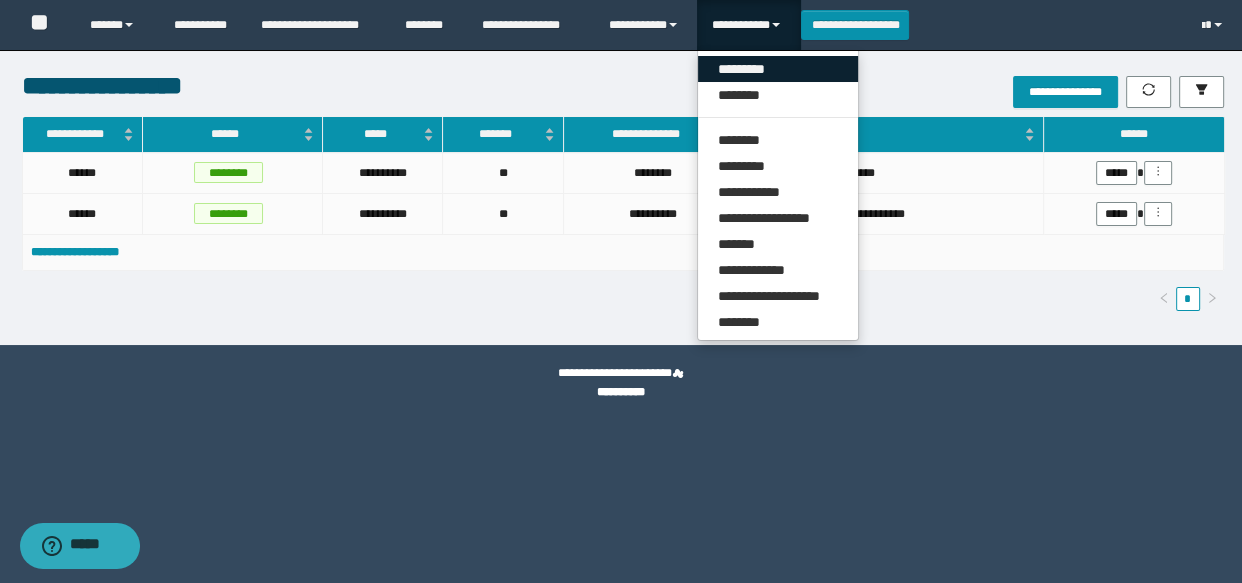 click on "*********" at bounding box center [778, 69] 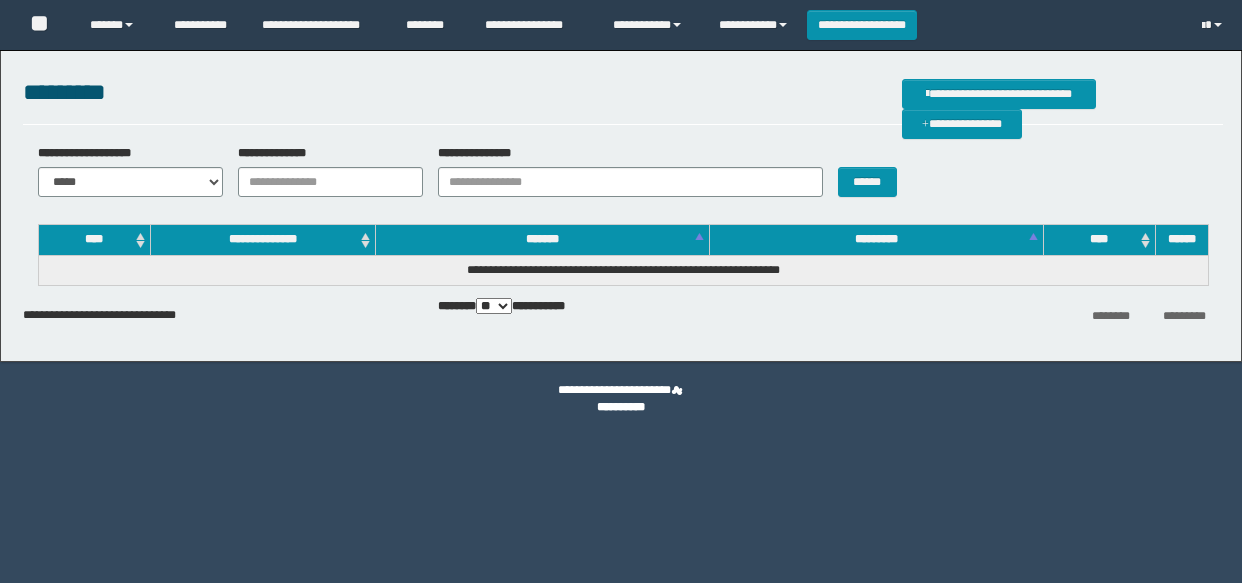 scroll, scrollTop: 0, scrollLeft: 0, axis: both 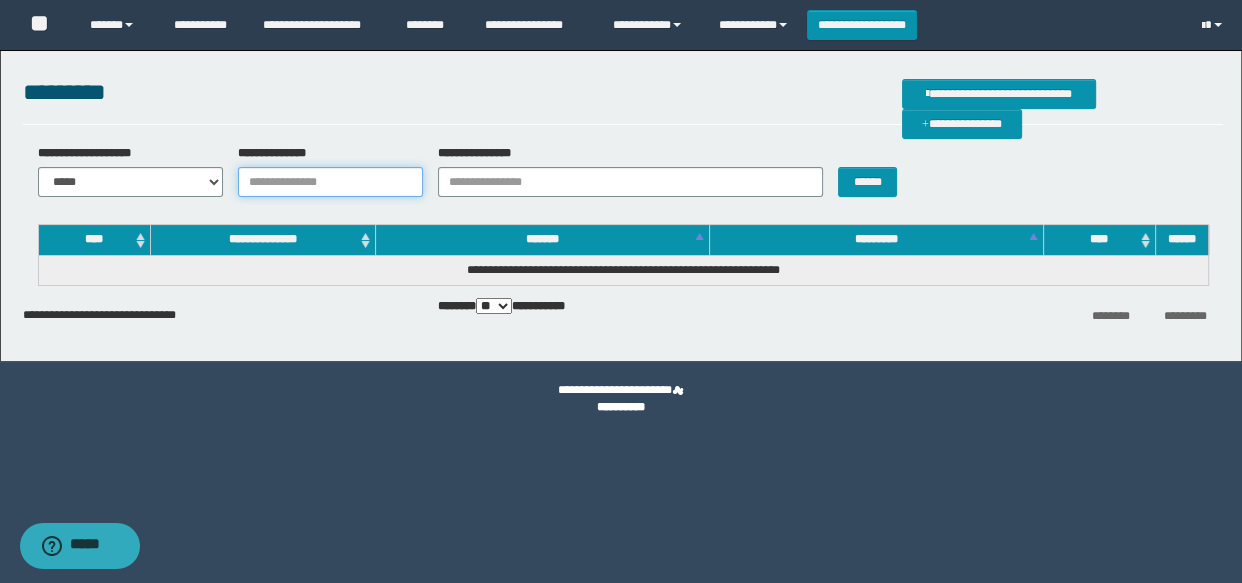 click on "**********" at bounding box center [330, 182] 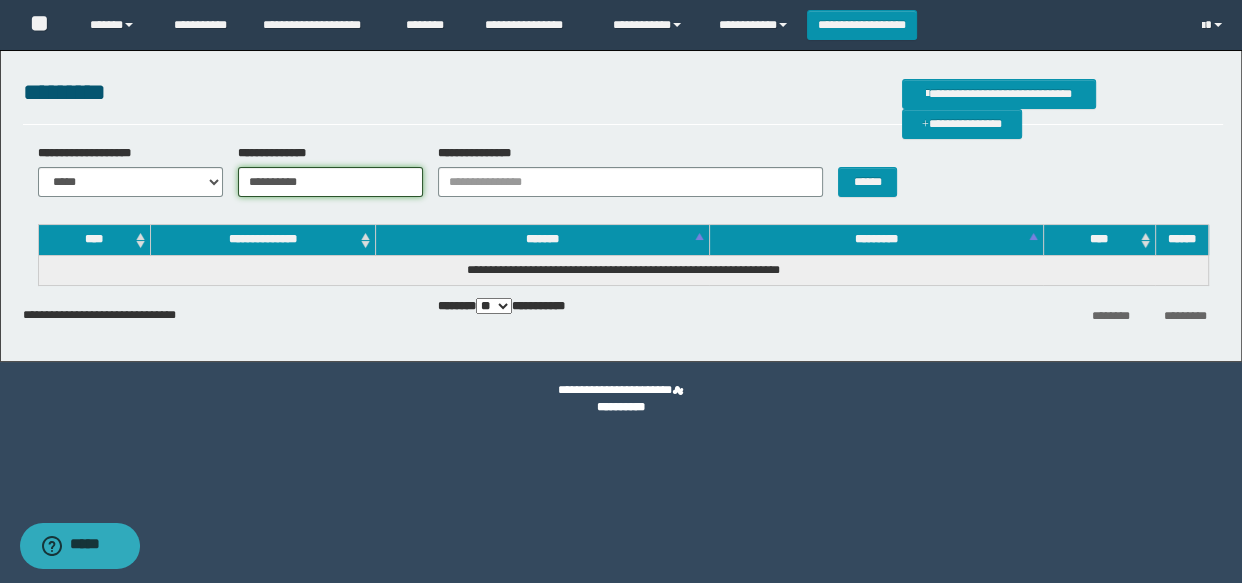 type on "**********" 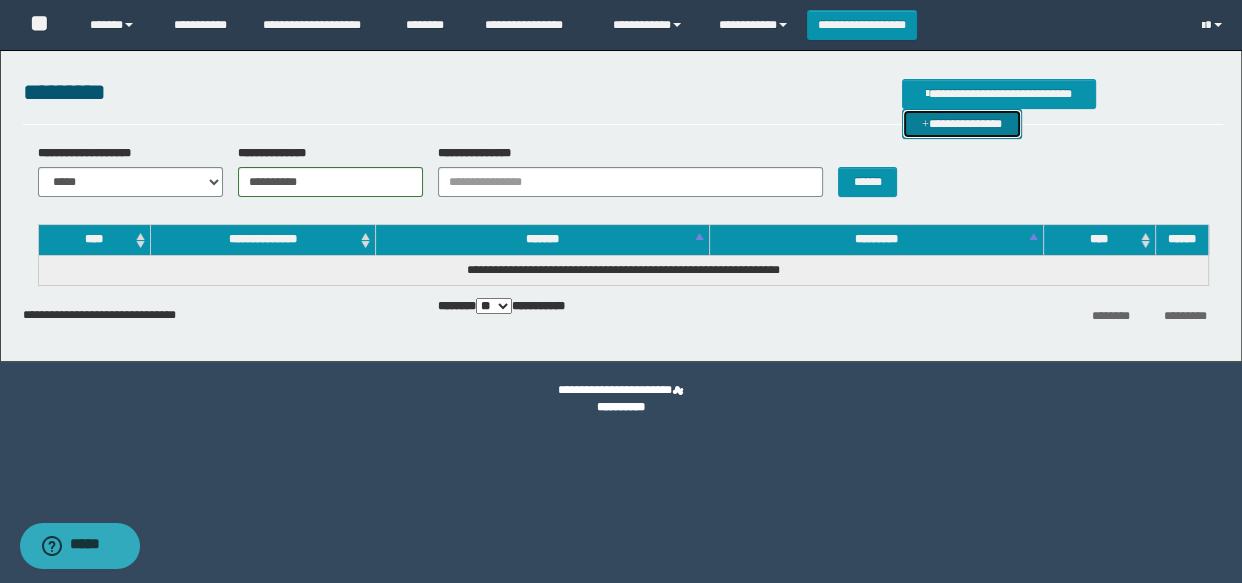 click on "**********" at bounding box center (962, 124) 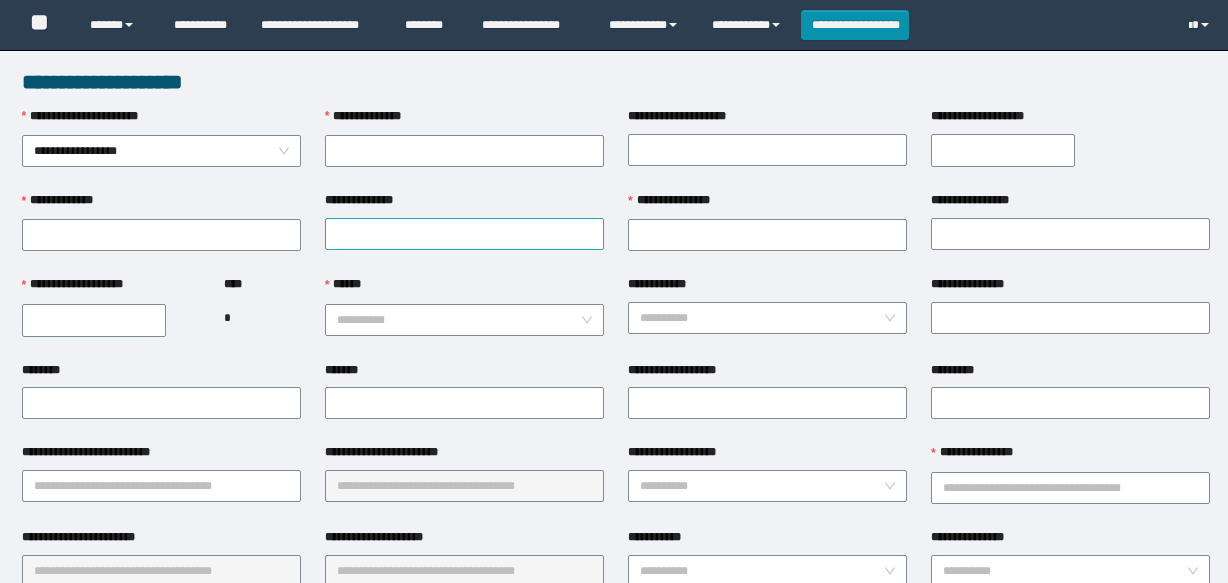 scroll, scrollTop: 0, scrollLeft: 0, axis: both 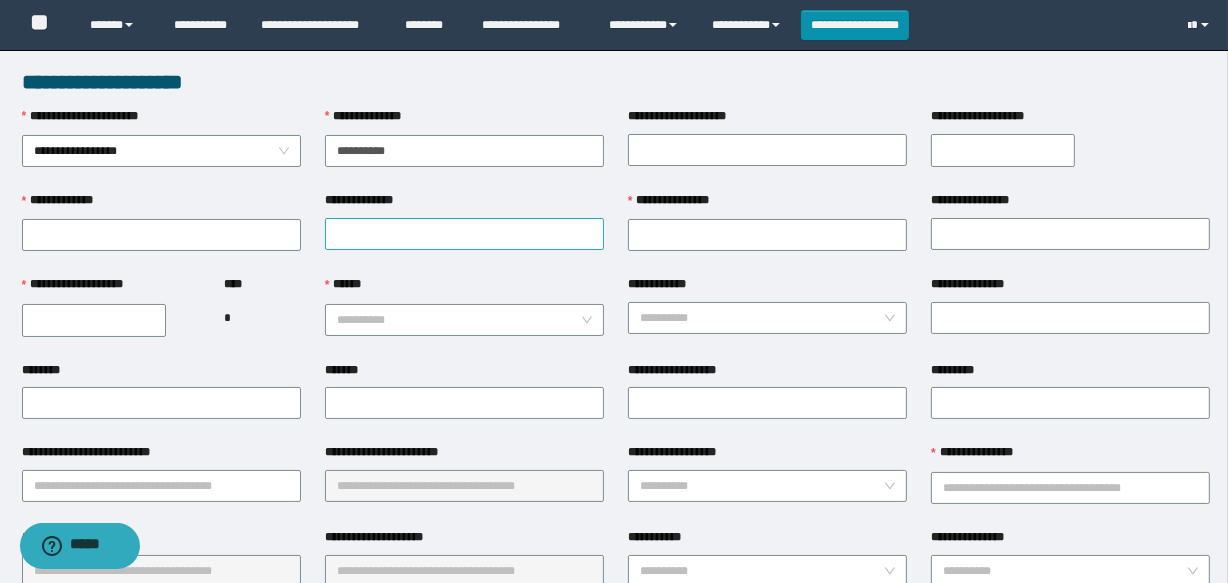 type on "**********" 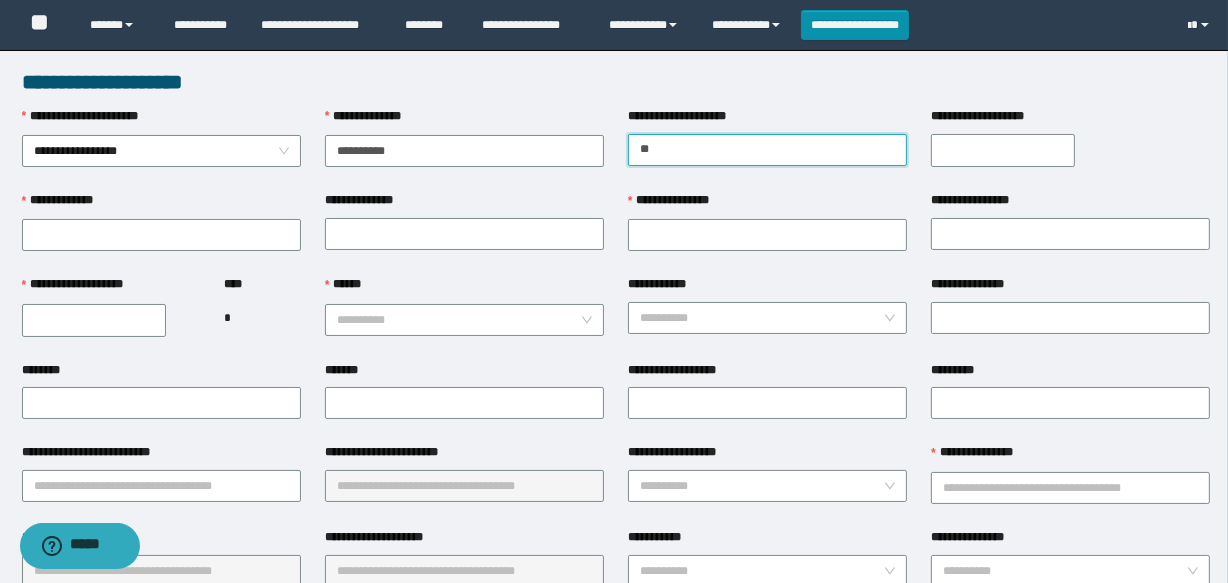 type on "*" 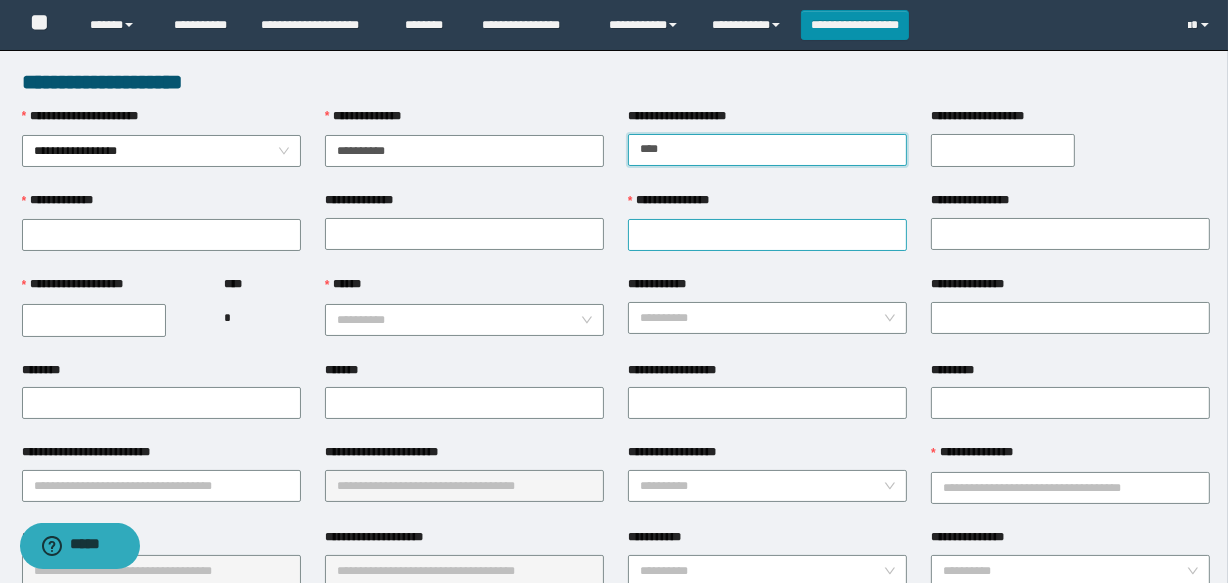 type on "*******" 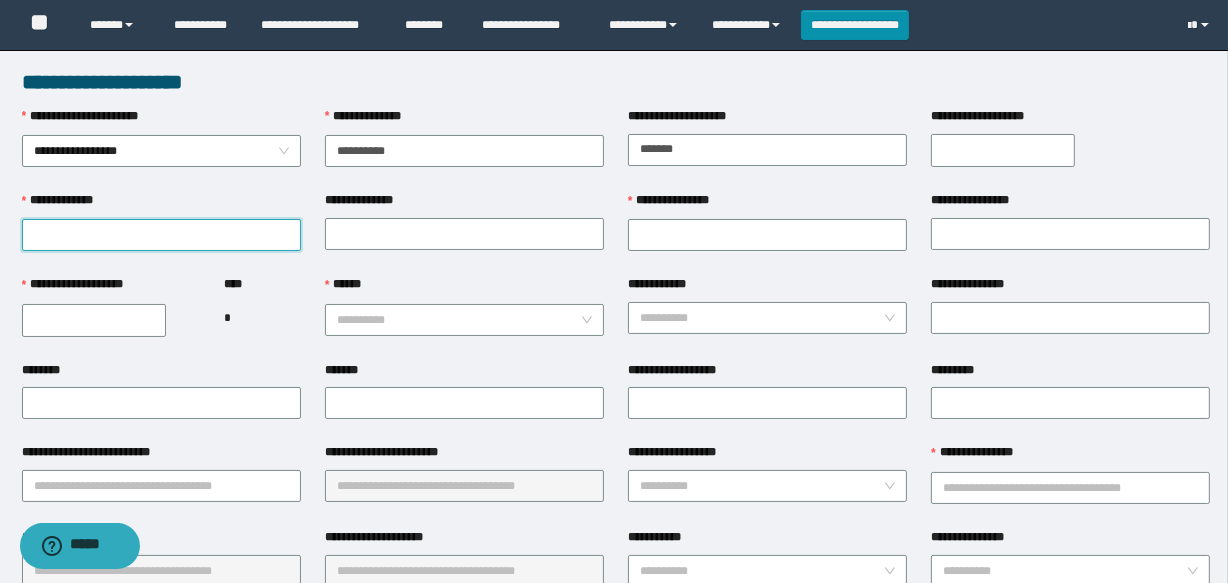 click on "**********" at bounding box center (161, 235) 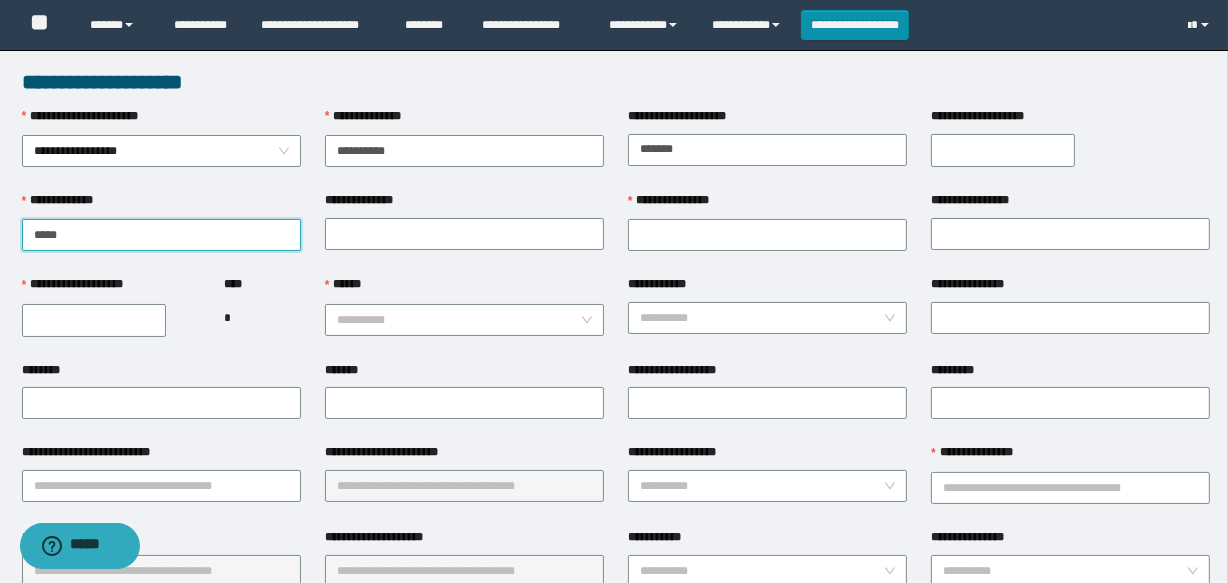 type on "*****" 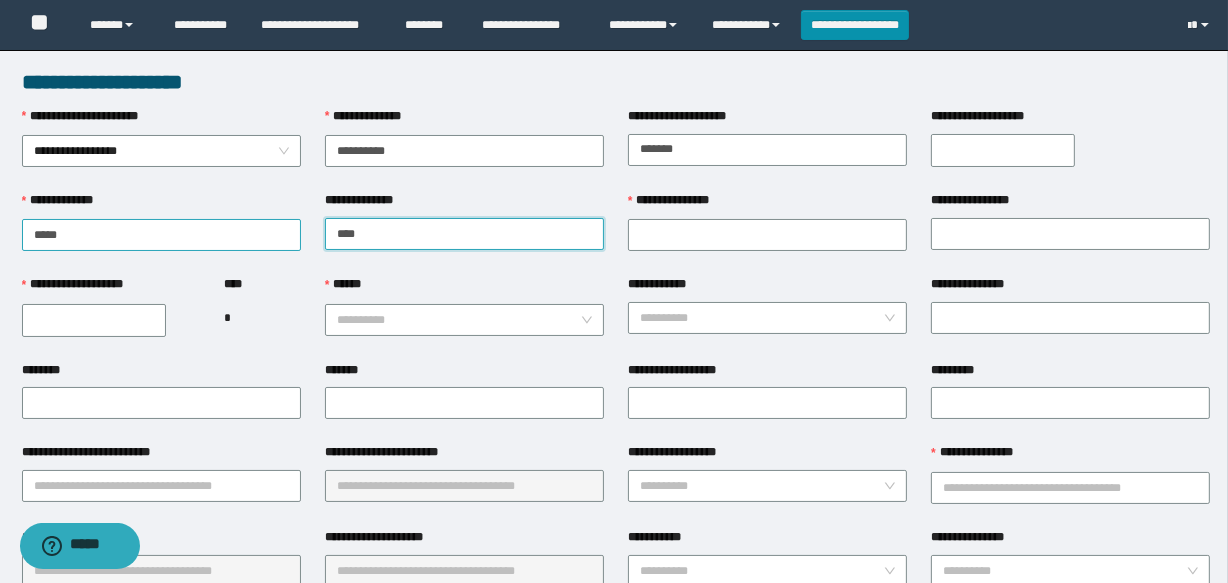type on "****" 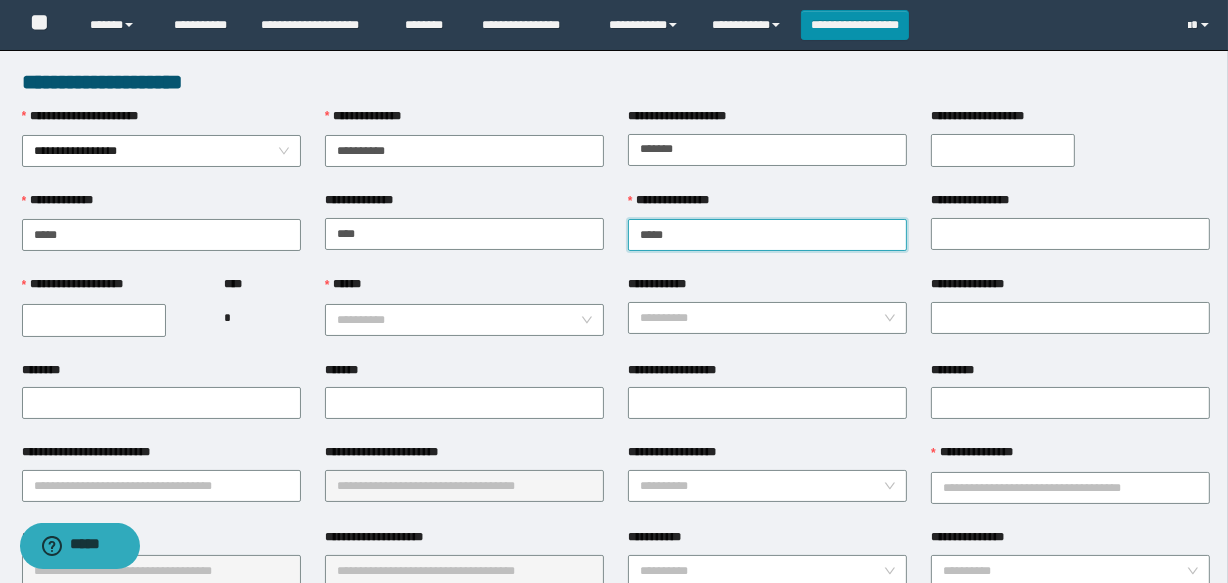 type on "*****" 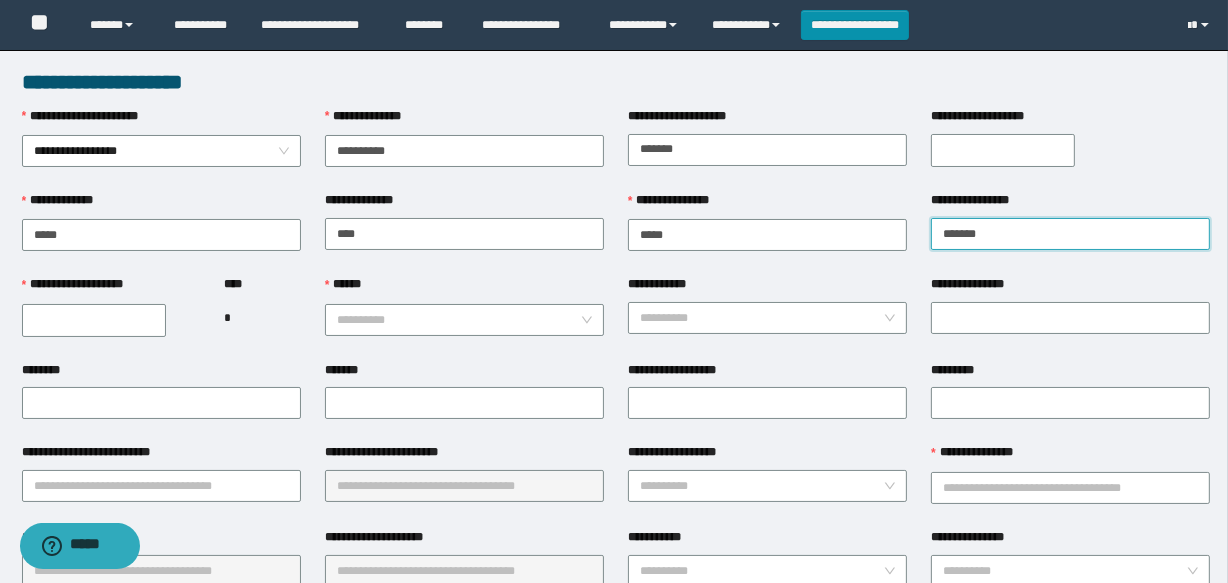type on "*******" 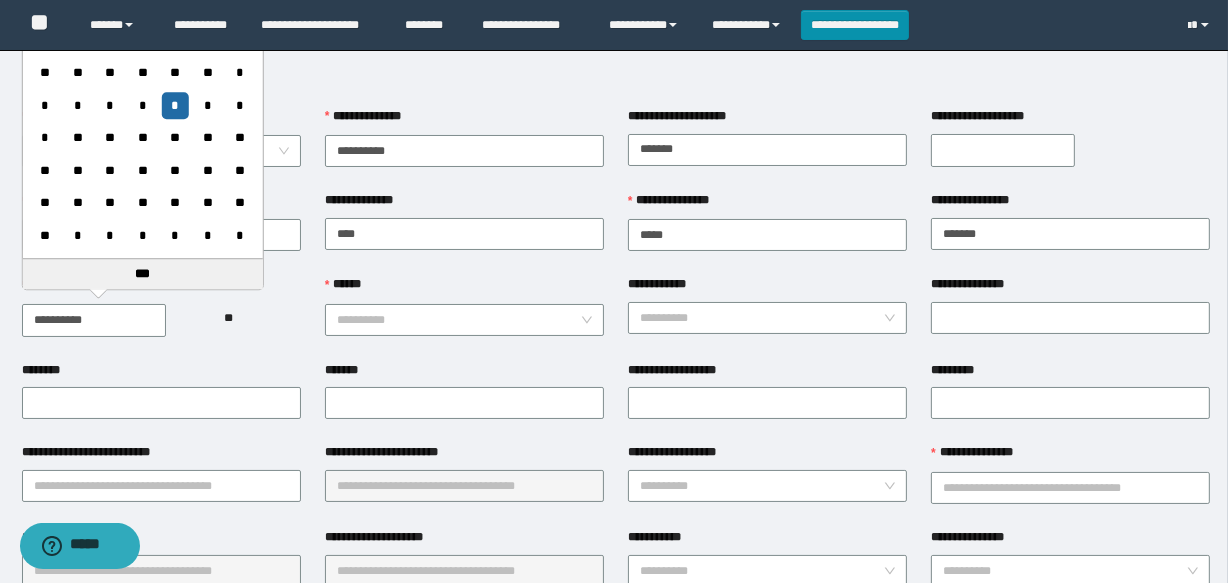 type on "**********" 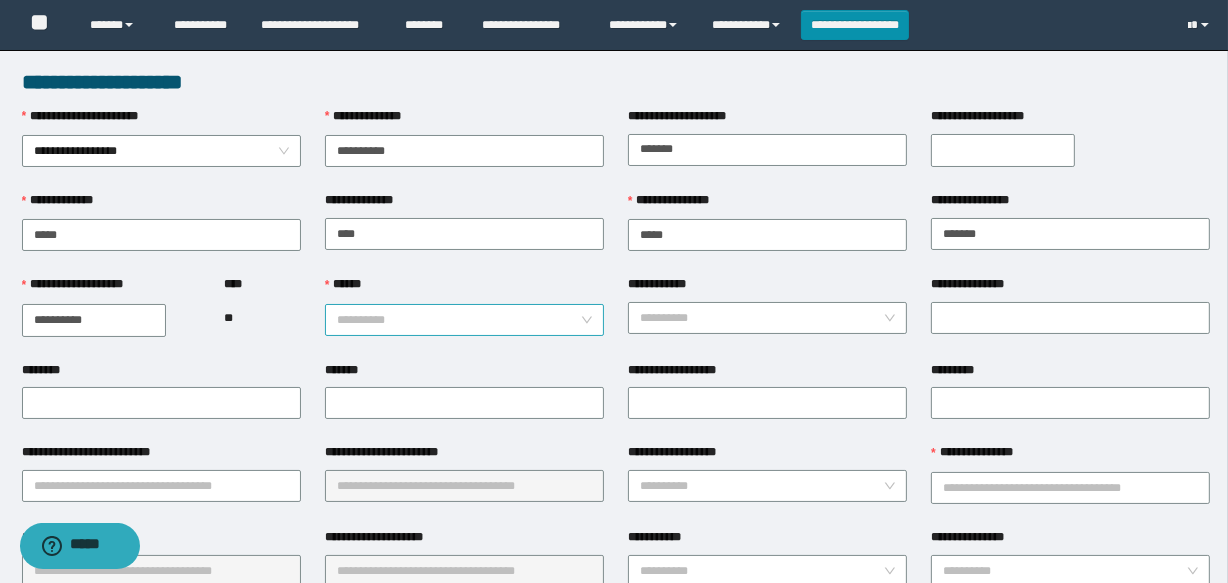 click on "******" at bounding box center [458, 320] 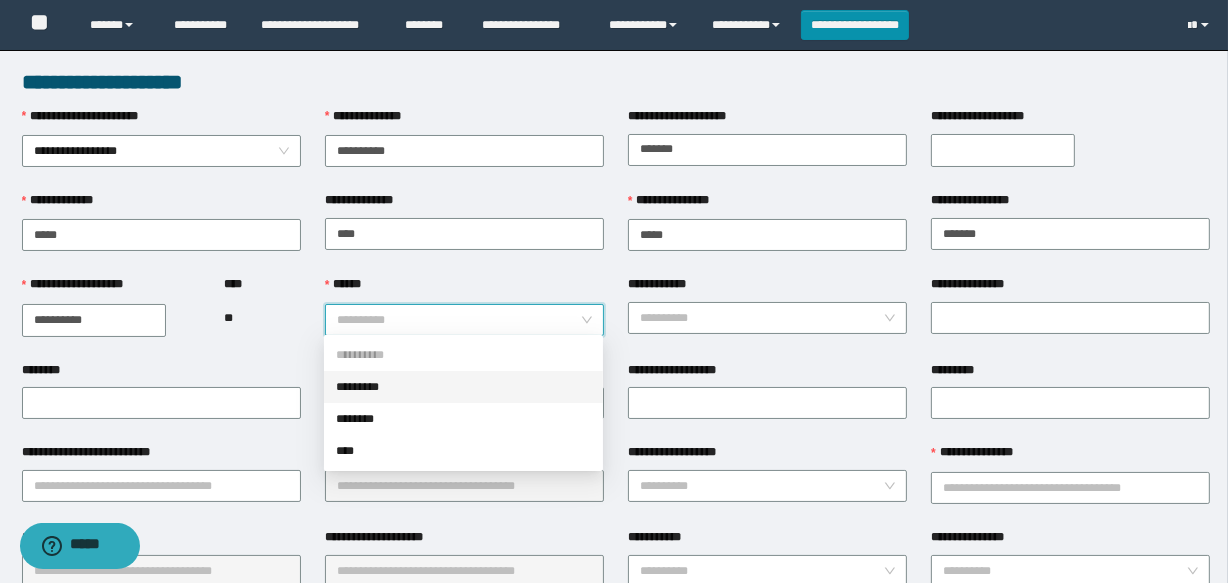 drag, startPoint x: 393, startPoint y: 386, endPoint x: 429, endPoint y: 380, distance: 36.496574 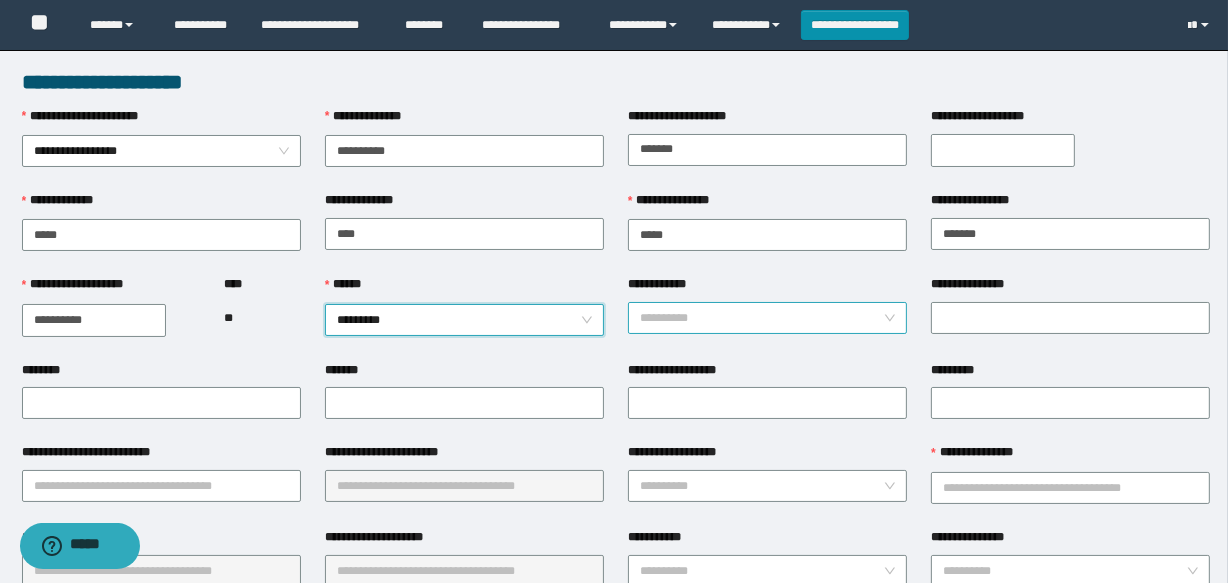 click on "**********" at bounding box center (761, 318) 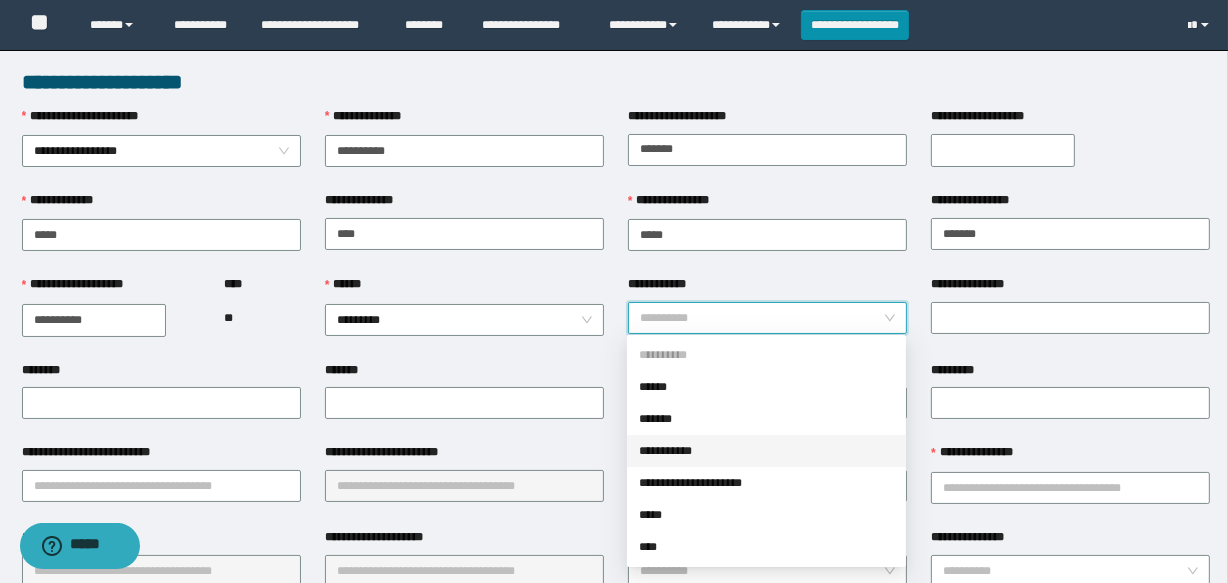 click on "**********" at bounding box center (766, 451) 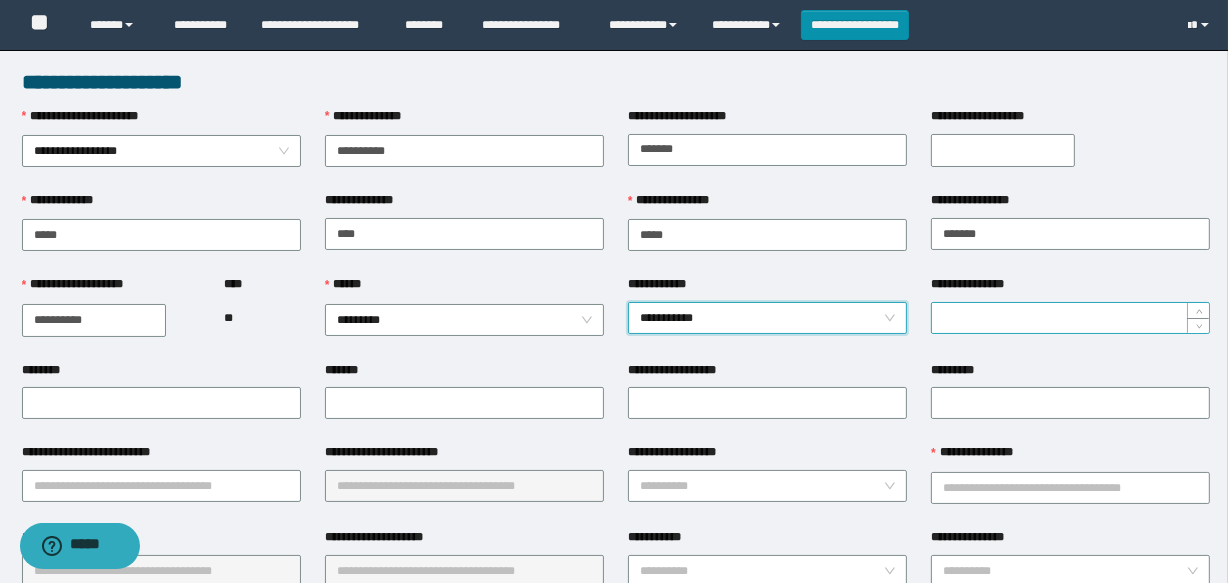 click on "**********" at bounding box center (1070, 318) 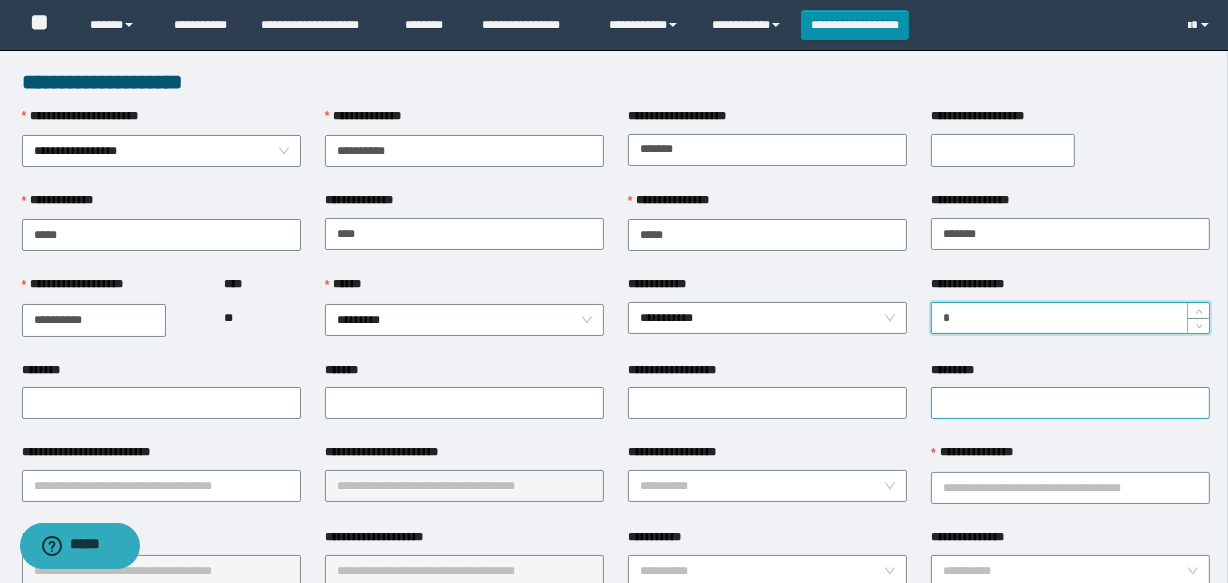 type on "*" 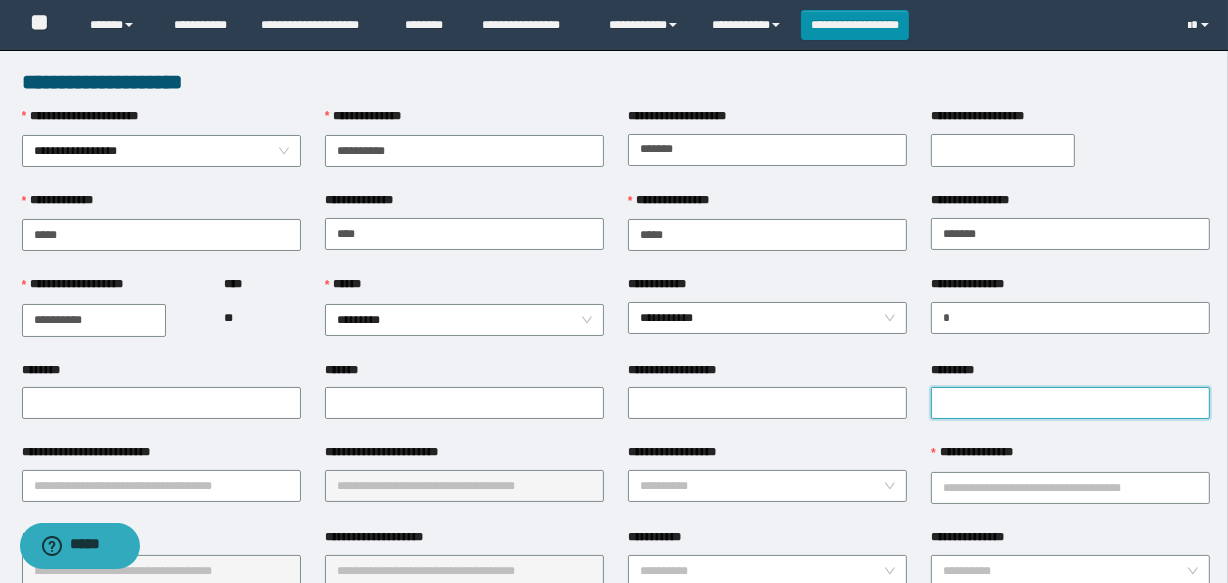 click on "*********" at bounding box center (1070, 403) 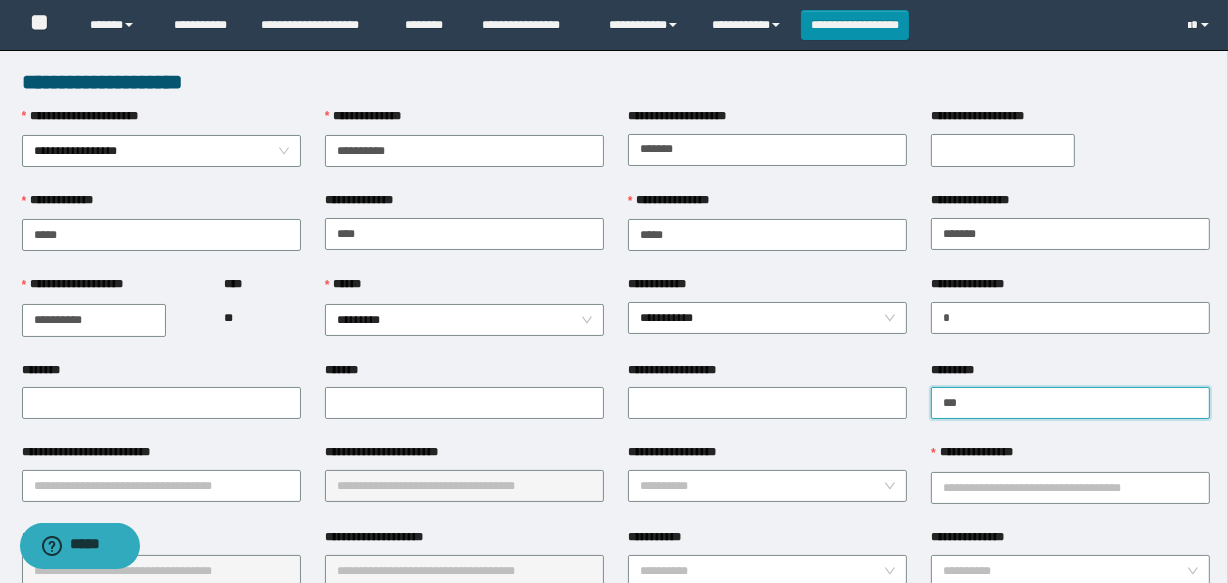 type on "**********" 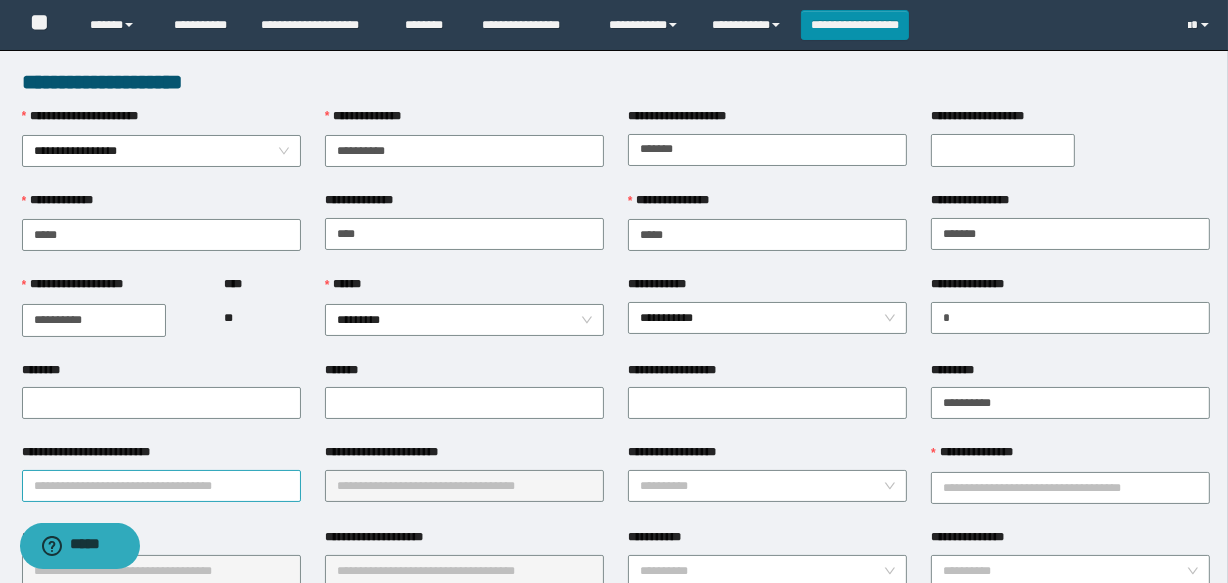 click on "**********" at bounding box center (161, 486) 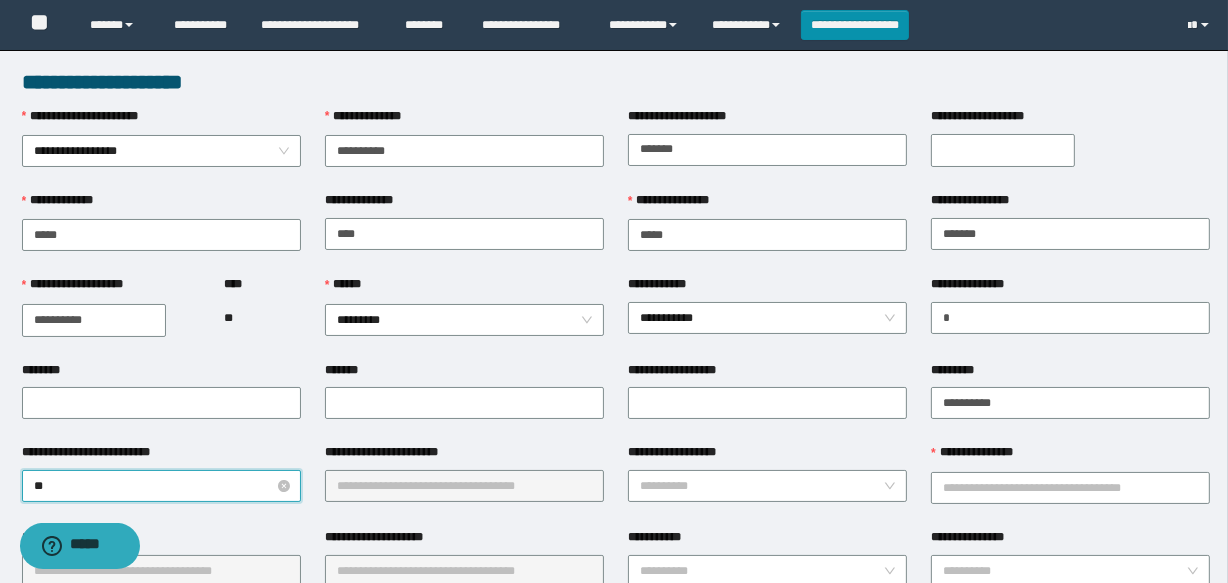 type on "***" 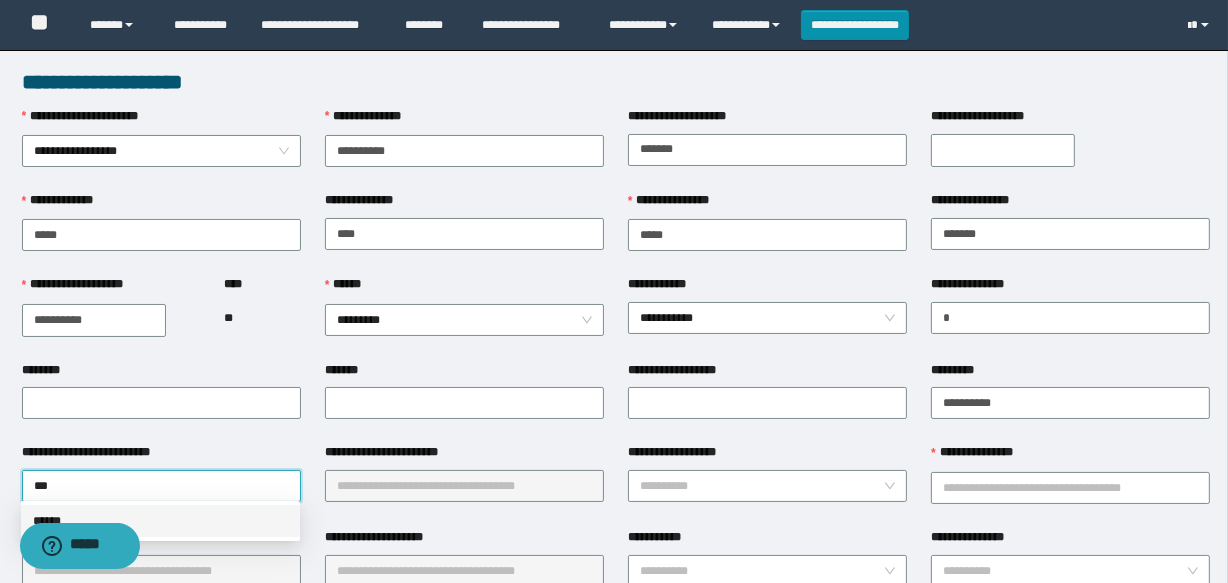 click on "******" at bounding box center [160, 521] 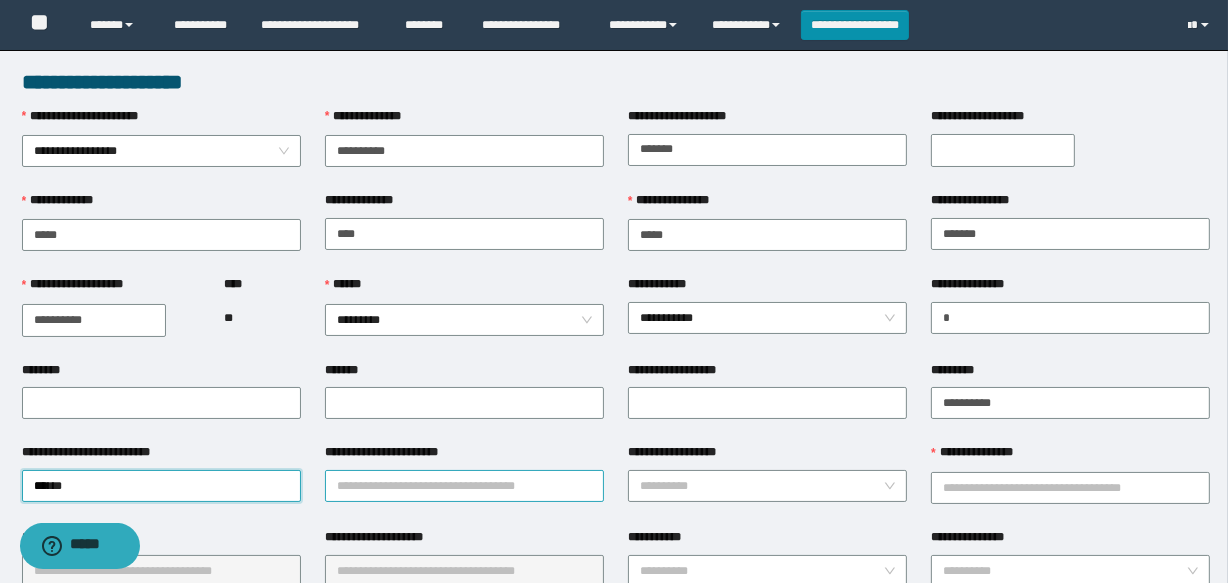 click on "**********" at bounding box center [464, 486] 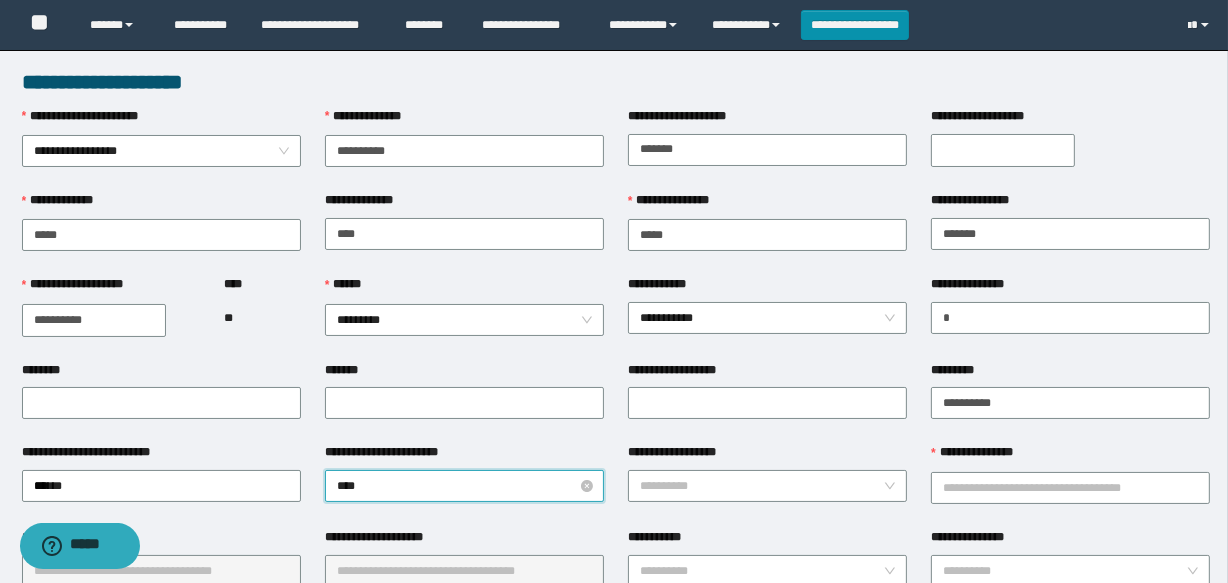 type on "*****" 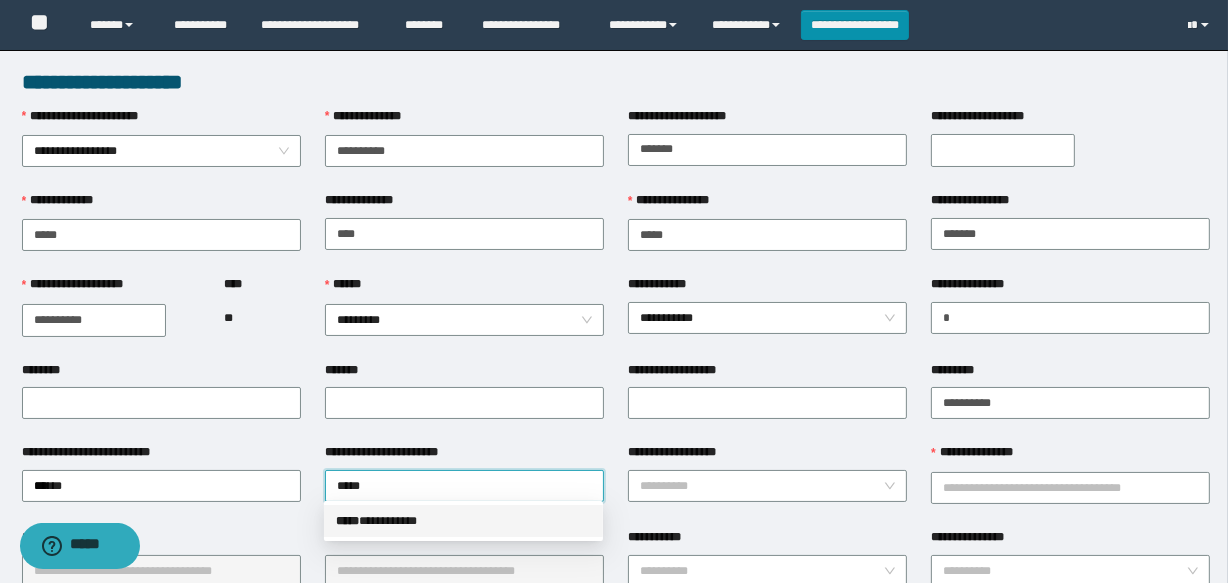click on "***** * *********" at bounding box center (463, 521) 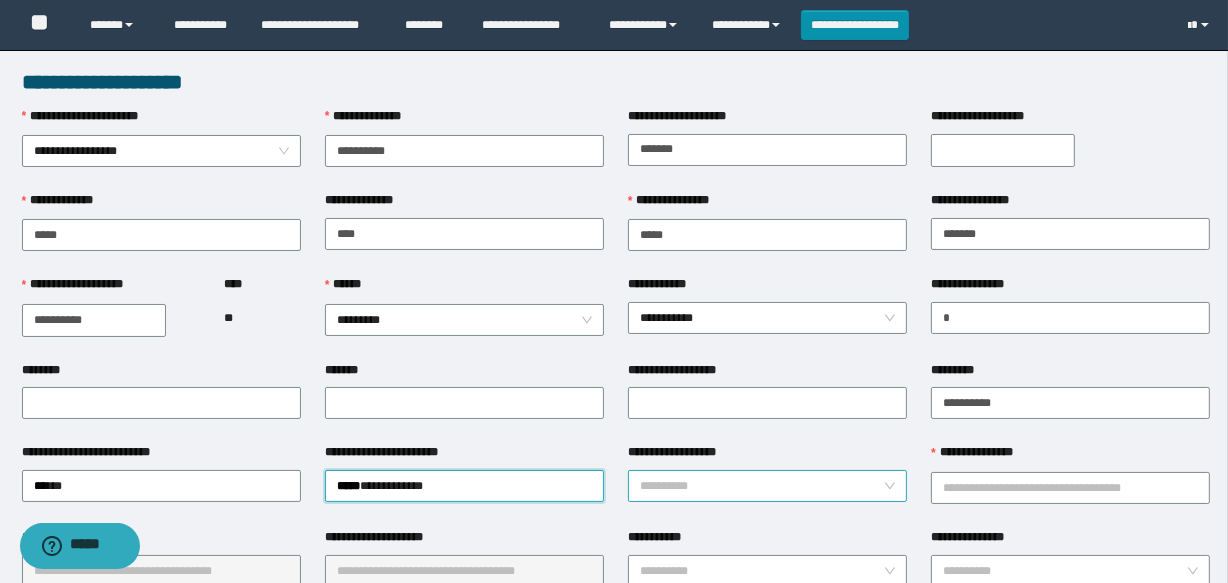 click on "**********" at bounding box center (761, 486) 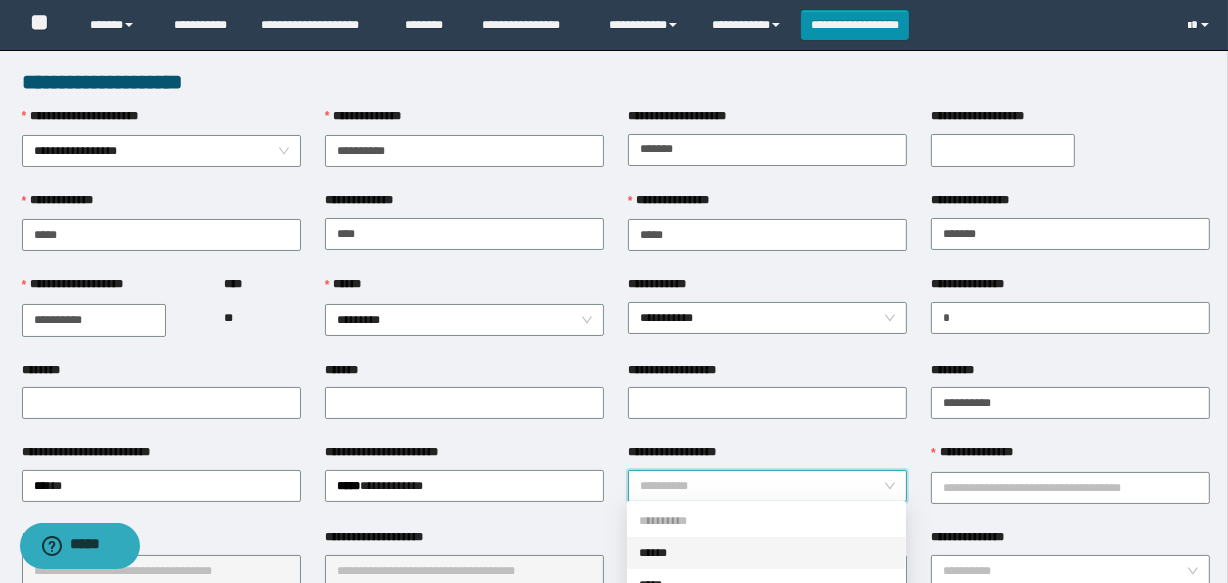 drag, startPoint x: 700, startPoint y: 546, endPoint x: 726, endPoint y: 536, distance: 27.856777 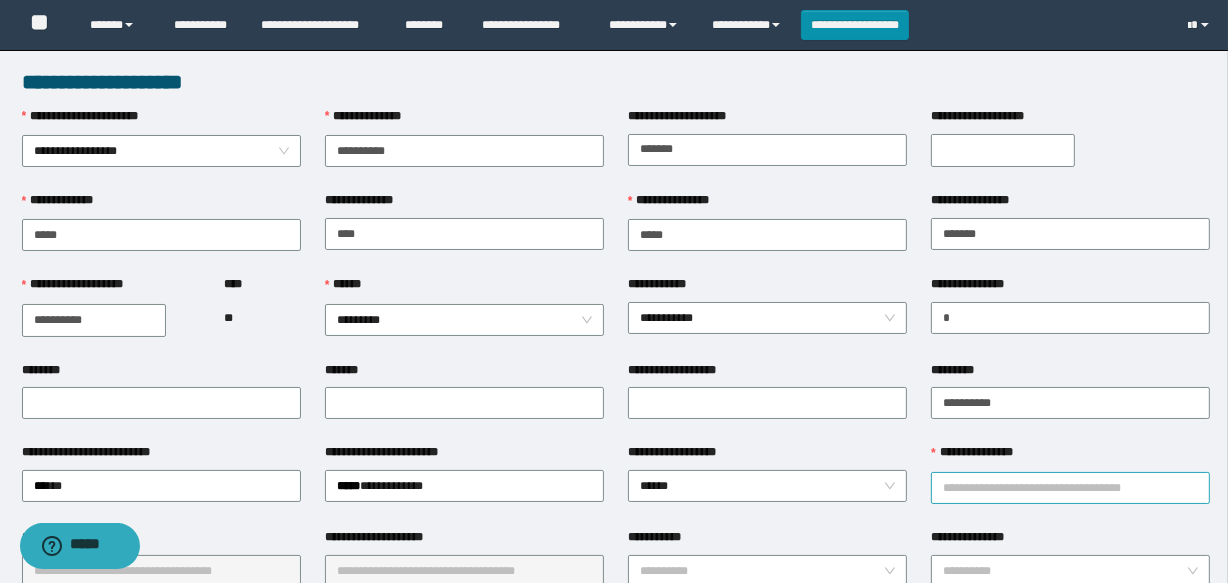 click on "**********" at bounding box center [1070, 488] 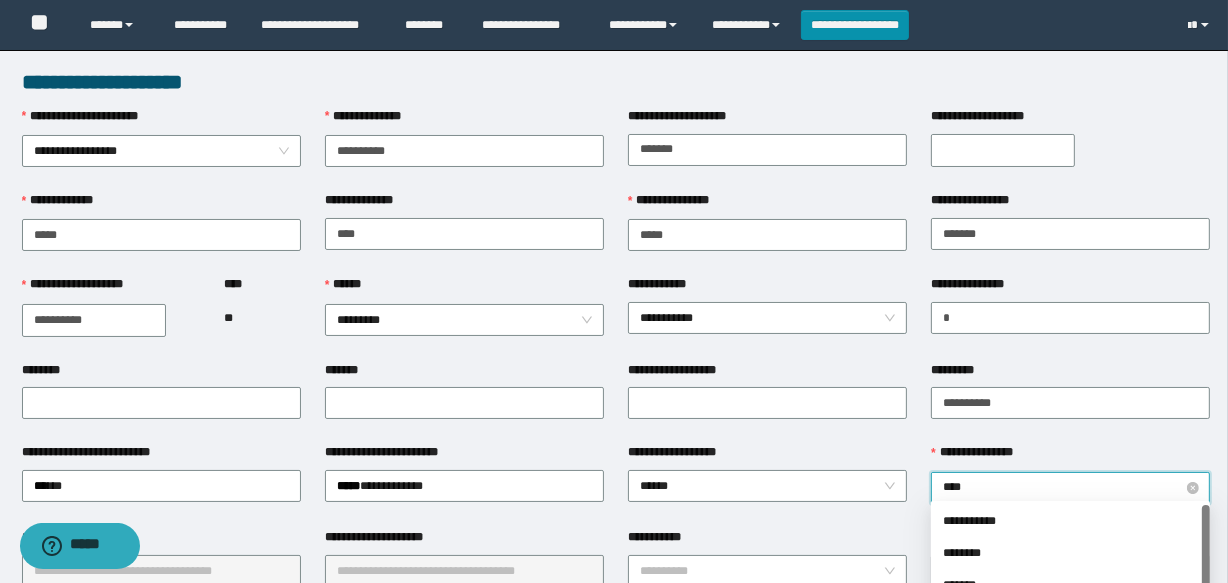 type on "*****" 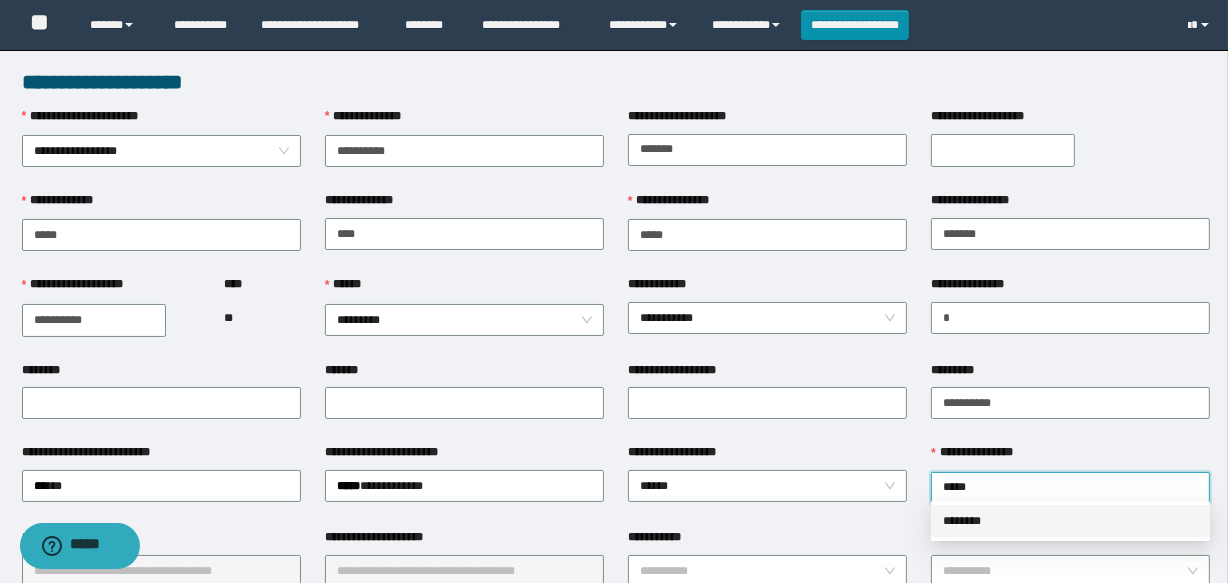 click on "********" at bounding box center [1070, 521] 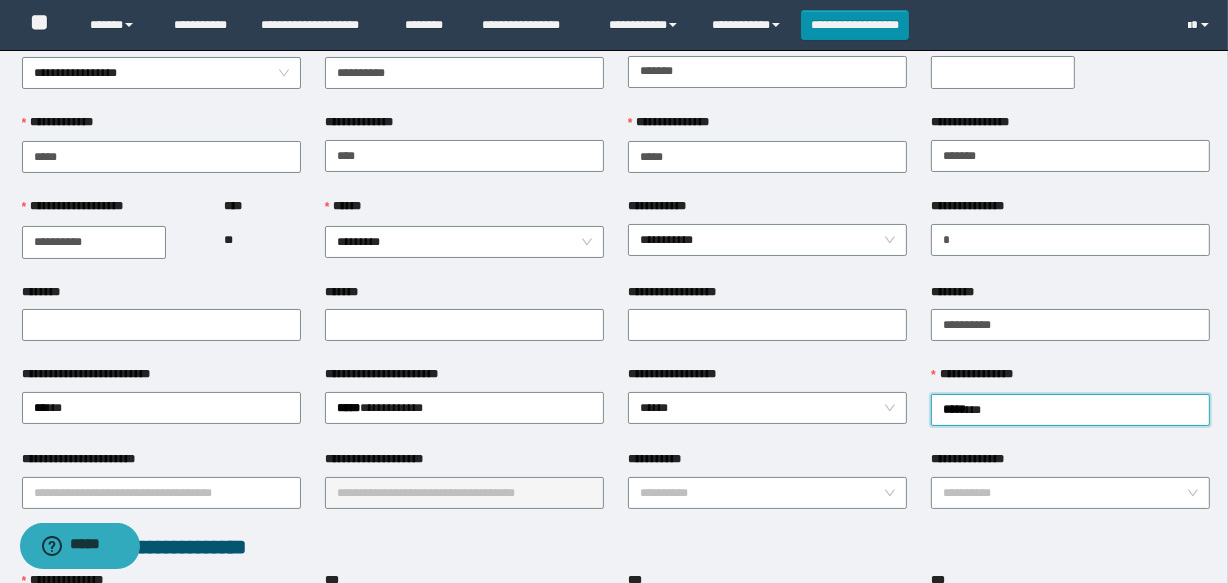 scroll, scrollTop: 181, scrollLeft: 0, axis: vertical 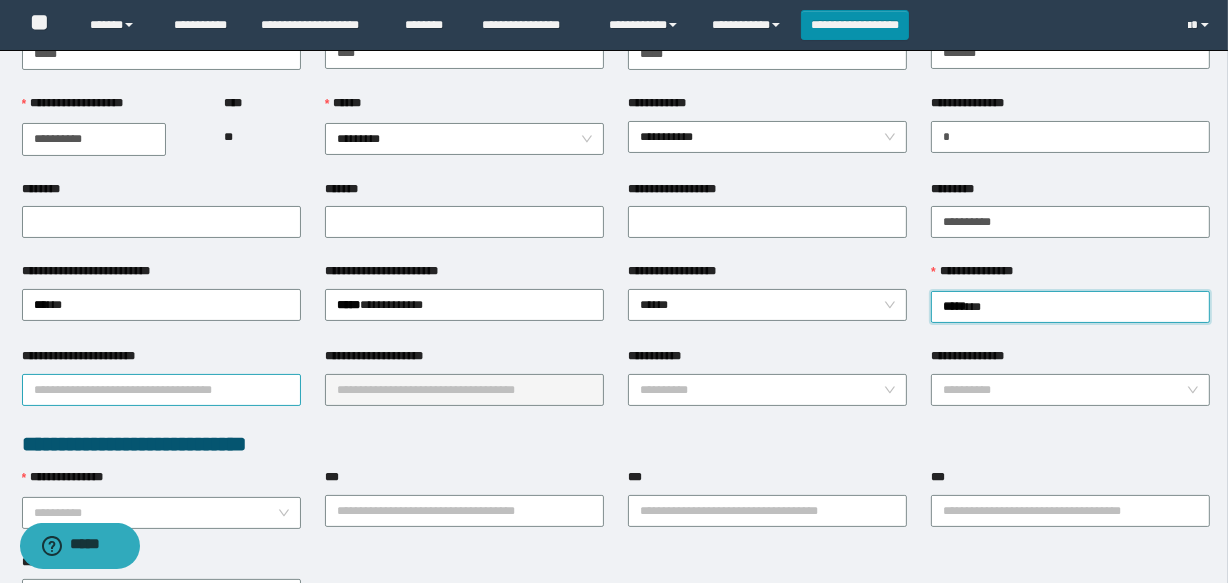 click on "**********" at bounding box center [161, 390] 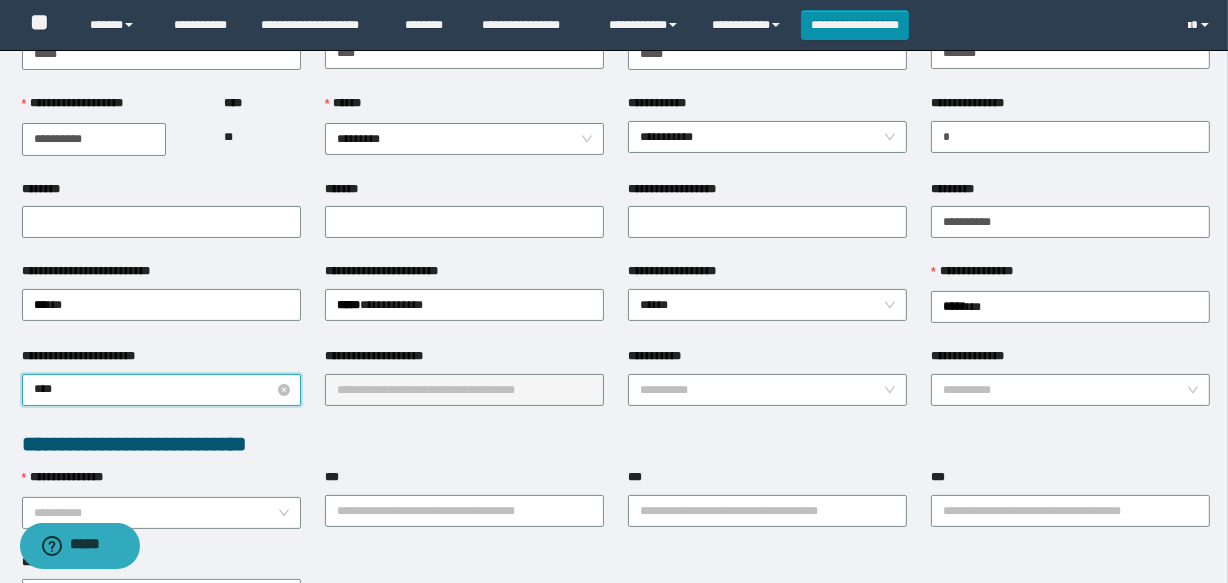 type on "*****" 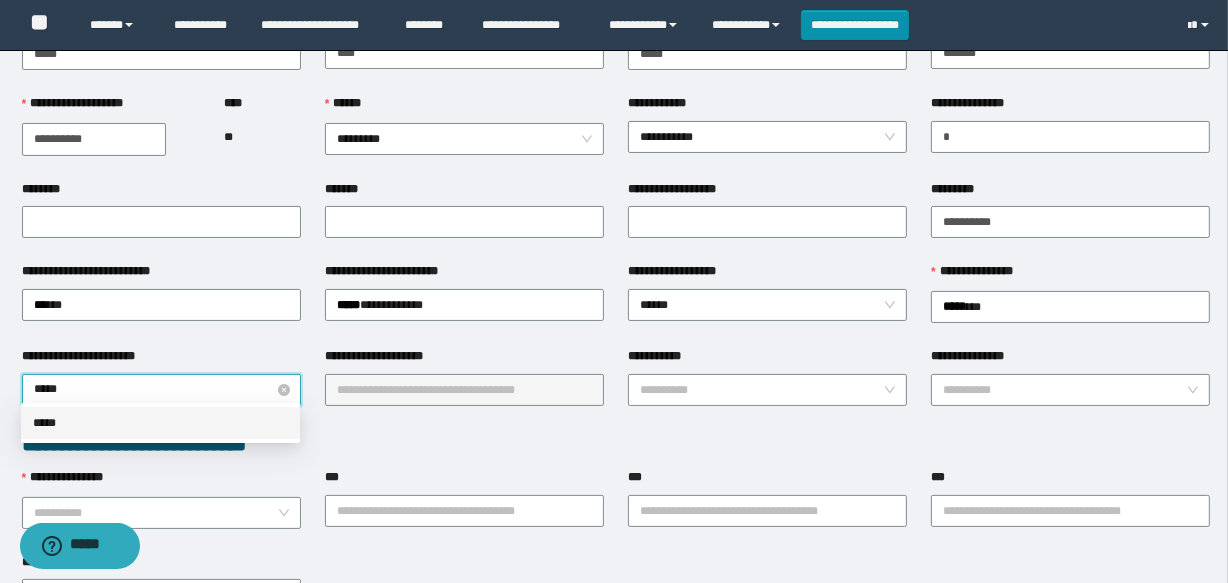 type 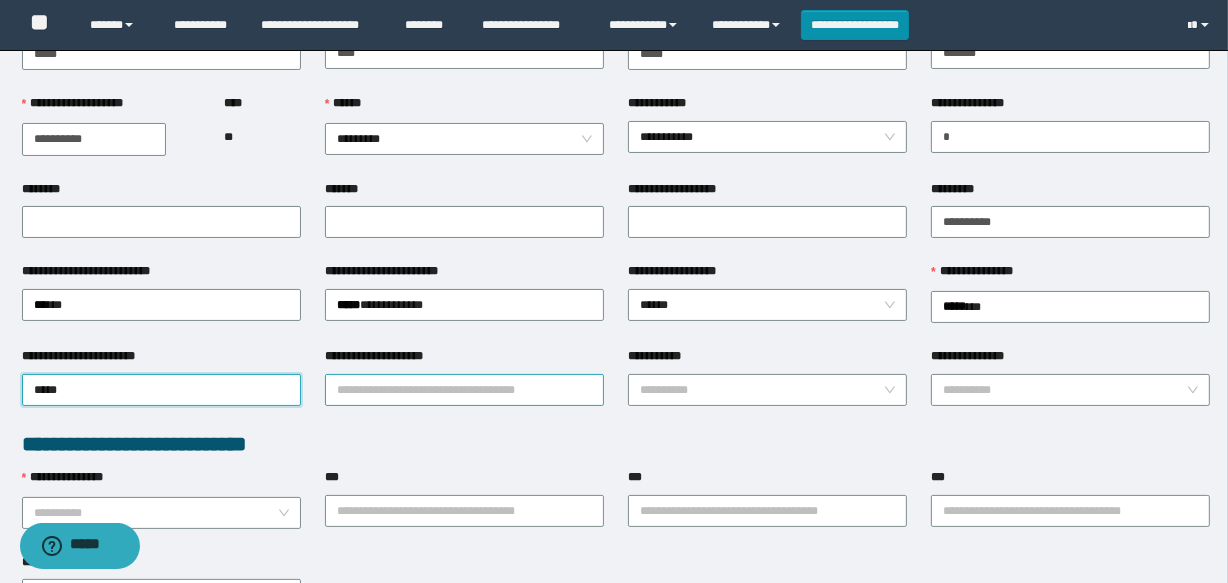click on "**********" at bounding box center (464, 390) 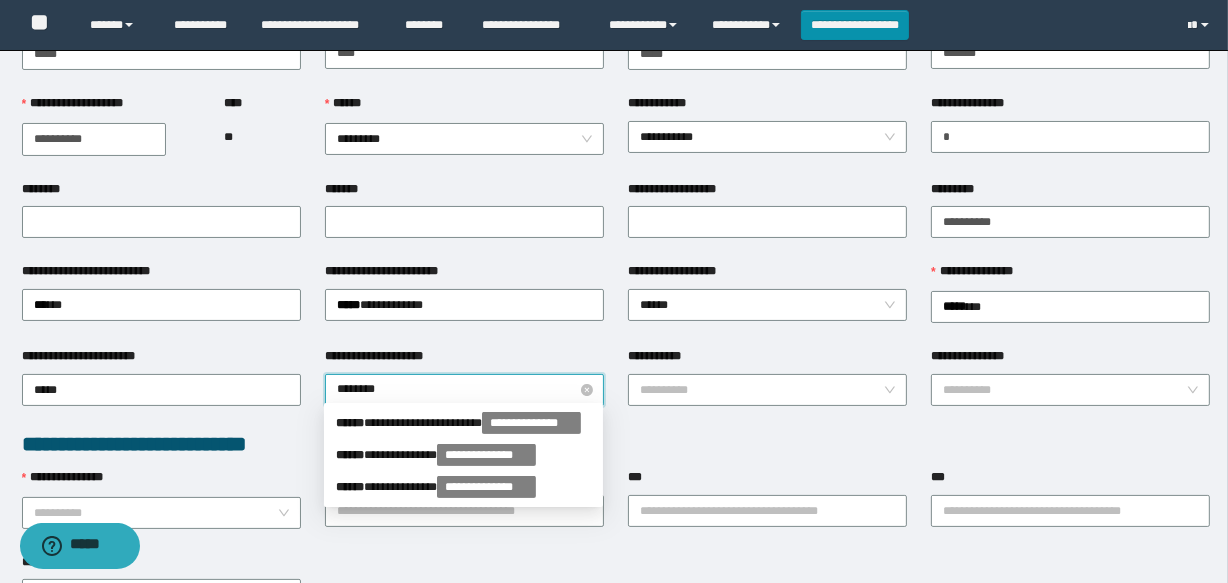 type on "*********" 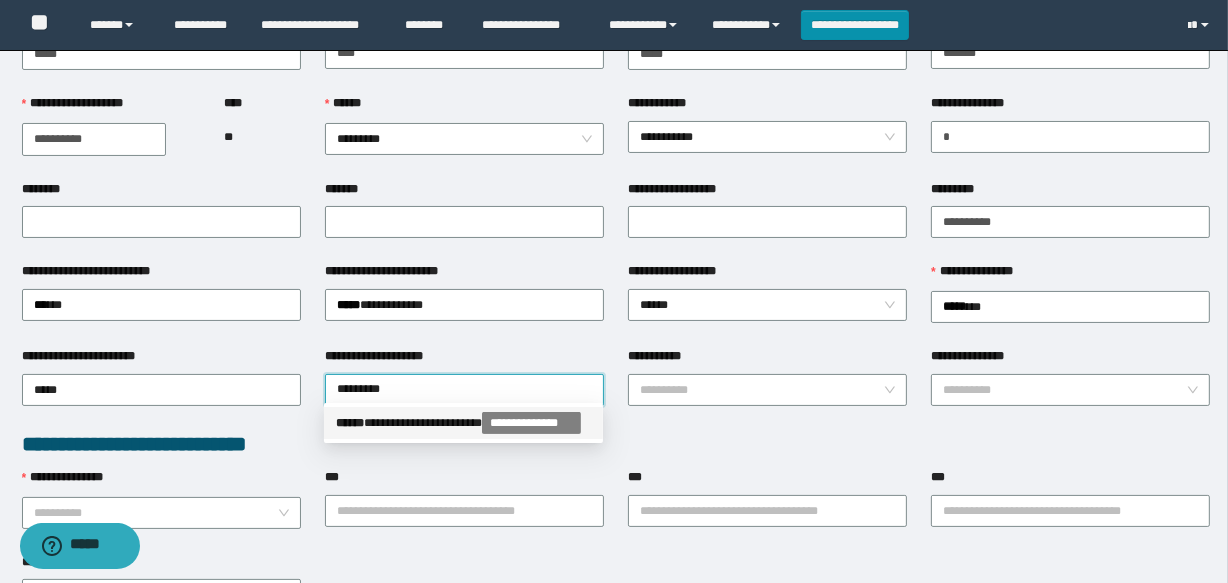 click on "**********" at bounding box center [463, 423] 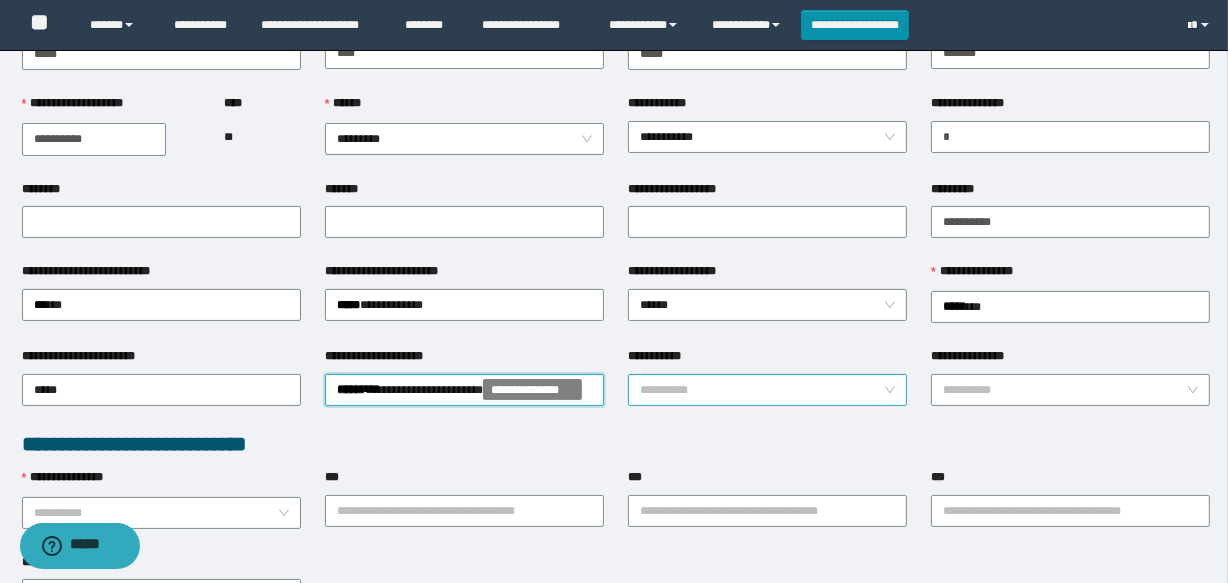 click on "**********" at bounding box center [761, 390] 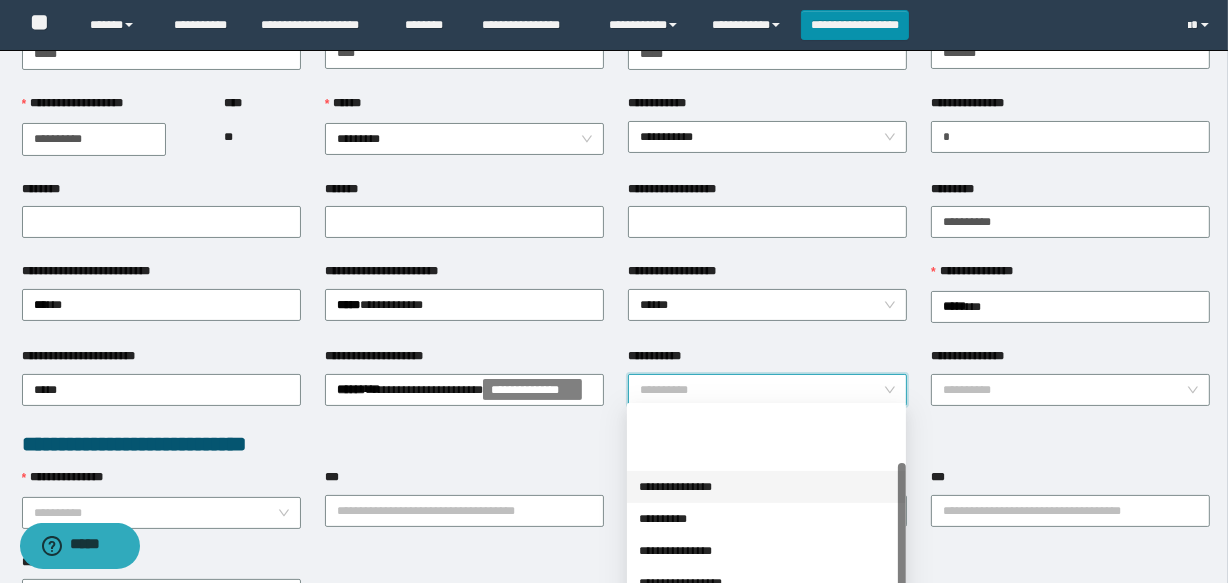scroll, scrollTop: 90, scrollLeft: 0, axis: vertical 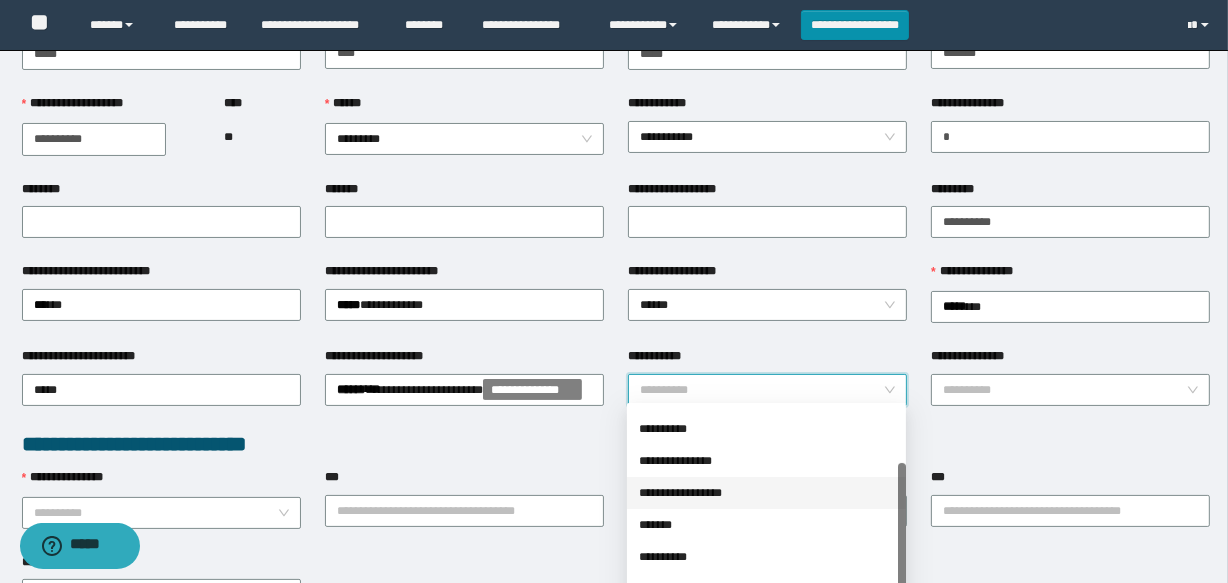 click on "**********" at bounding box center (766, 493) 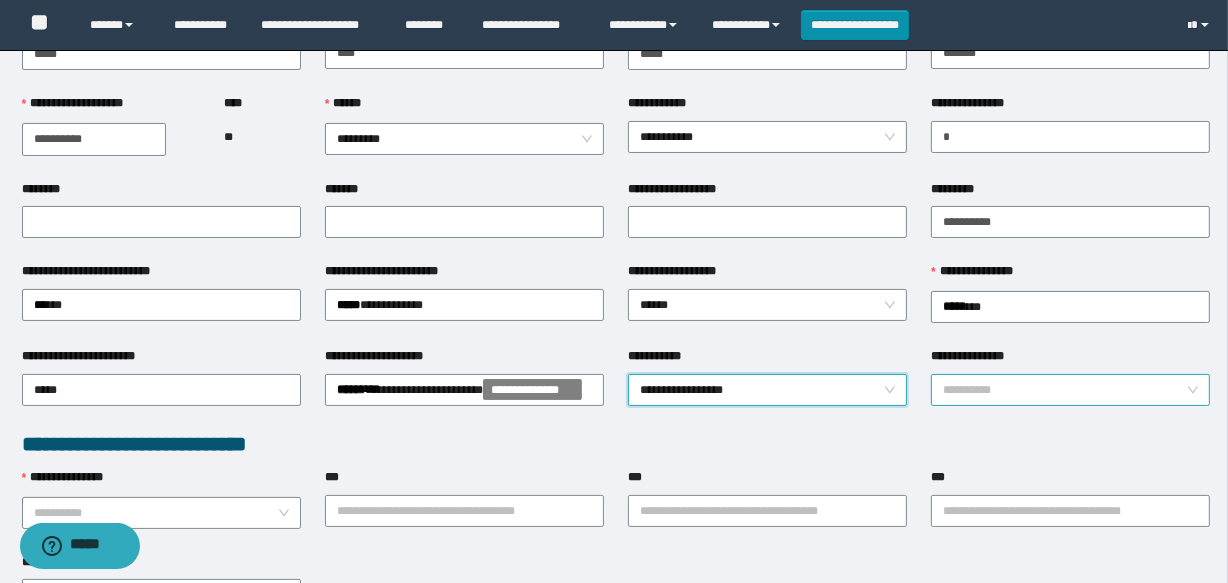 click on "**********" at bounding box center (1064, 390) 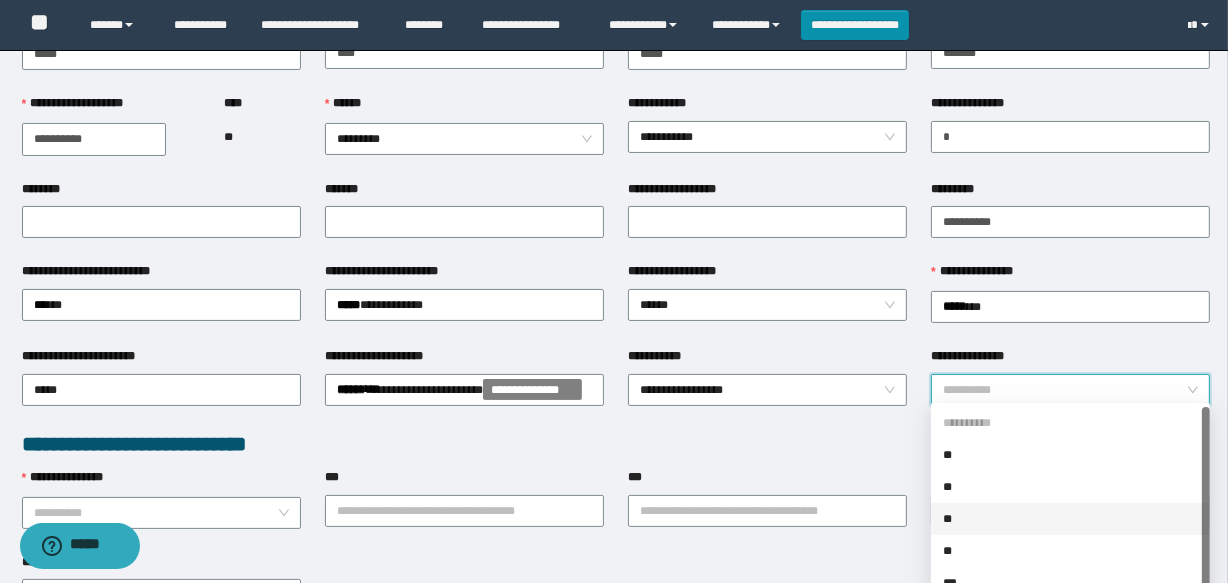 scroll, scrollTop: 31, scrollLeft: 0, axis: vertical 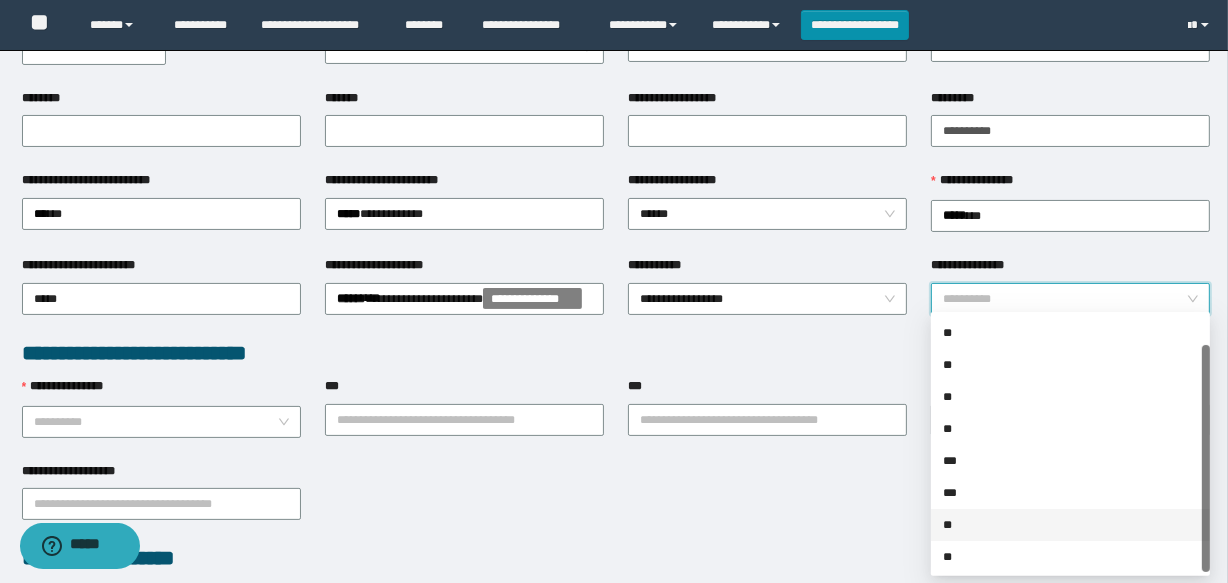 click on "**" at bounding box center (1070, 525) 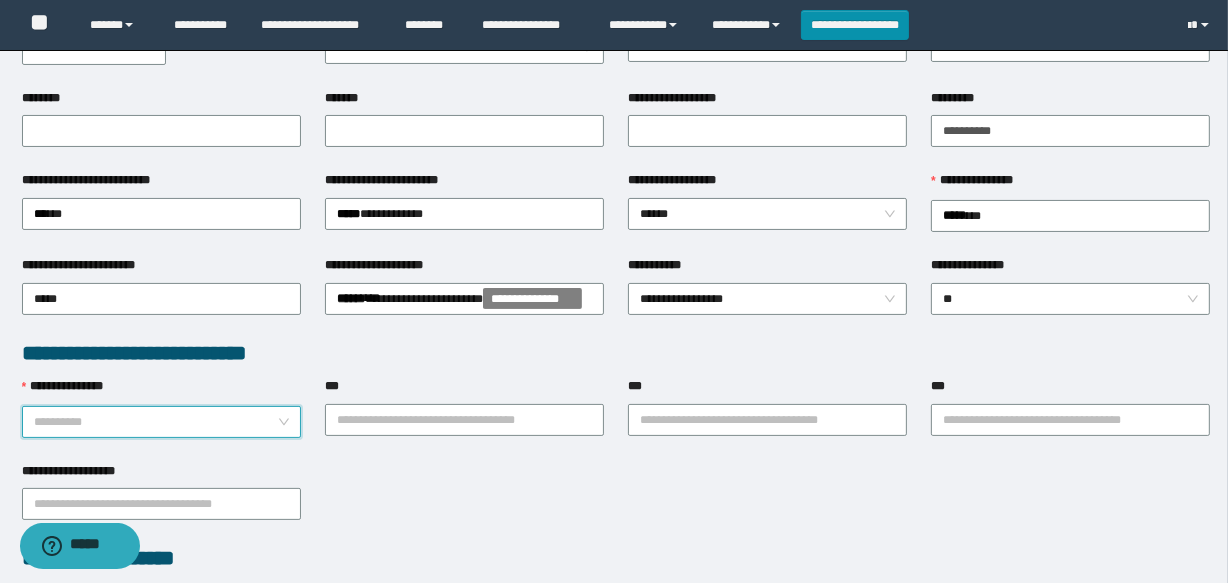 click on "**********" at bounding box center [155, 422] 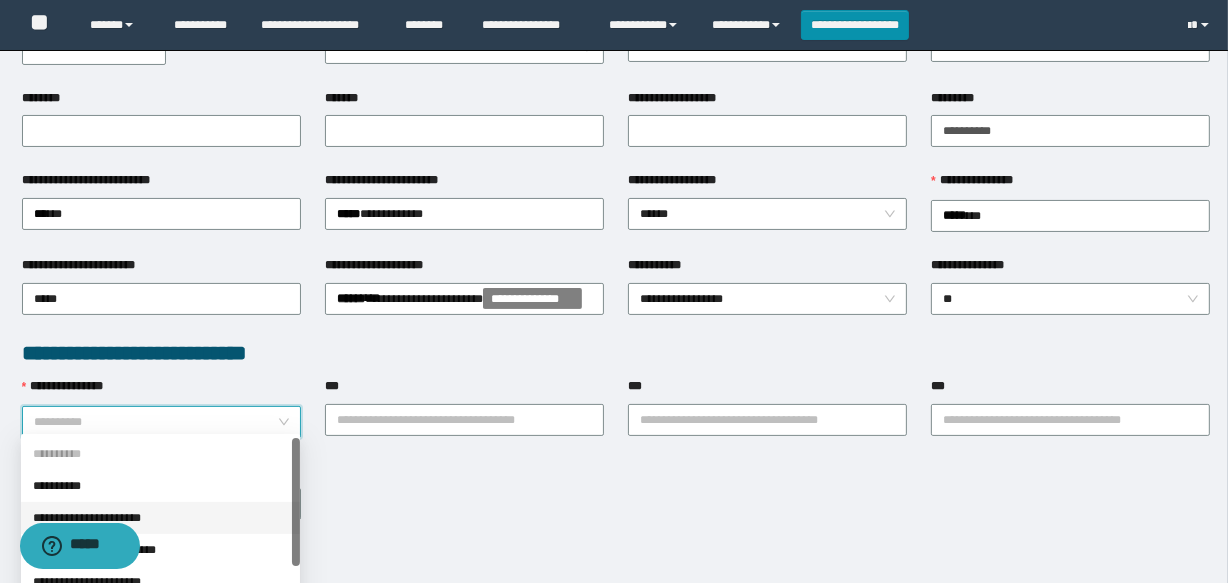 drag, startPoint x: 143, startPoint y: 514, endPoint x: 837, endPoint y: 439, distance: 698.04083 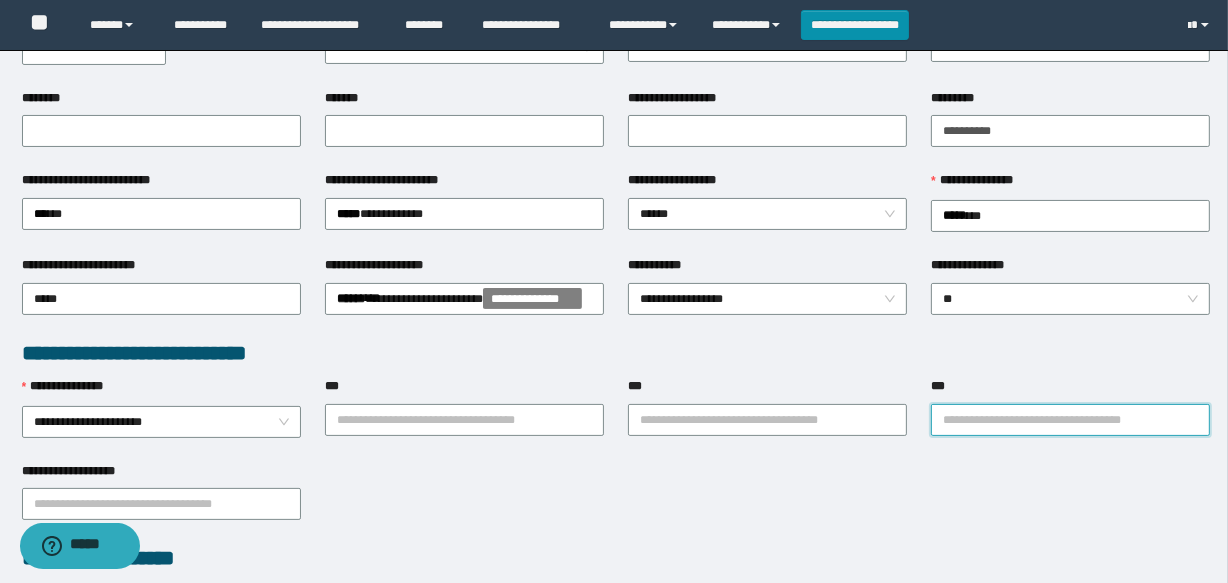 click on "***" at bounding box center [1070, 420] 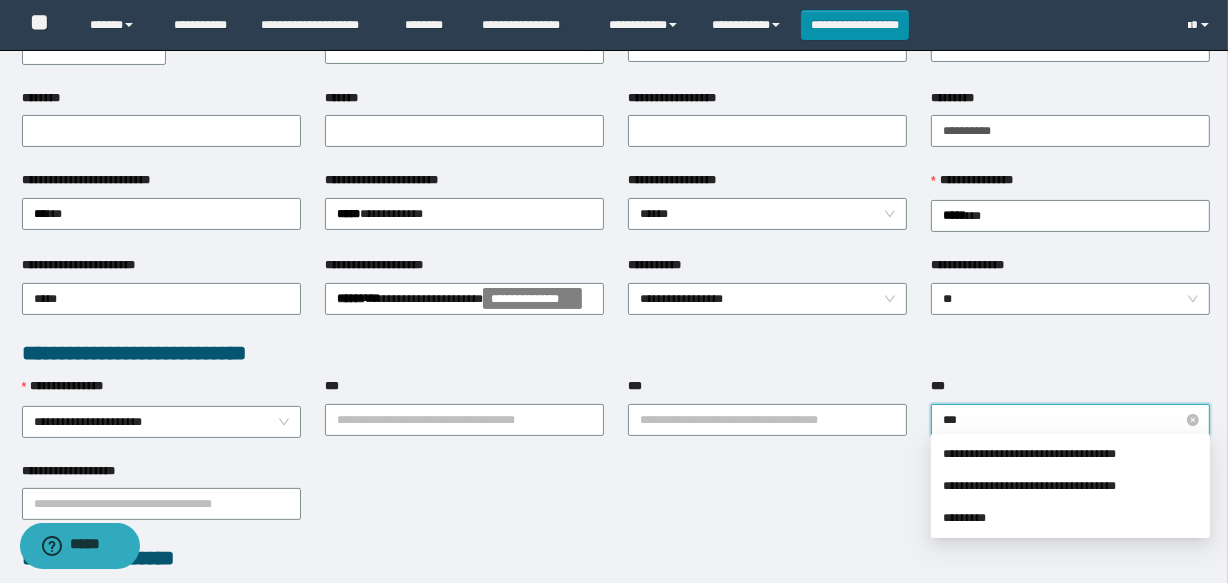 type on "****" 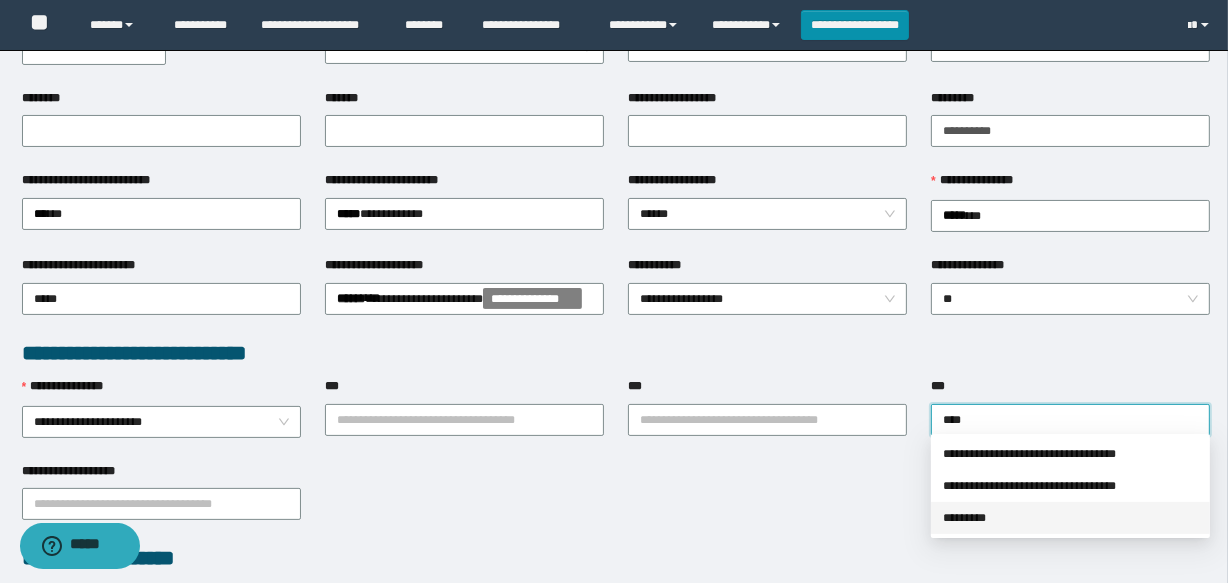 click on "*********" at bounding box center [1070, 518] 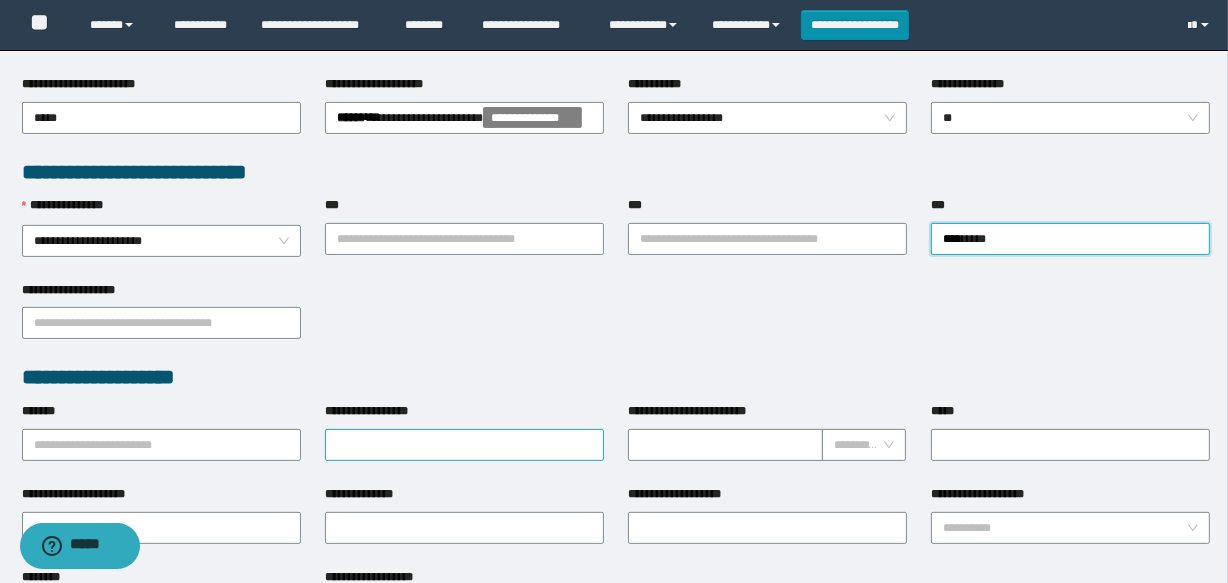 scroll, scrollTop: 454, scrollLeft: 0, axis: vertical 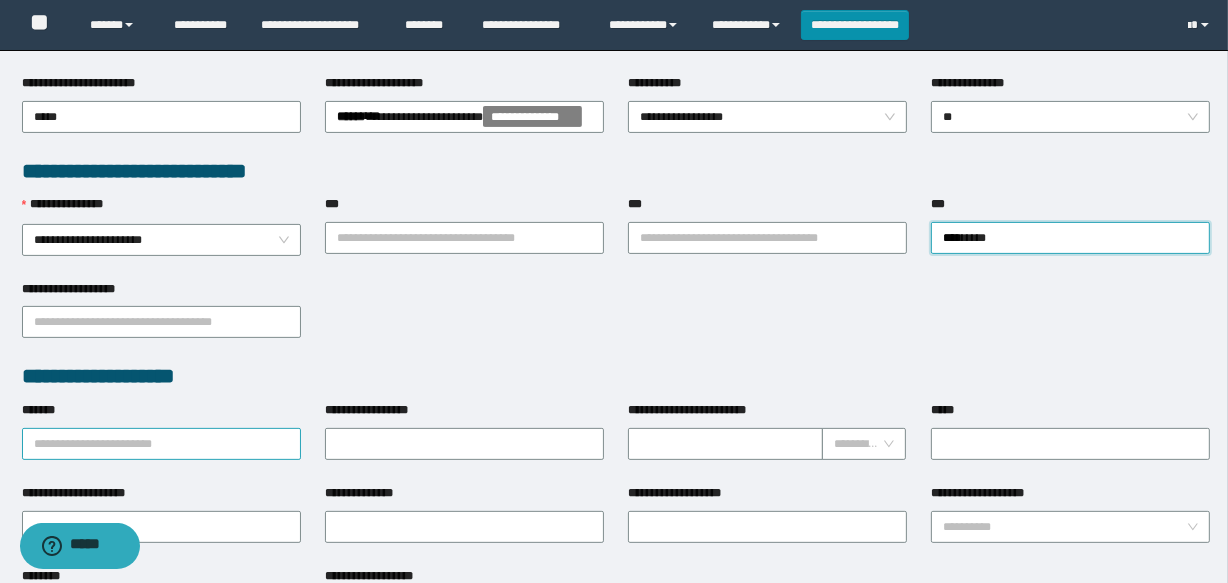 click on "*******" at bounding box center (161, 444) 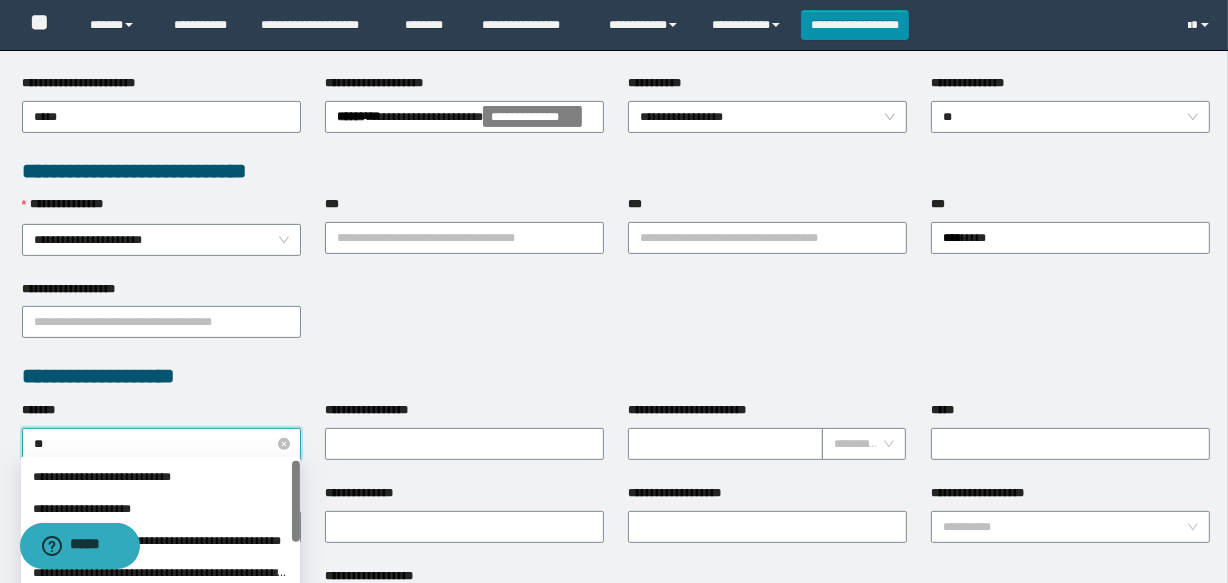 type on "***" 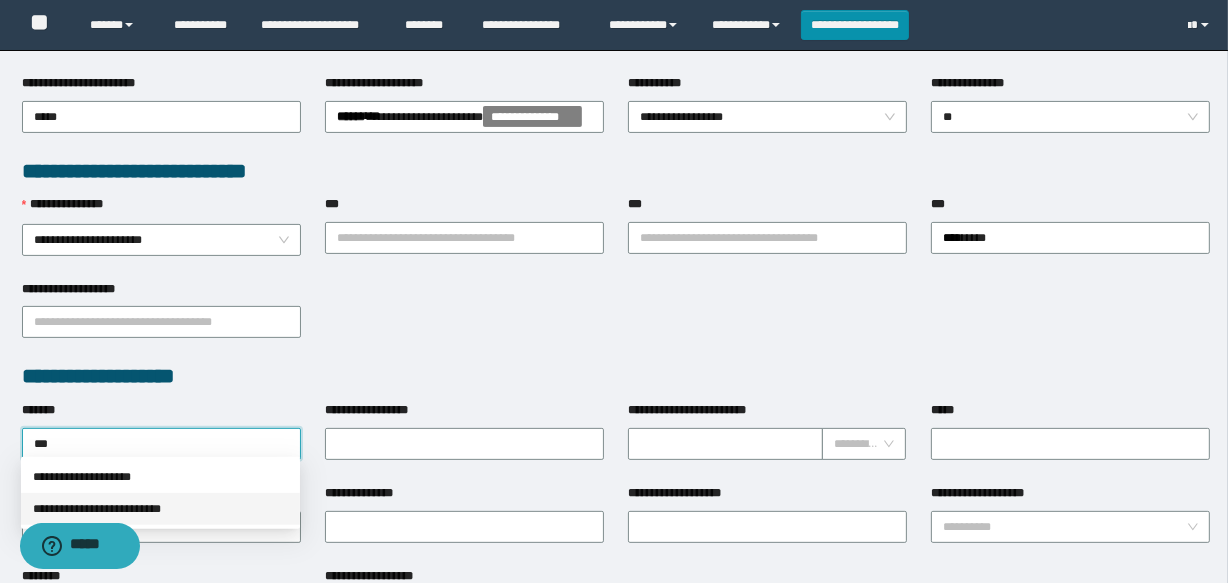 click on "**********" at bounding box center [160, 509] 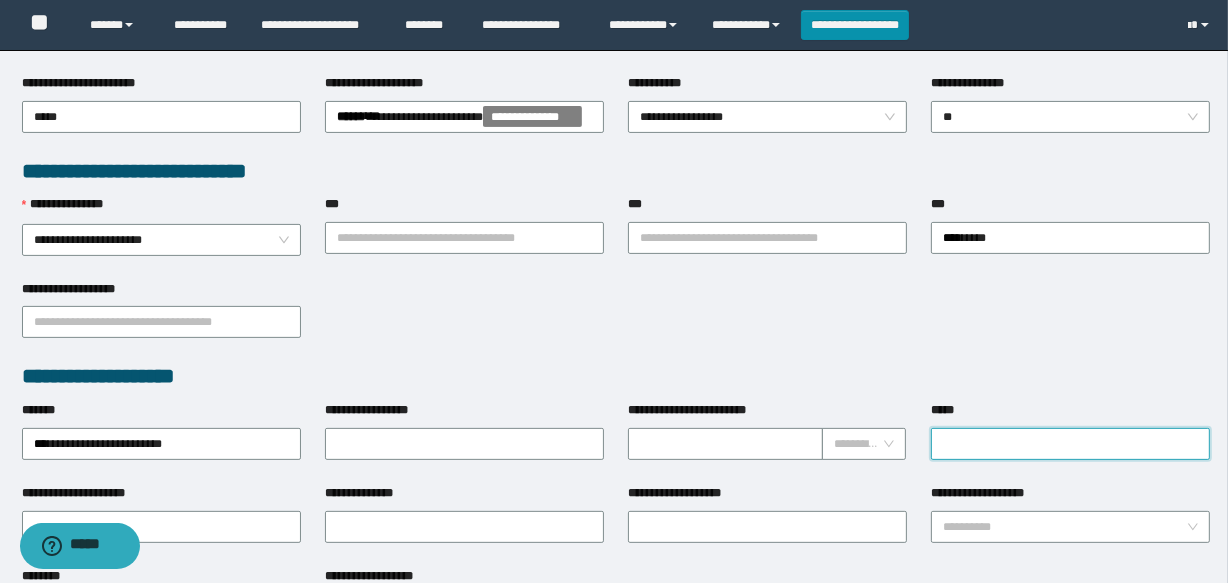 click on "*****" at bounding box center (1070, 444) 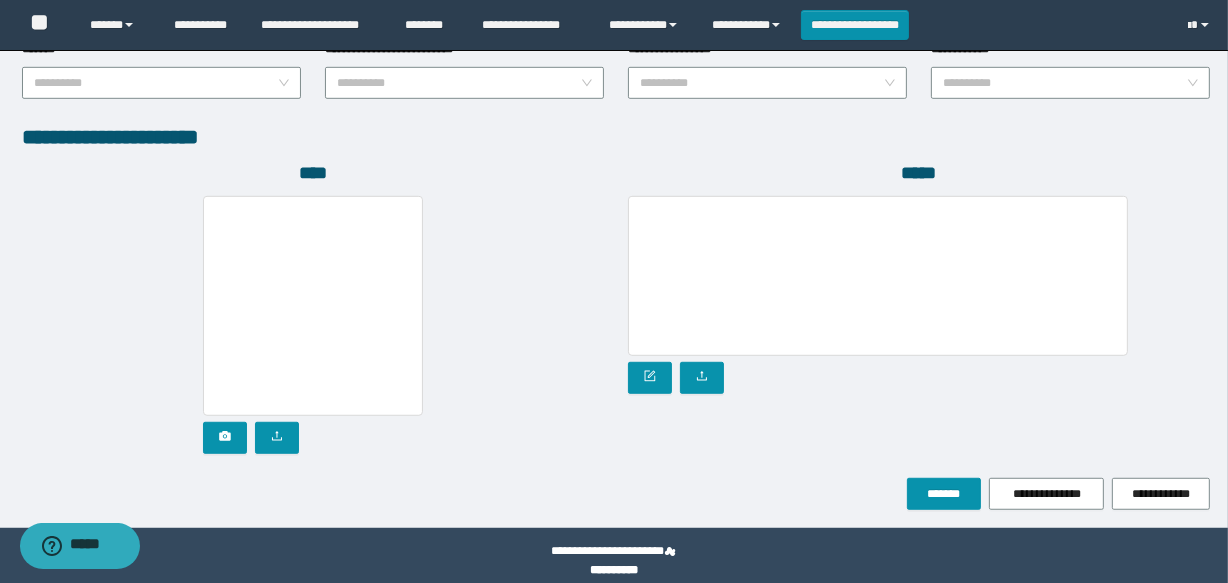 scroll, scrollTop: 1120, scrollLeft: 0, axis: vertical 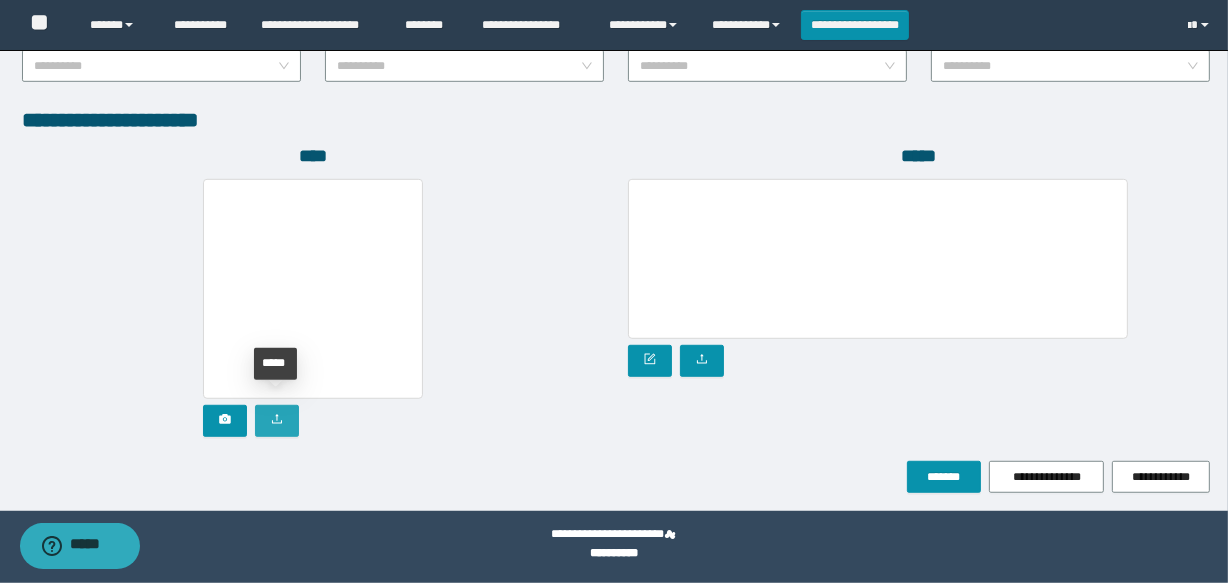 click at bounding box center (277, 421) 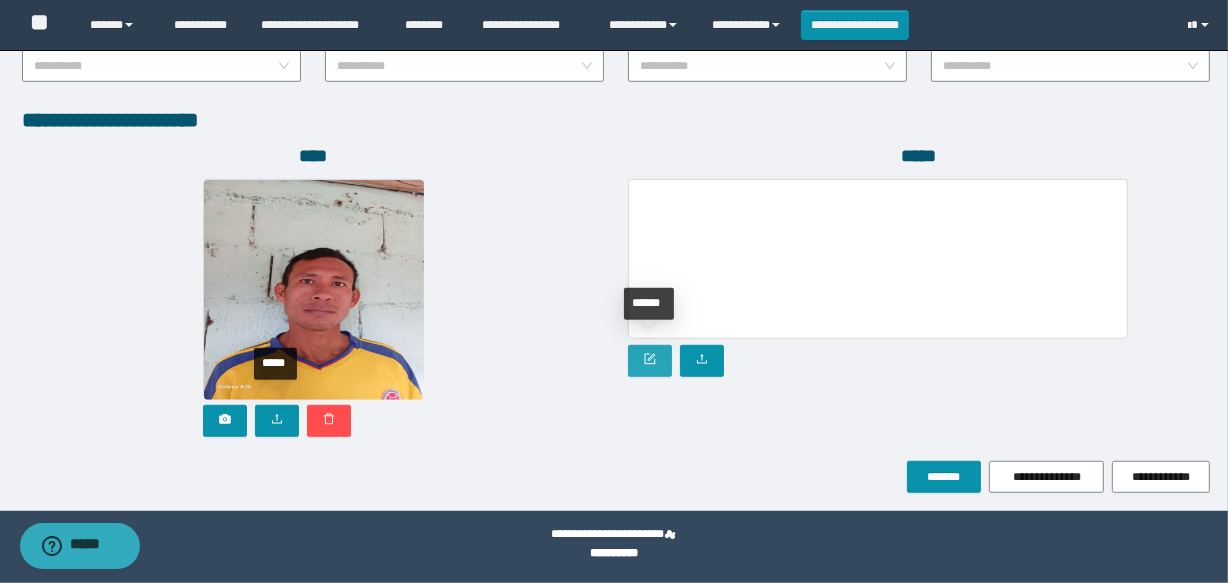 click at bounding box center (650, 361) 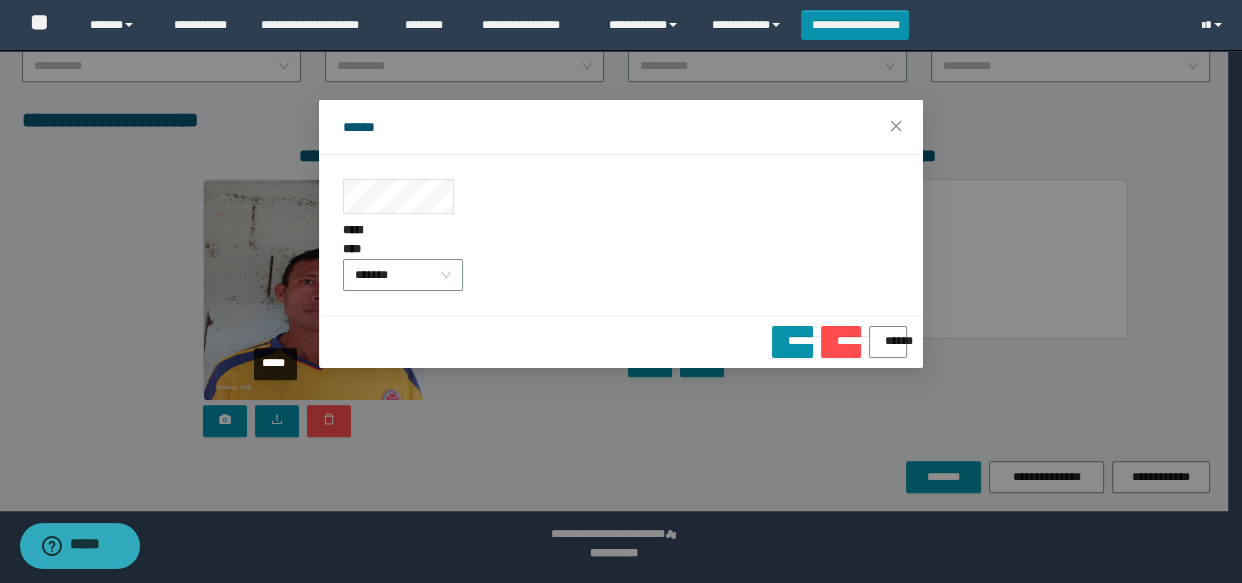 click on "**********" at bounding box center [621, 291] 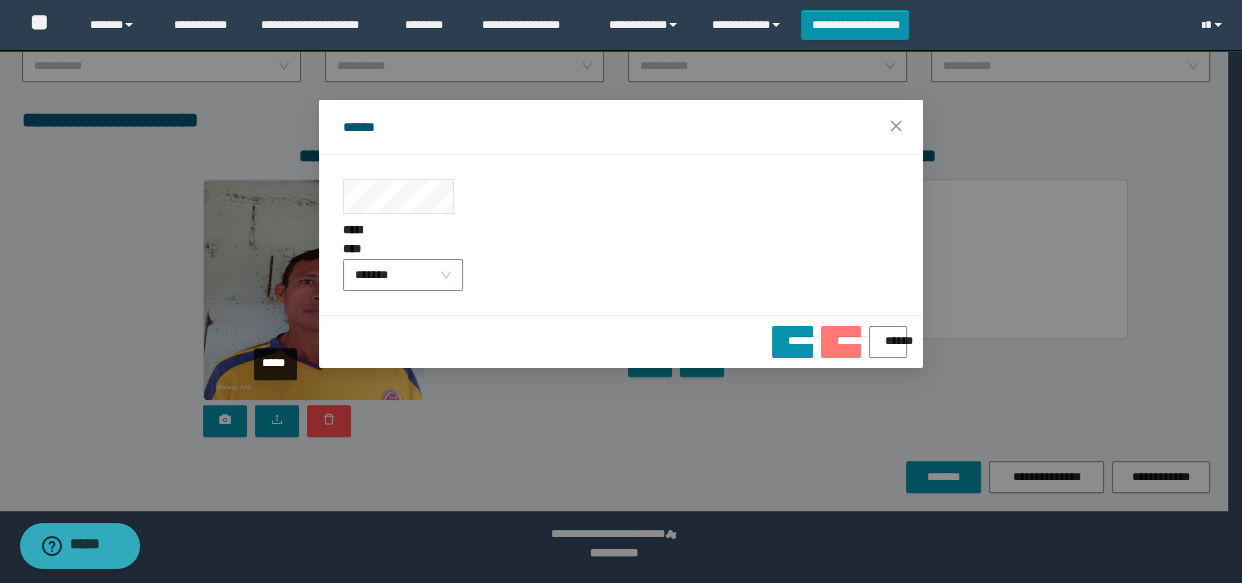 click on "*******" at bounding box center (841, 334) 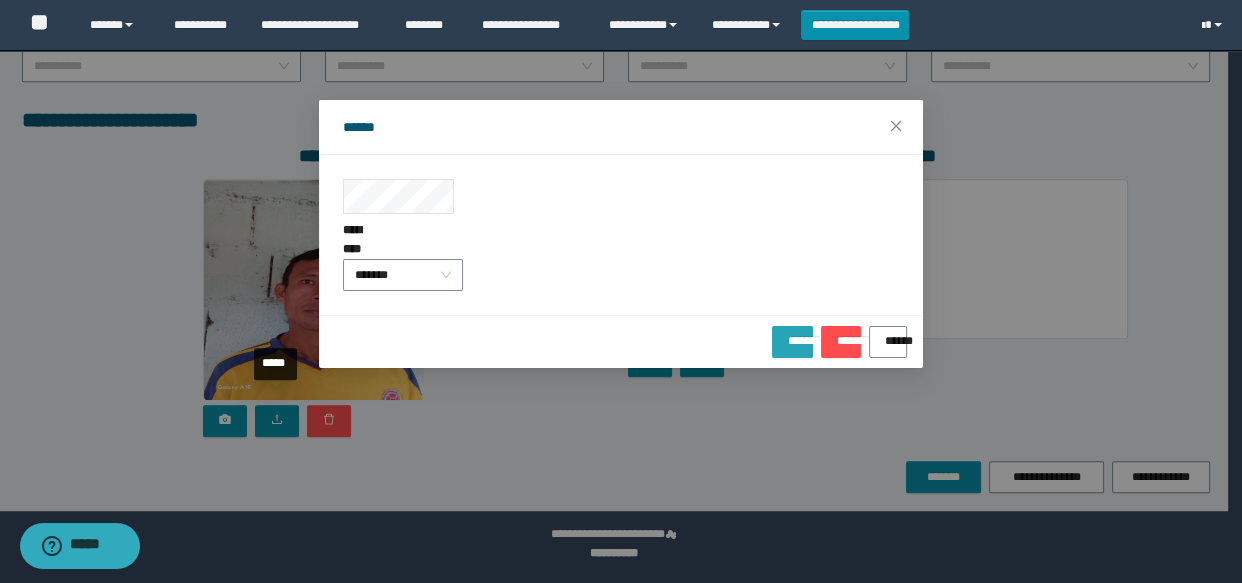 click on "*******" at bounding box center [792, 334] 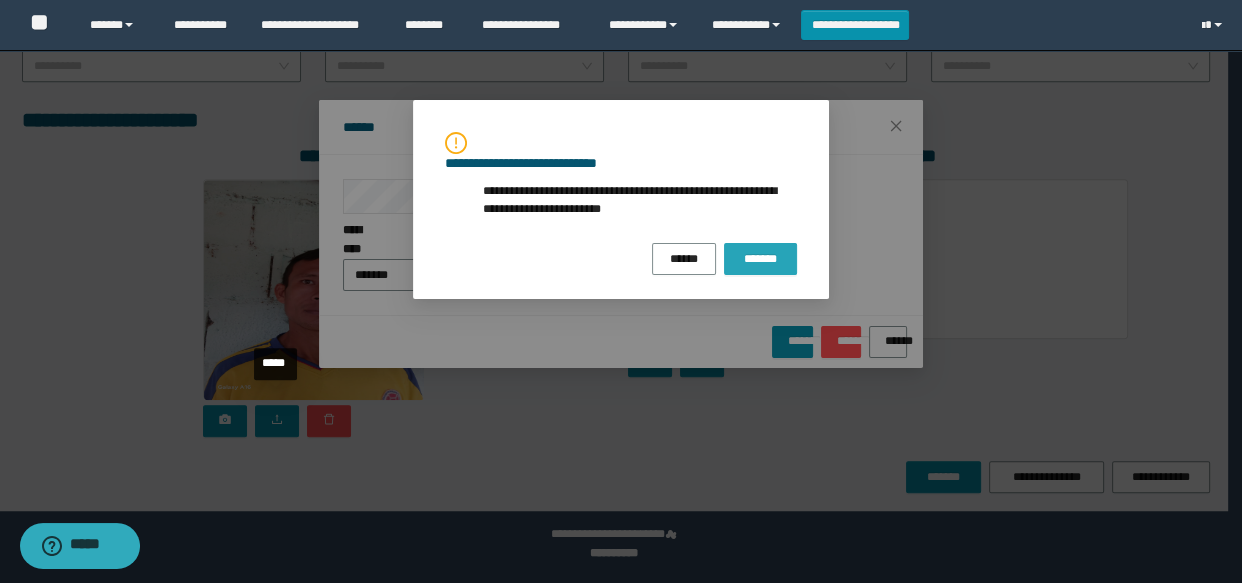 click on "*******" at bounding box center [760, 259] 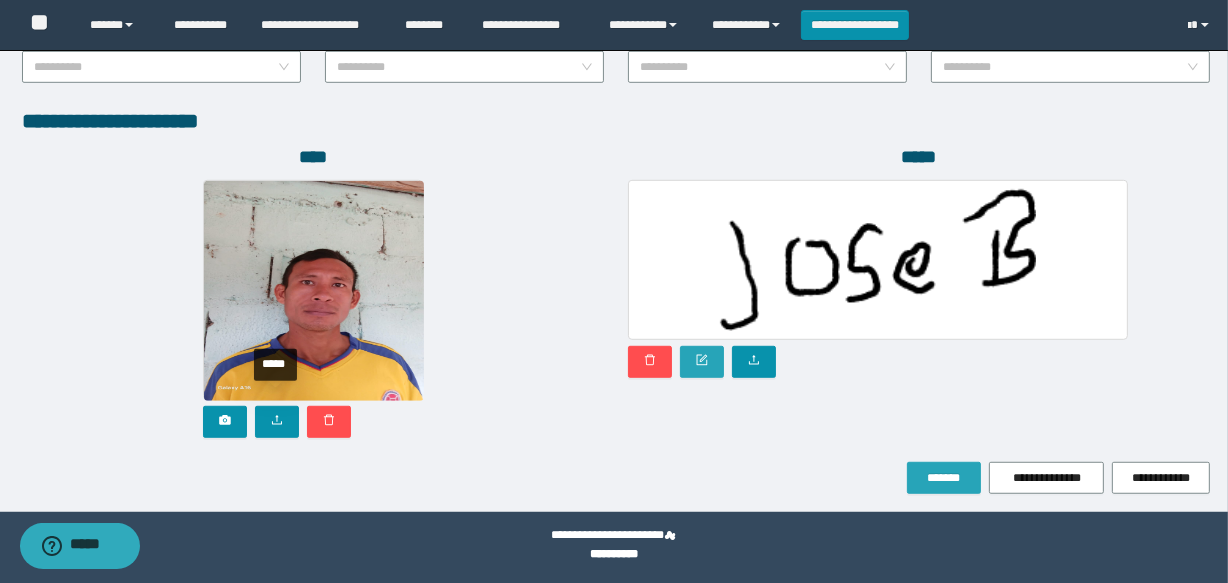 scroll, scrollTop: 1029, scrollLeft: 0, axis: vertical 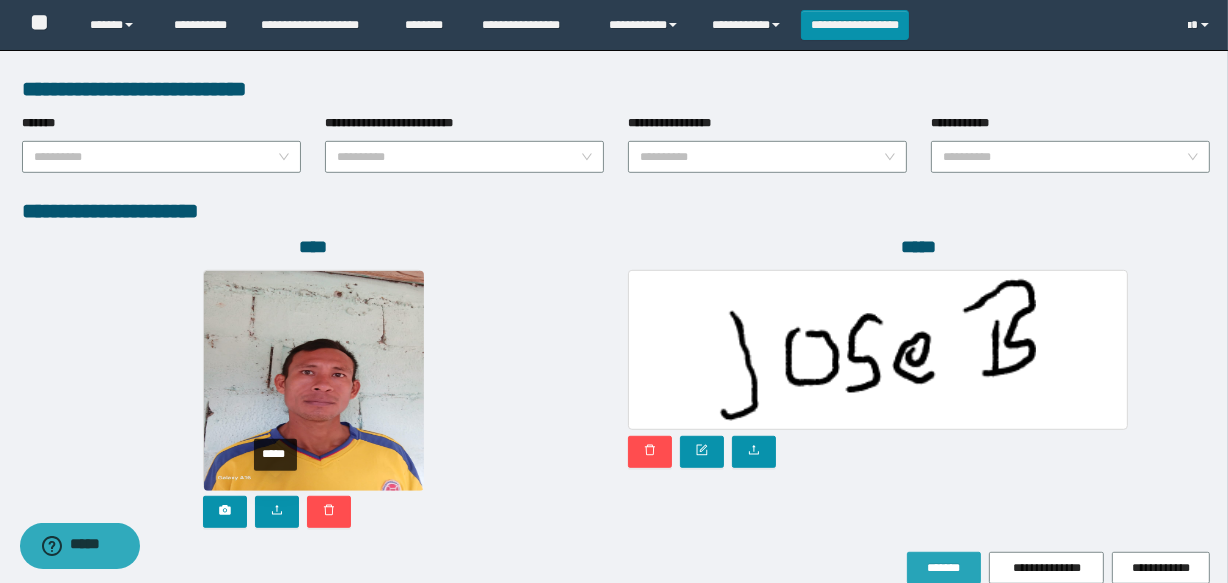 click on "*******" at bounding box center [944, 568] 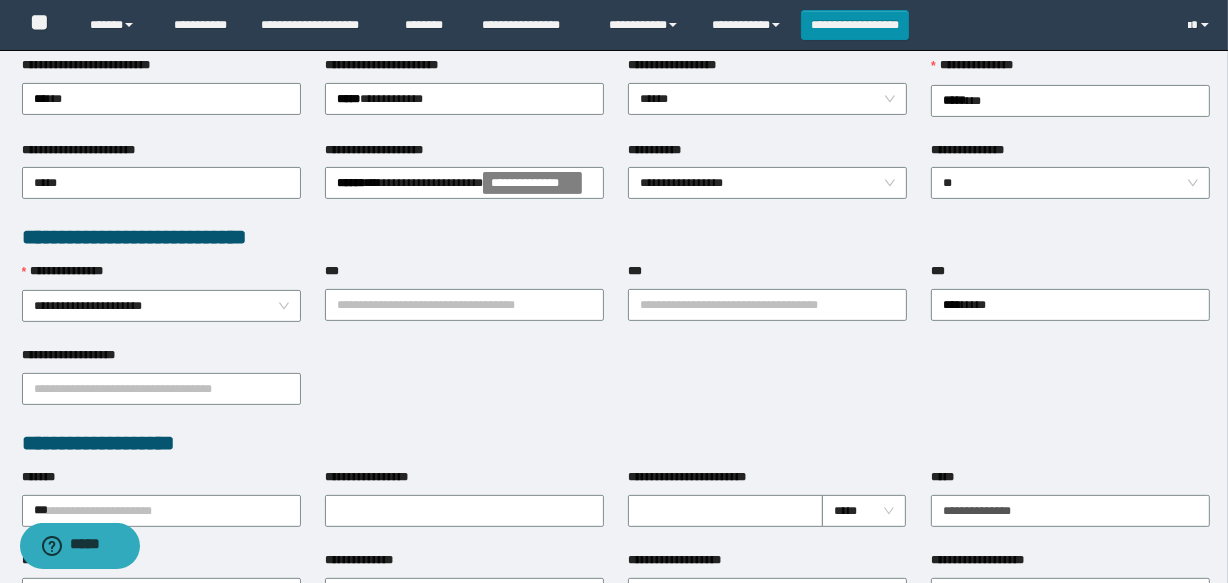 scroll, scrollTop: 0, scrollLeft: 0, axis: both 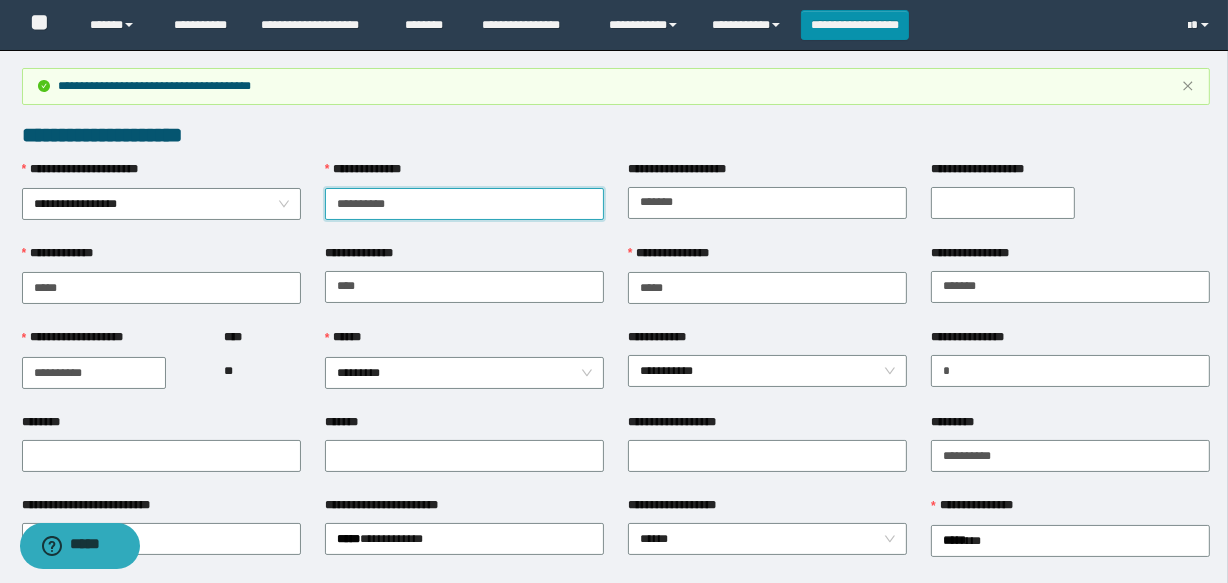 drag, startPoint x: 433, startPoint y: 195, endPoint x: 312, endPoint y: 202, distance: 121.20231 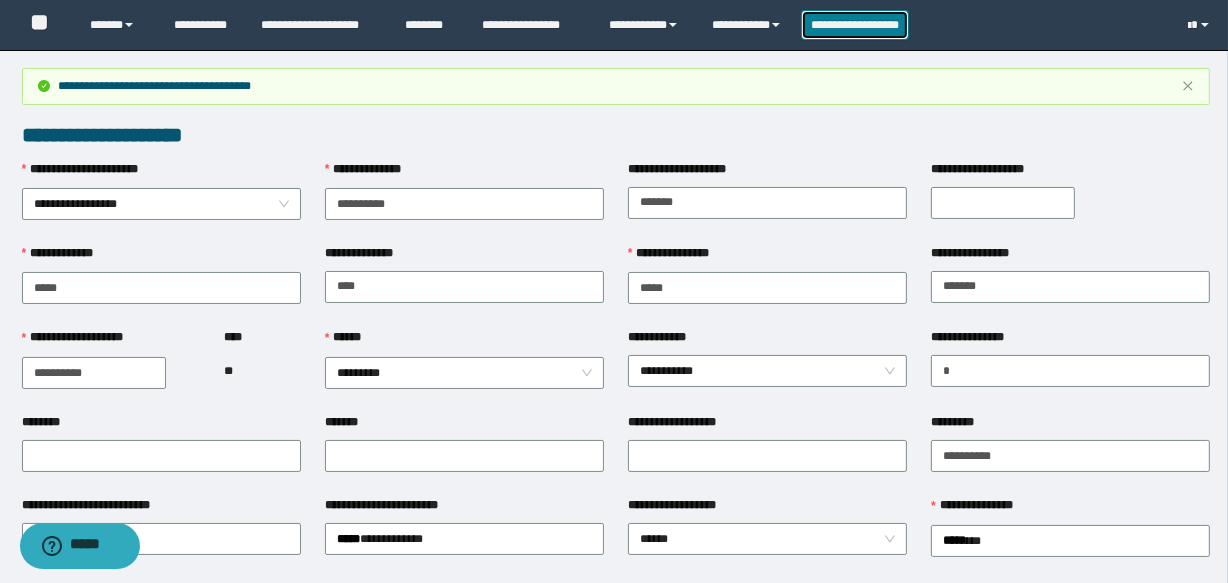 click on "**********" at bounding box center (855, 25) 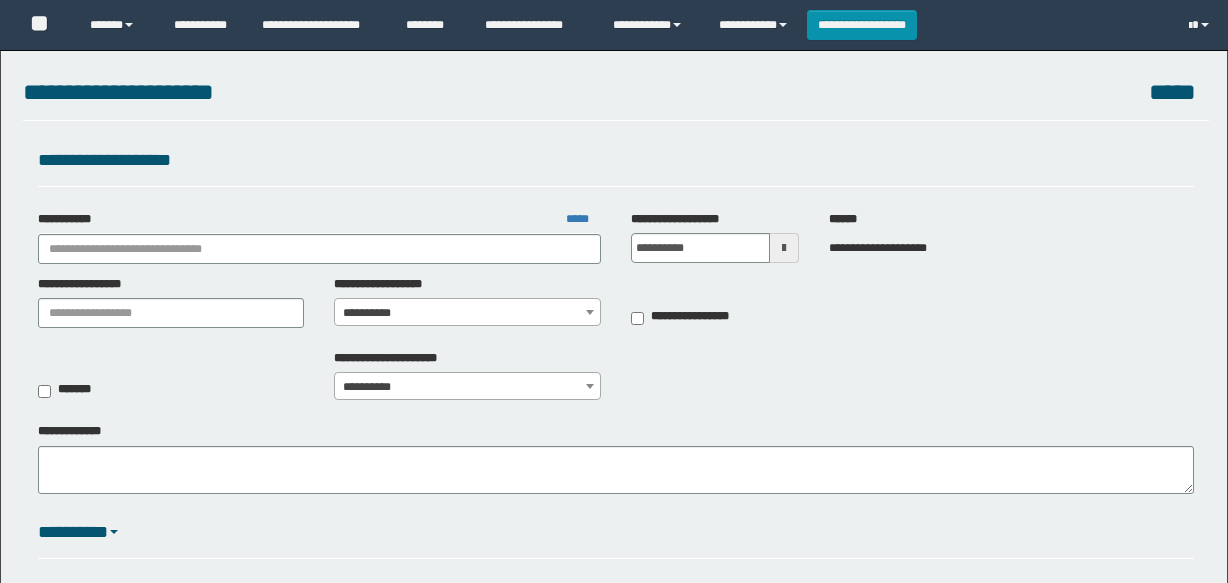 scroll, scrollTop: 0, scrollLeft: 0, axis: both 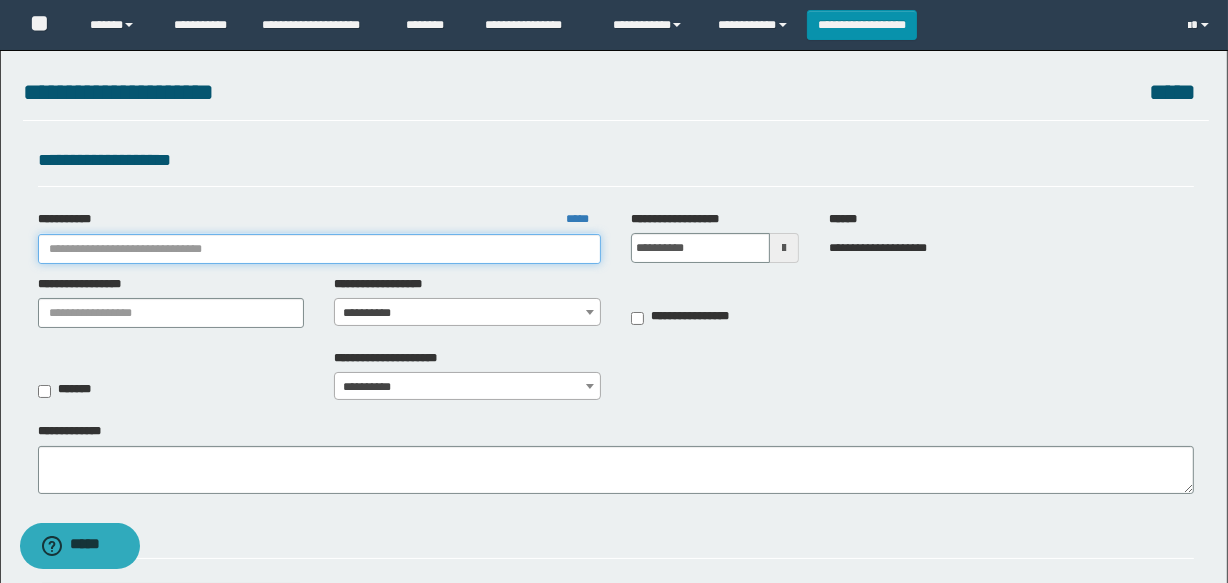 click on "**********" at bounding box center (319, 249) 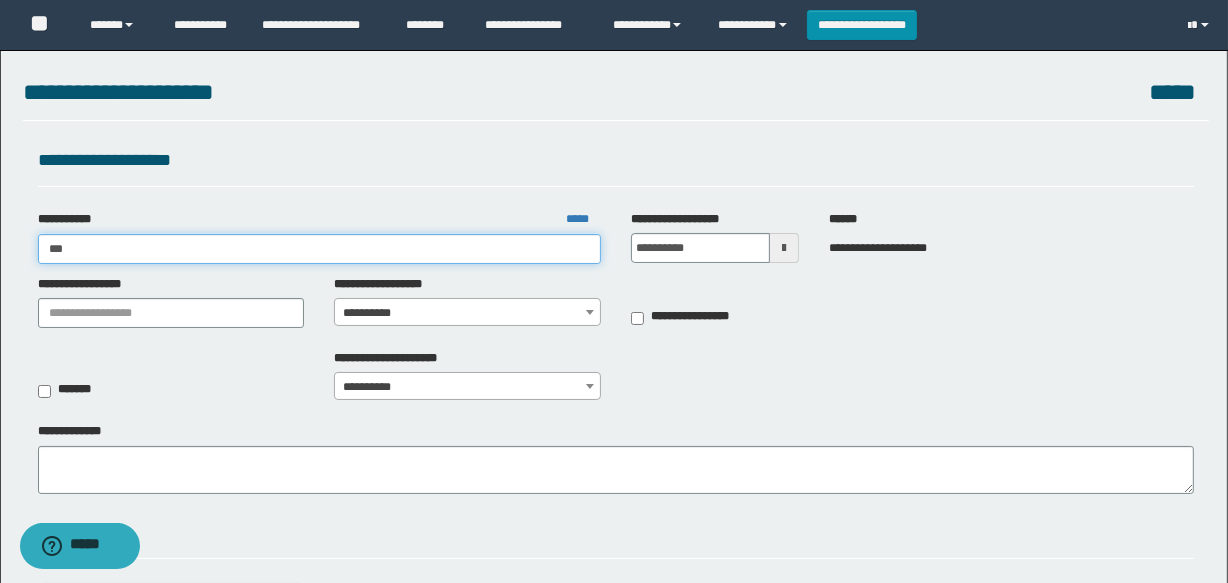 type on "****" 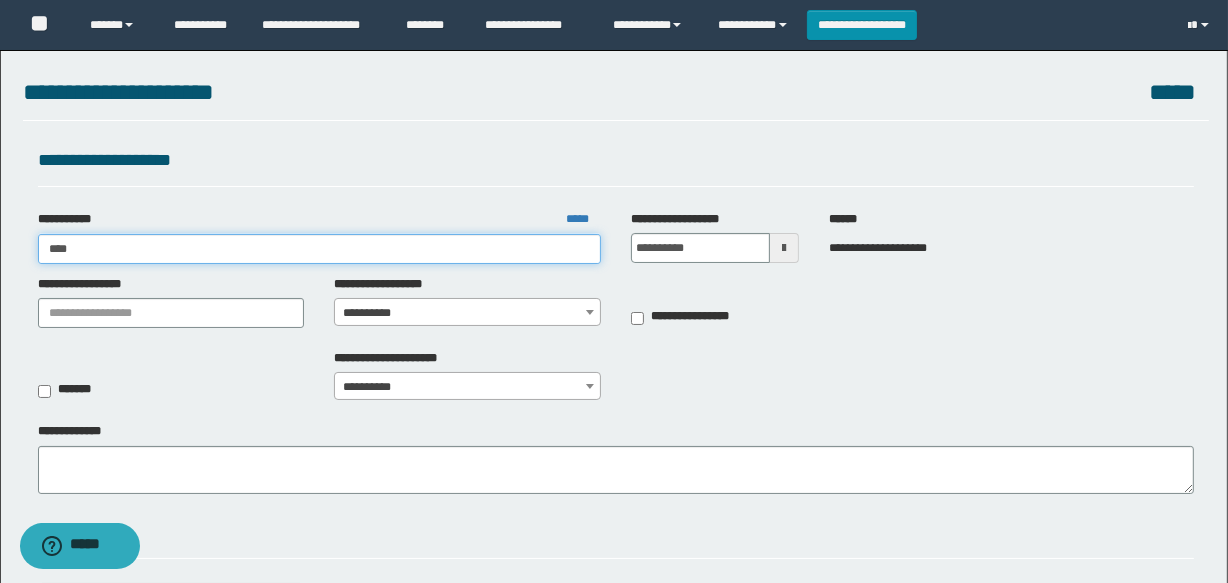 type on "****" 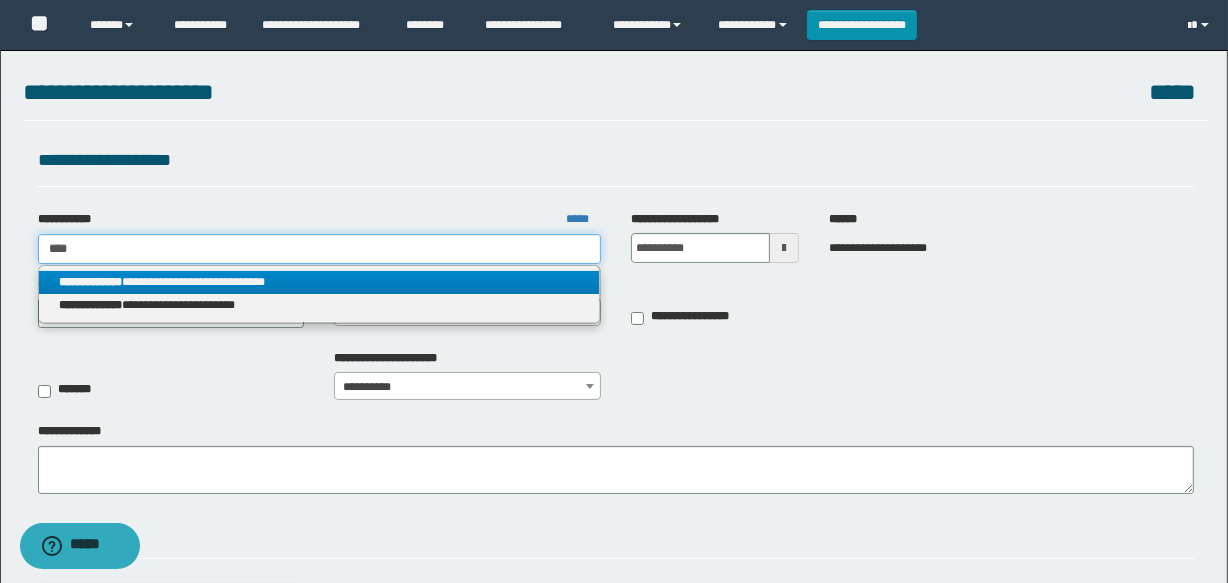 type on "****" 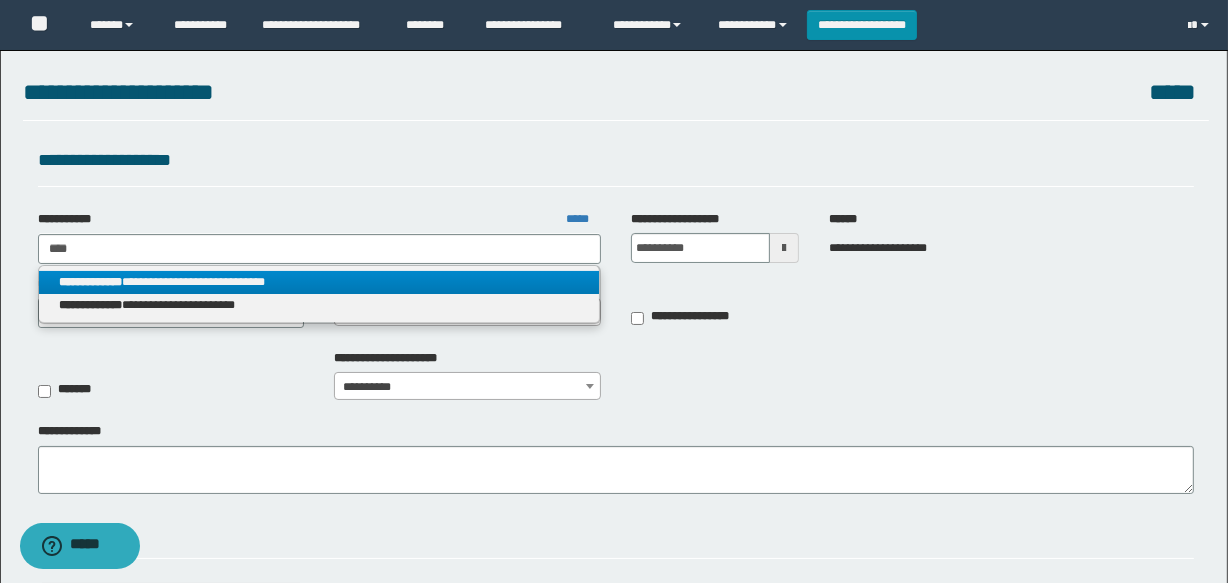 click on "**********" at bounding box center [319, 282] 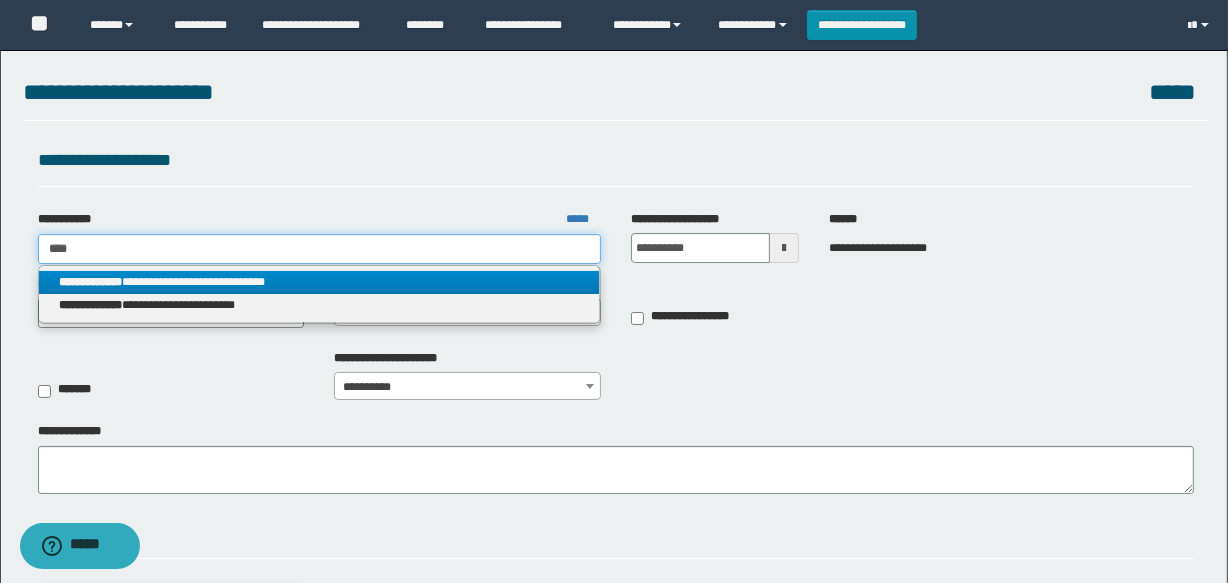 type 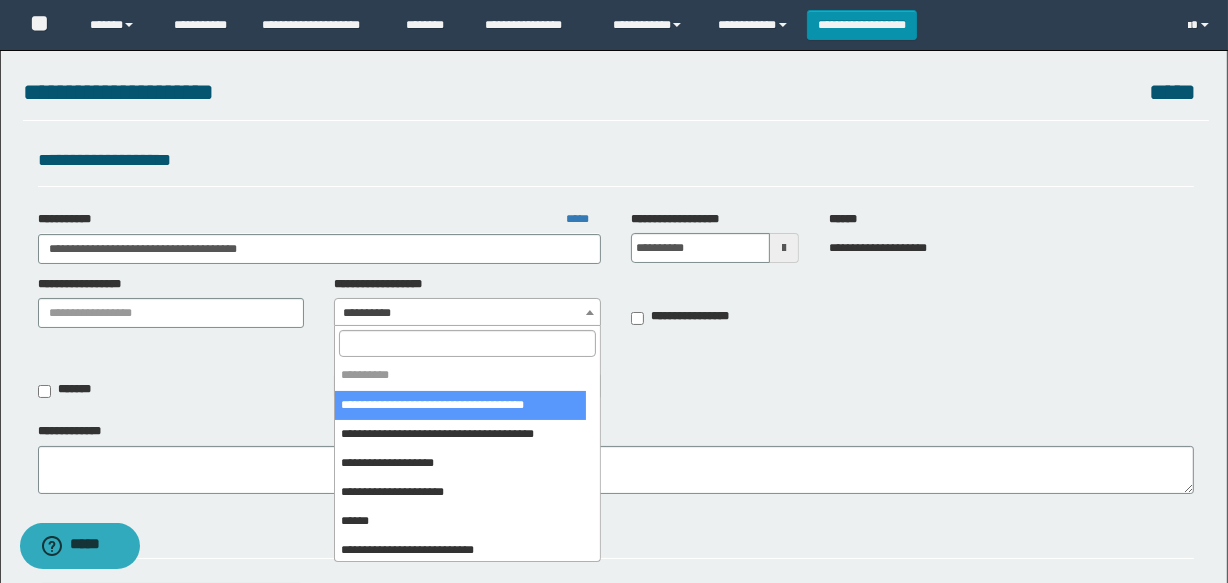 click on "**********" at bounding box center (467, 313) 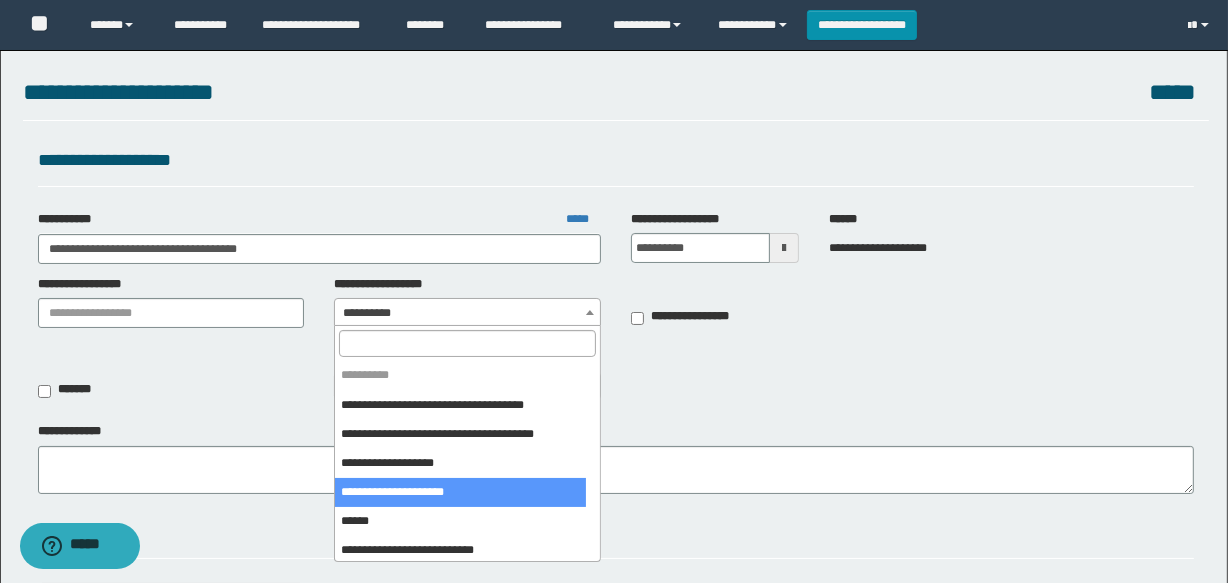 scroll, scrollTop: 90, scrollLeft: 0, axis: vertical 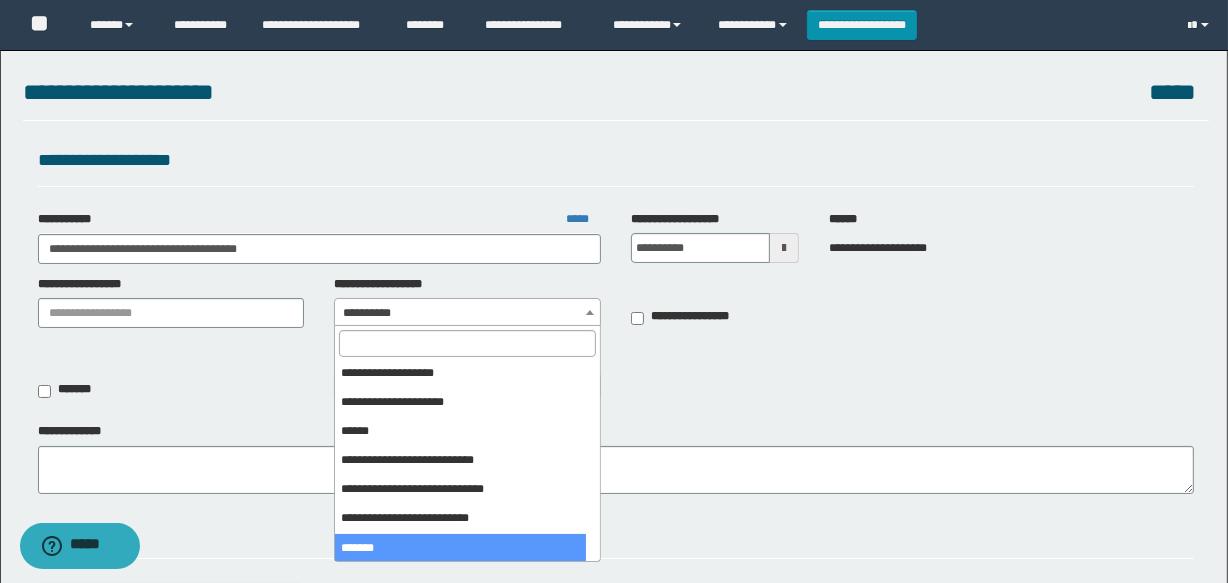 select on "***" 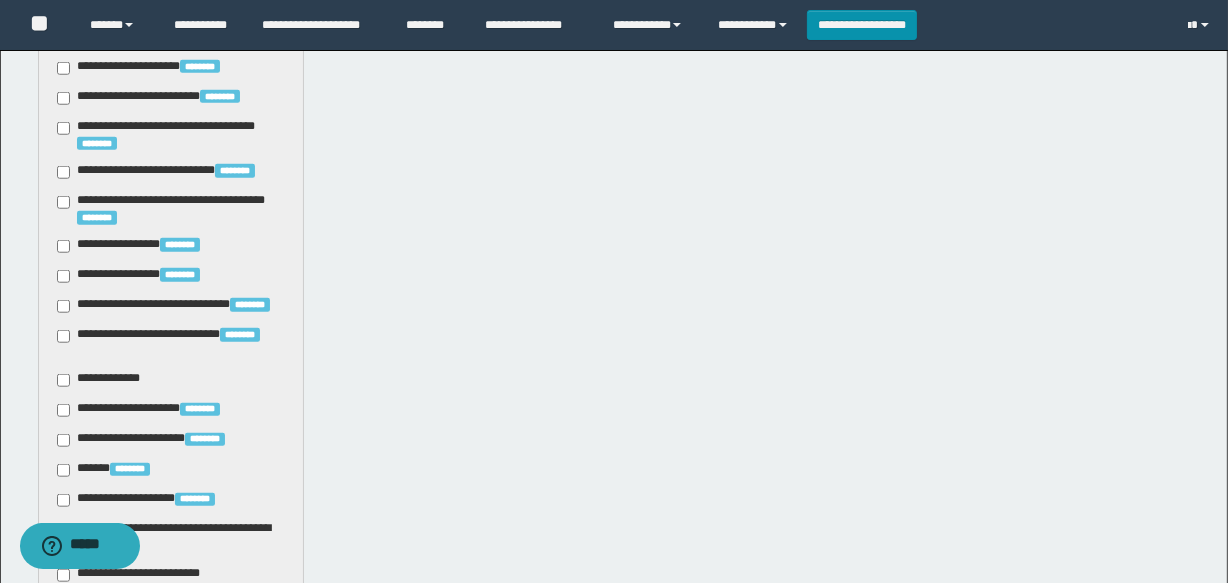 scroll, scrollTop: 2000, scrollLeft: 0, axis: vertical 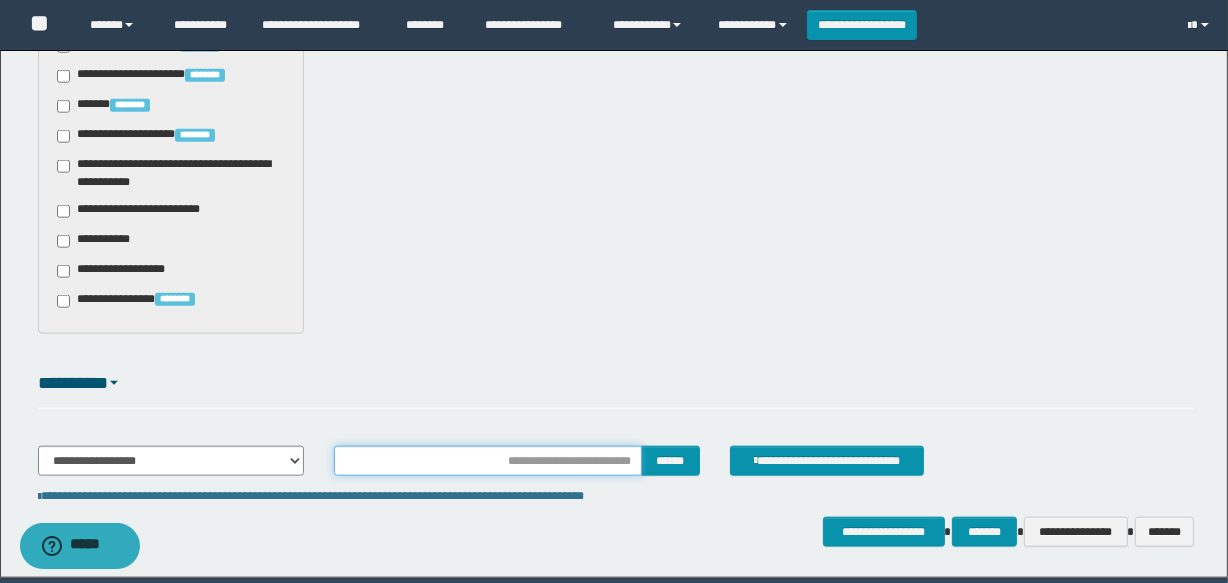 click at bounding box center [487, 461] 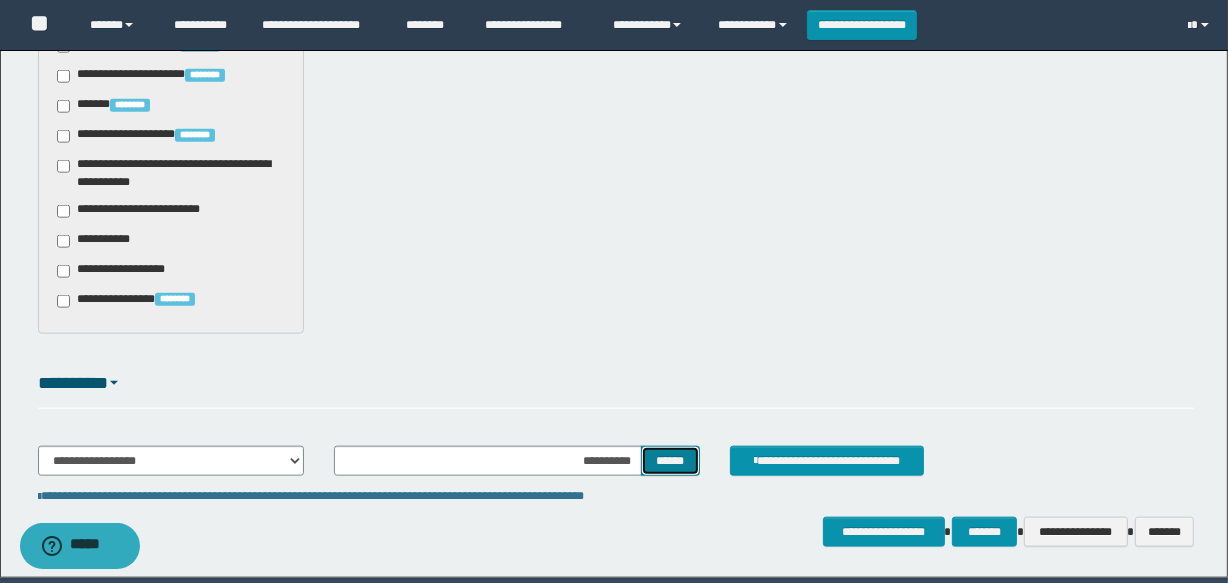 click on "******" at bounding box center [670, 461] 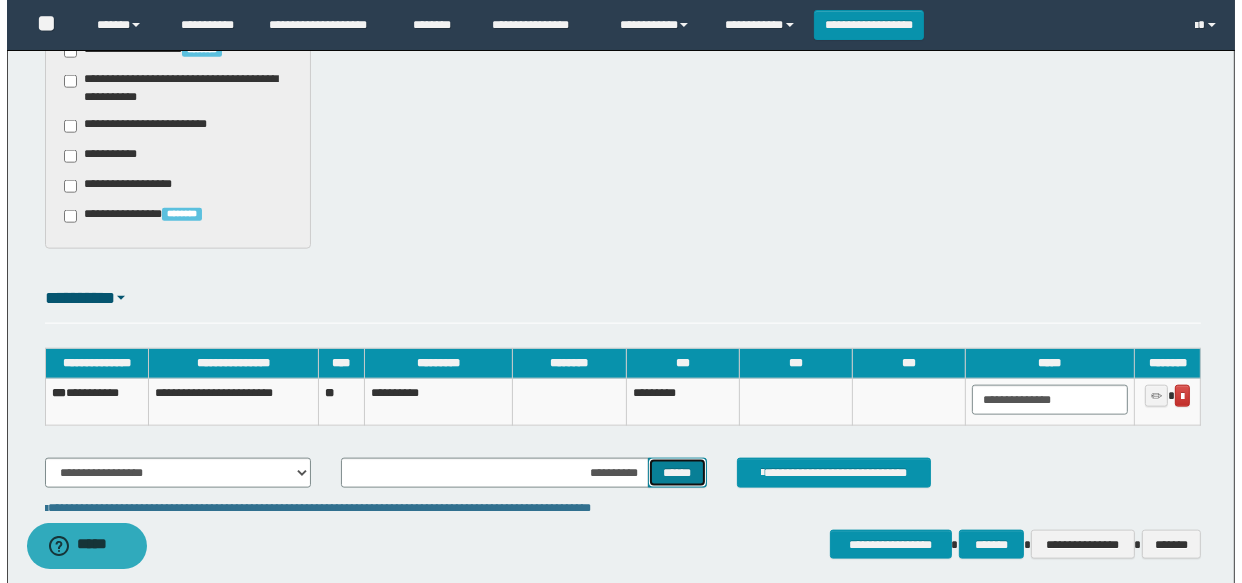 scroll, scrollTop: 2166, scrollLeft: 0, axis: vertical 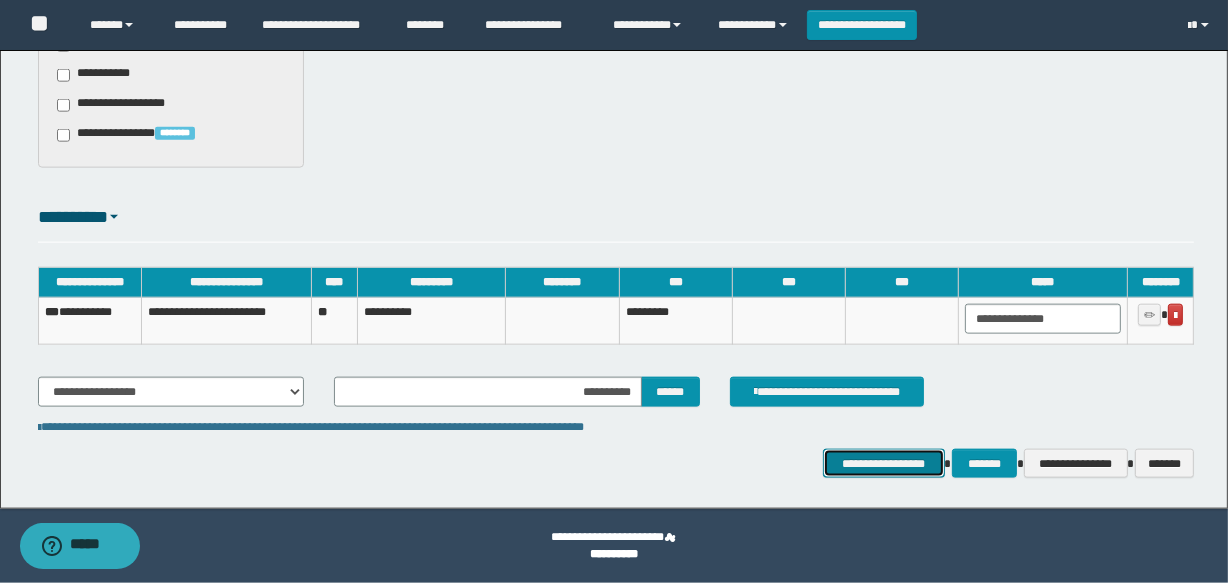 click on "**********" at bounding box center (884, 464) 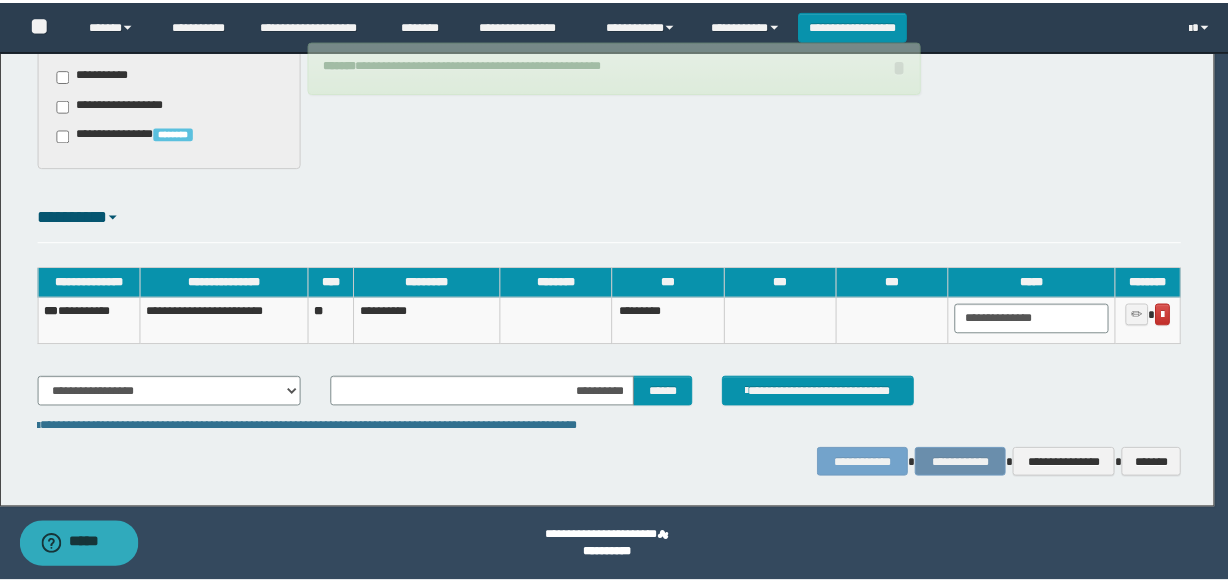 scroll, scrollTop: 2162, scrollLeft: 0, axis: vertical 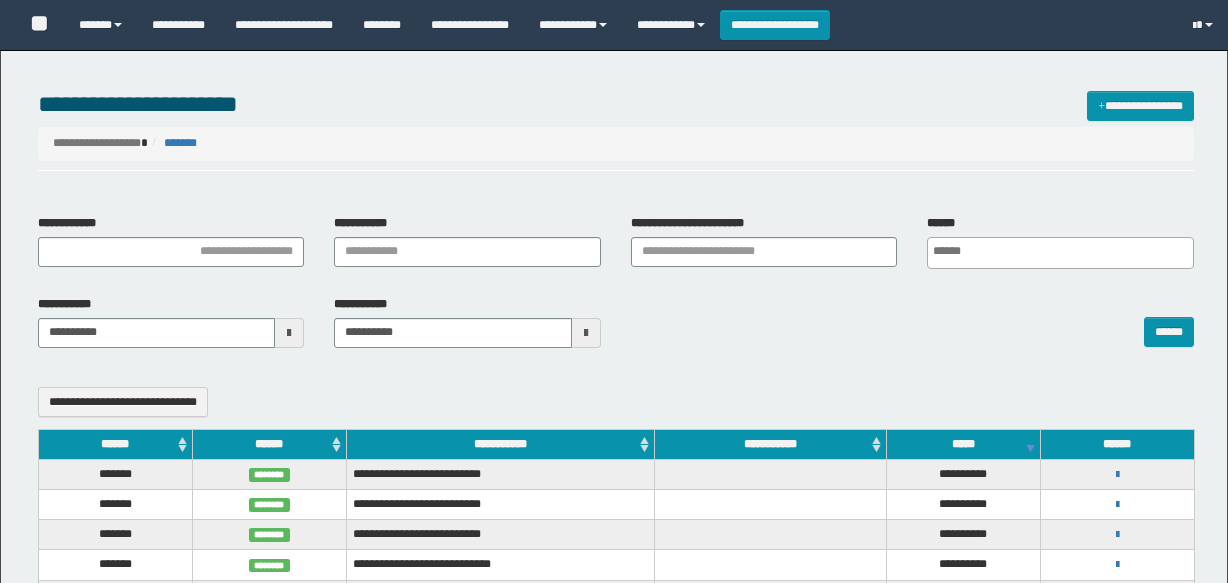 select 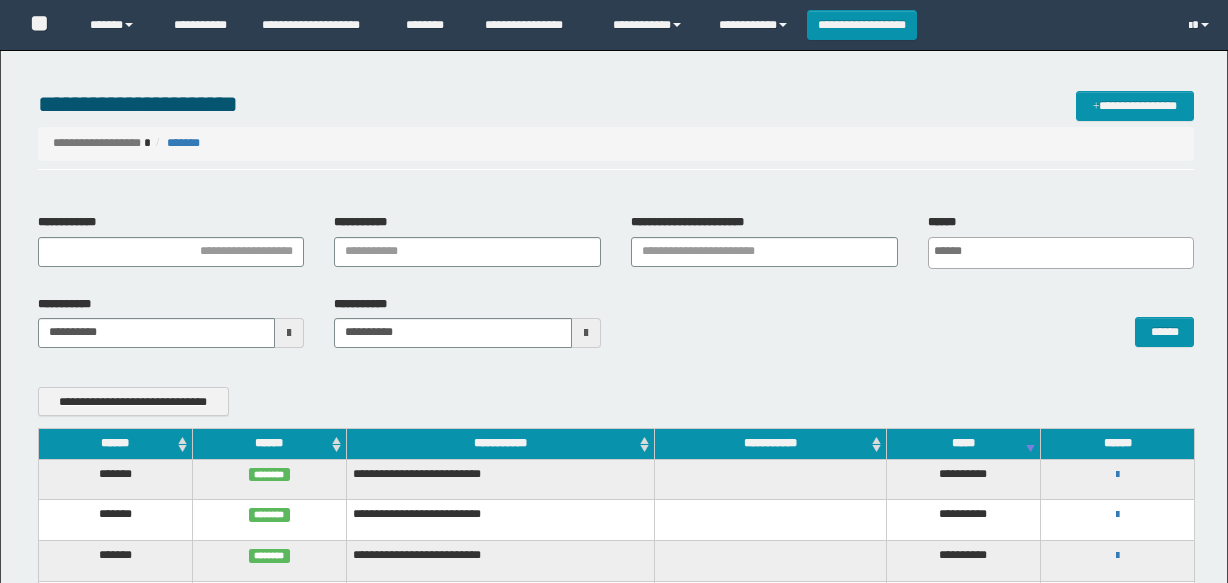 scroll, scrollTop: 0, scrollLeft: 0, axis: both 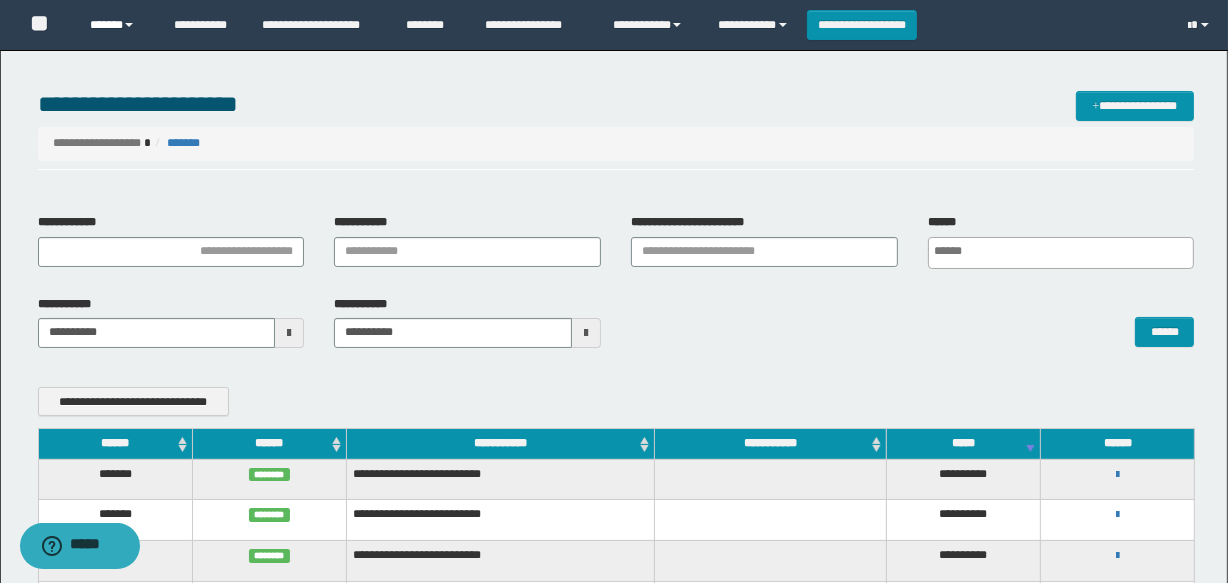 click on "******" at bounding box center (117, 25) 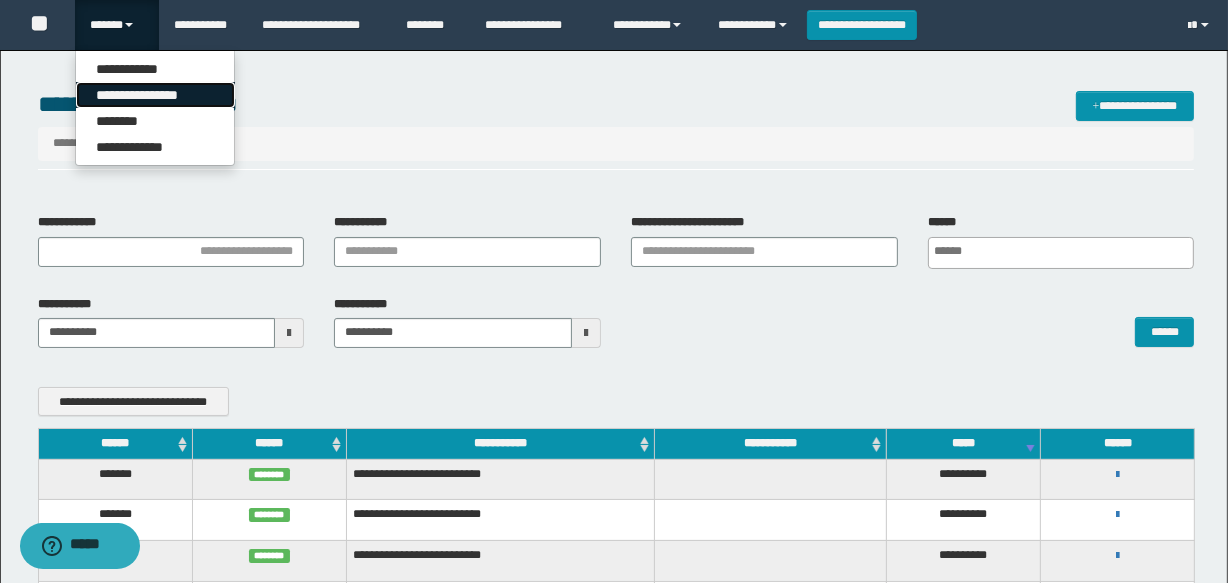 click on "**********" at bounding box center [155, 95] 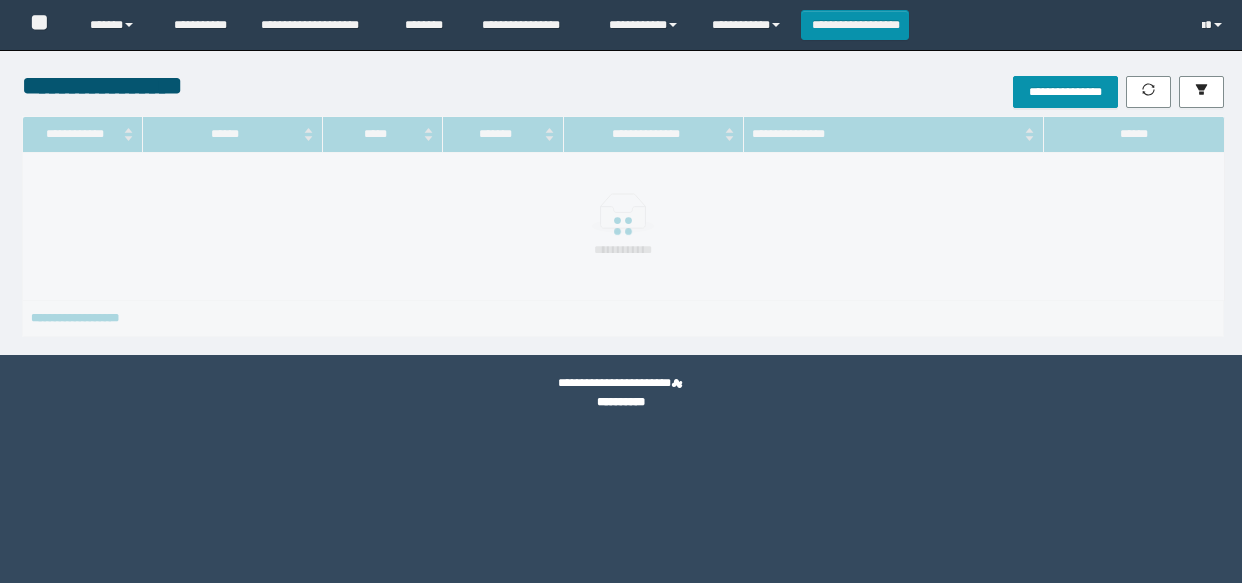scroll, scrollTop: 0, scrollLeft: 0, axis: both 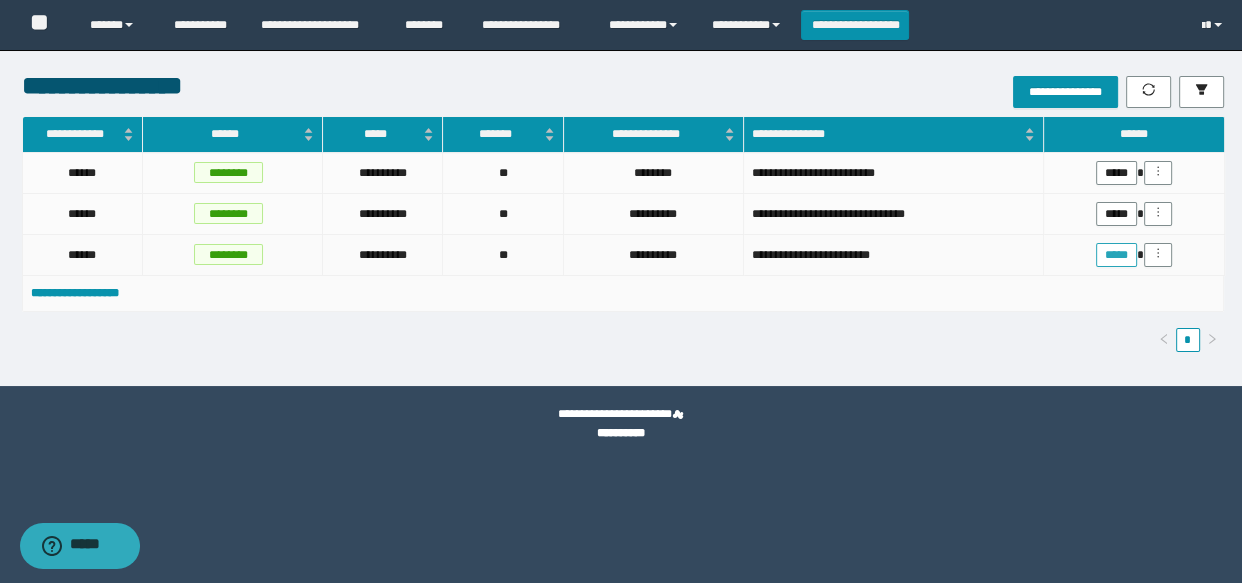 click on "*****" at bounding box center (1116, 255) 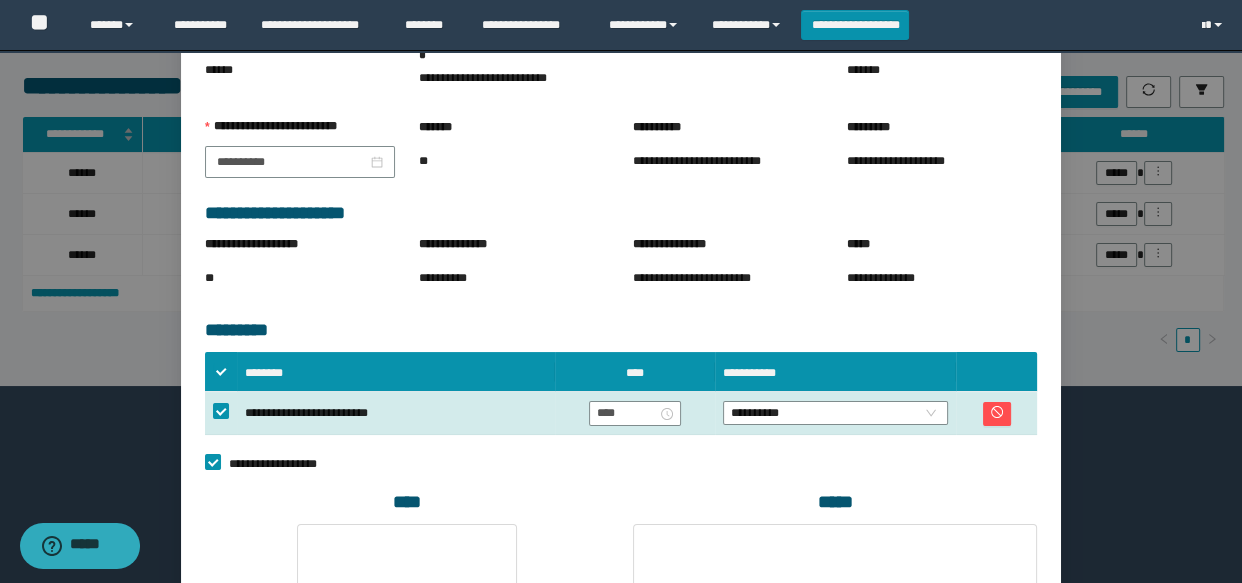 scroll, scrollTop: 363, scrollLeft: 0, axis: vertical 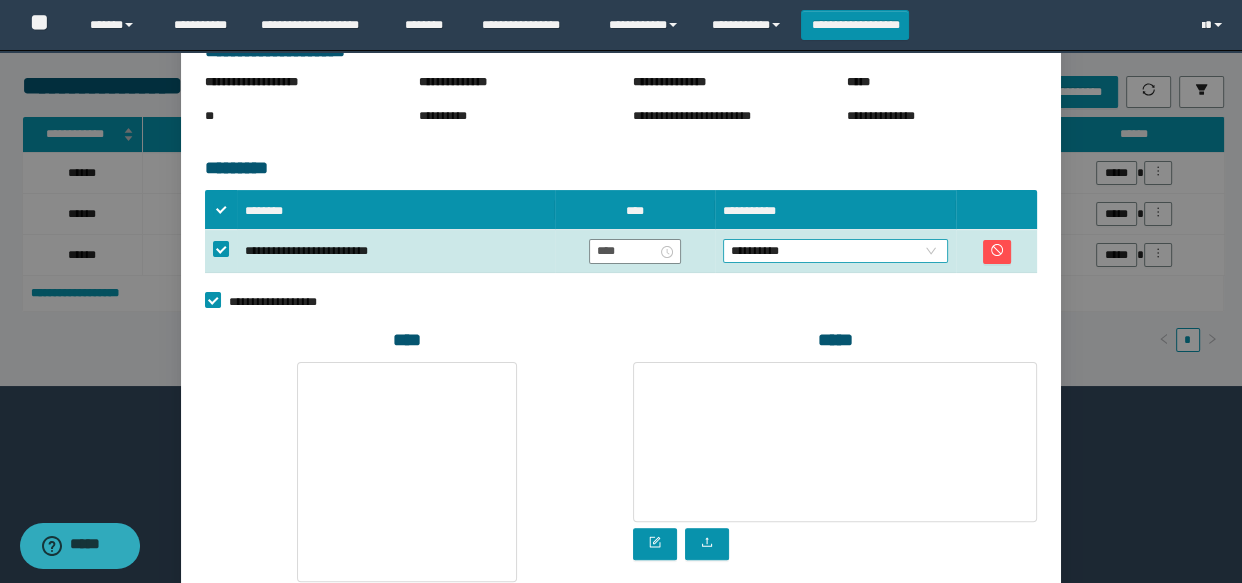 click on "**********" at bounding box center [836, 251] 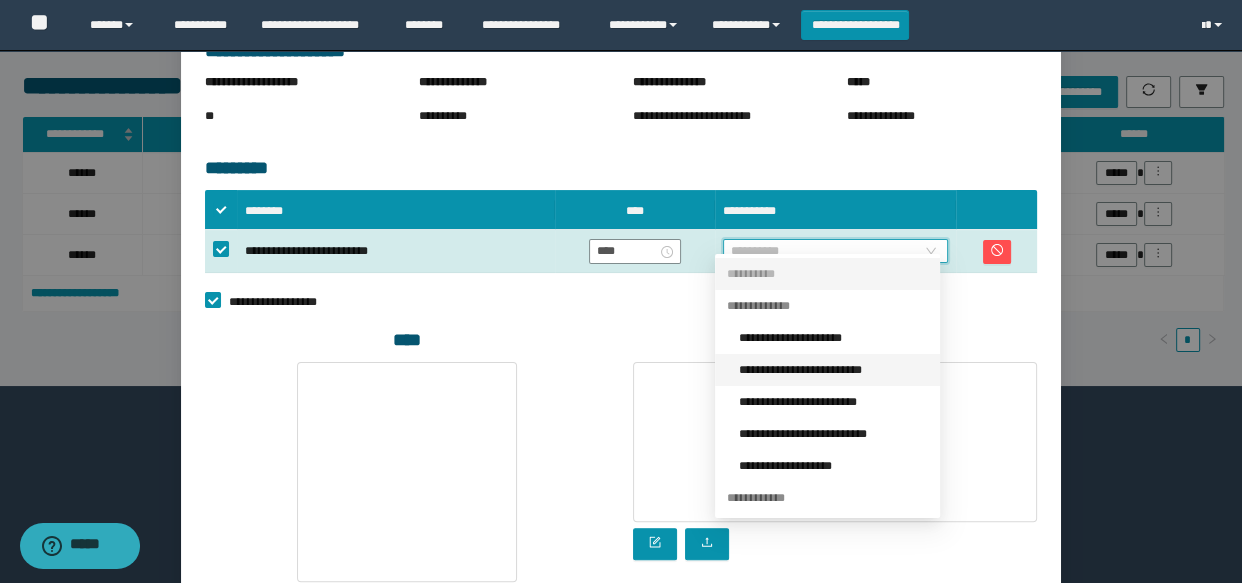 click on "**********" at bounding box center [833, 370] 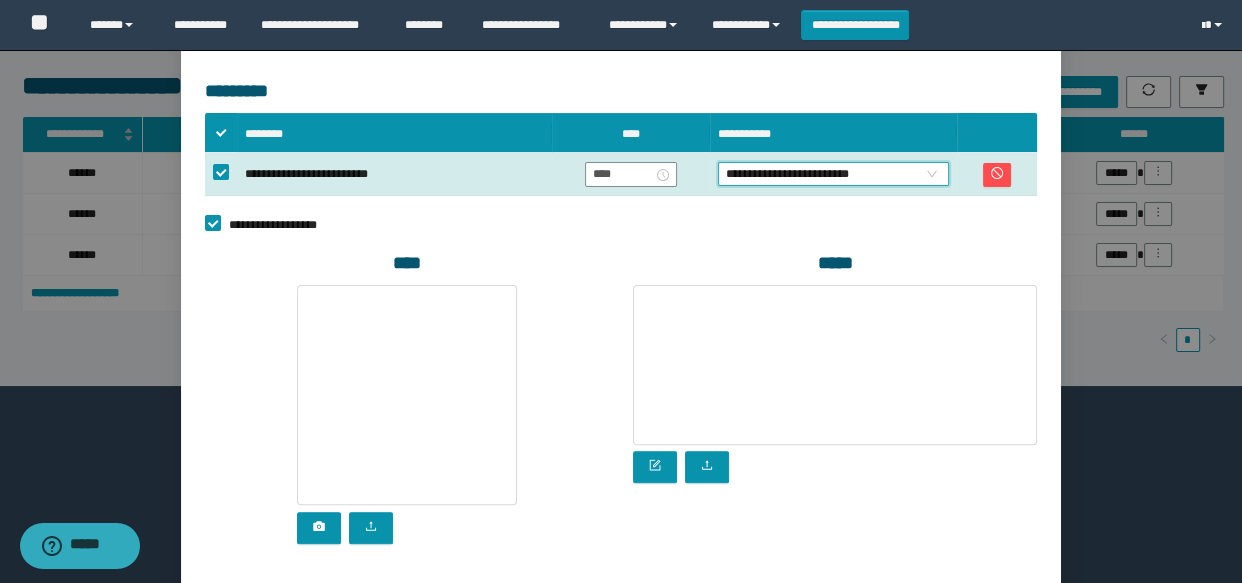 scroll, scrollTop: 510, scrollLeft: 0, axis: vertical 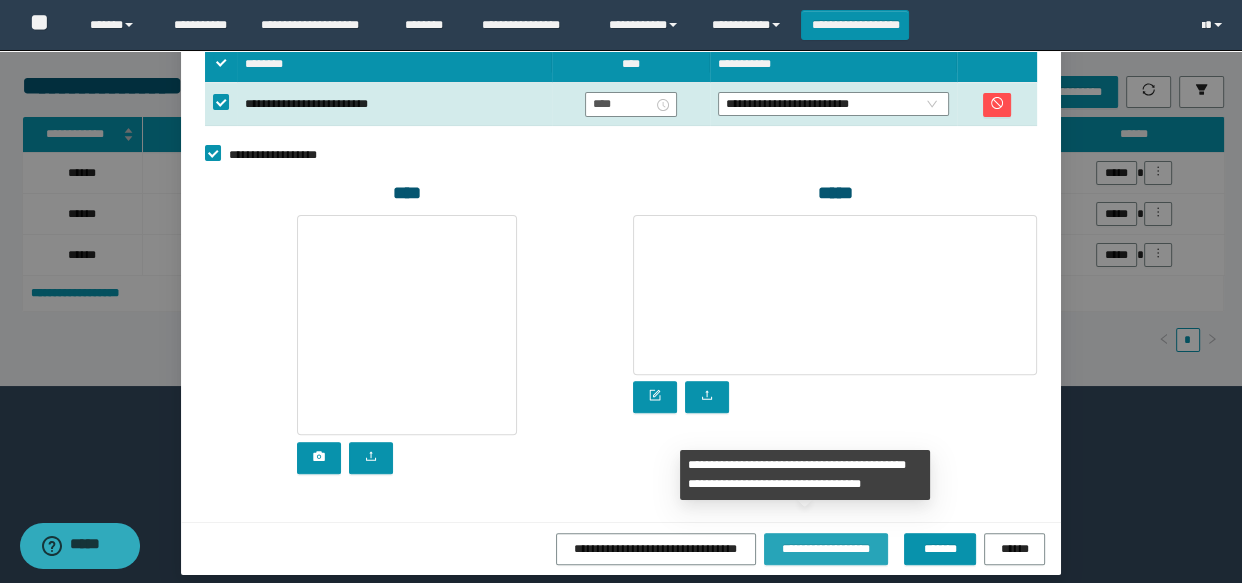 click on "**********" at bounding box center (826, 548) 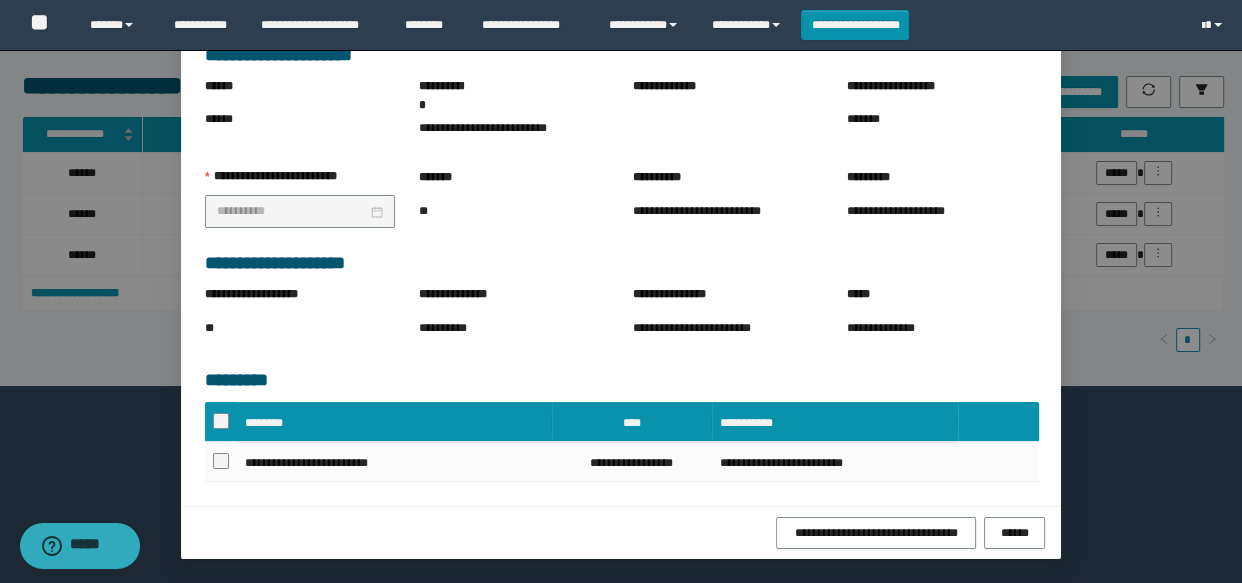scroll, scrollTop: 191, scrollLeft: 0, axis: vertical 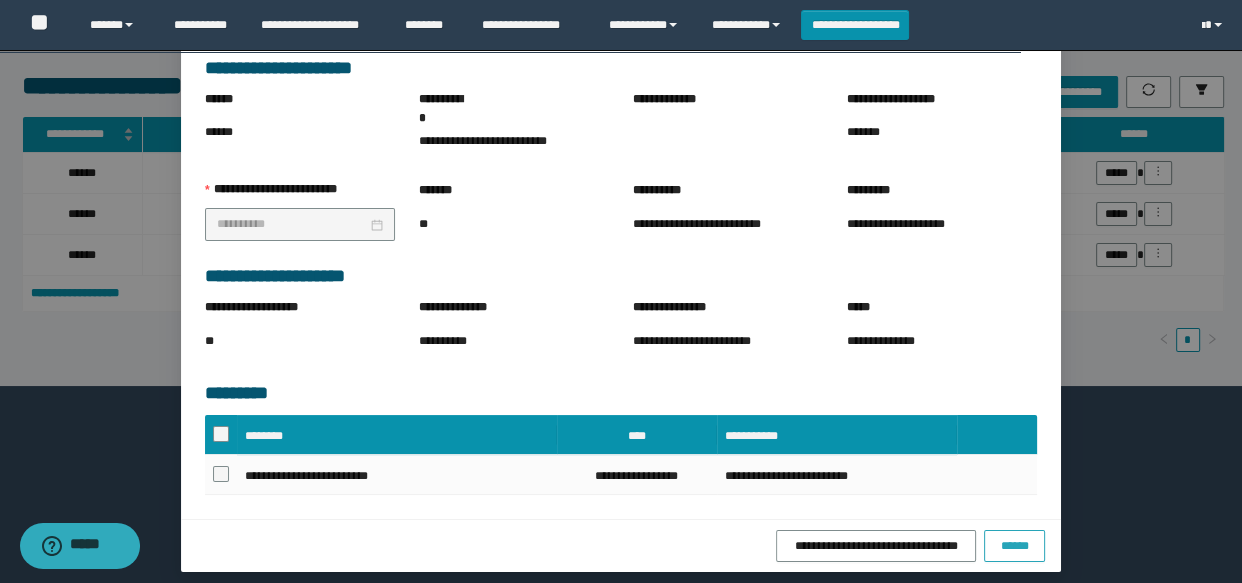 click on "******" at bounding box center [1014, 545] 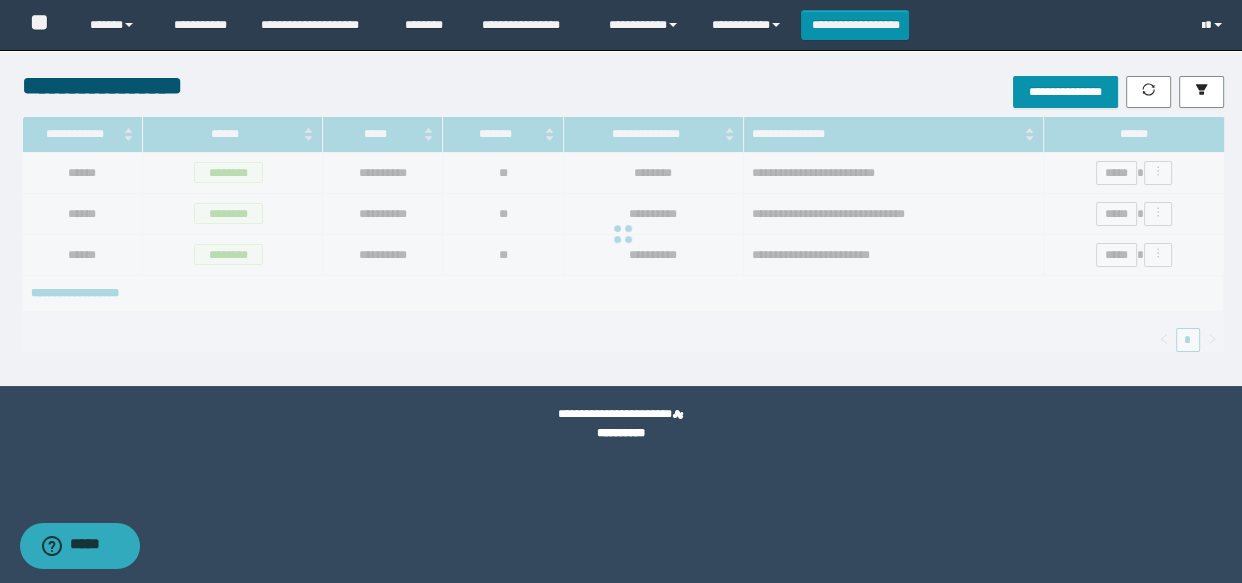 scroll, scrollTop: 91, scrollLeft: 0, axis: vertical 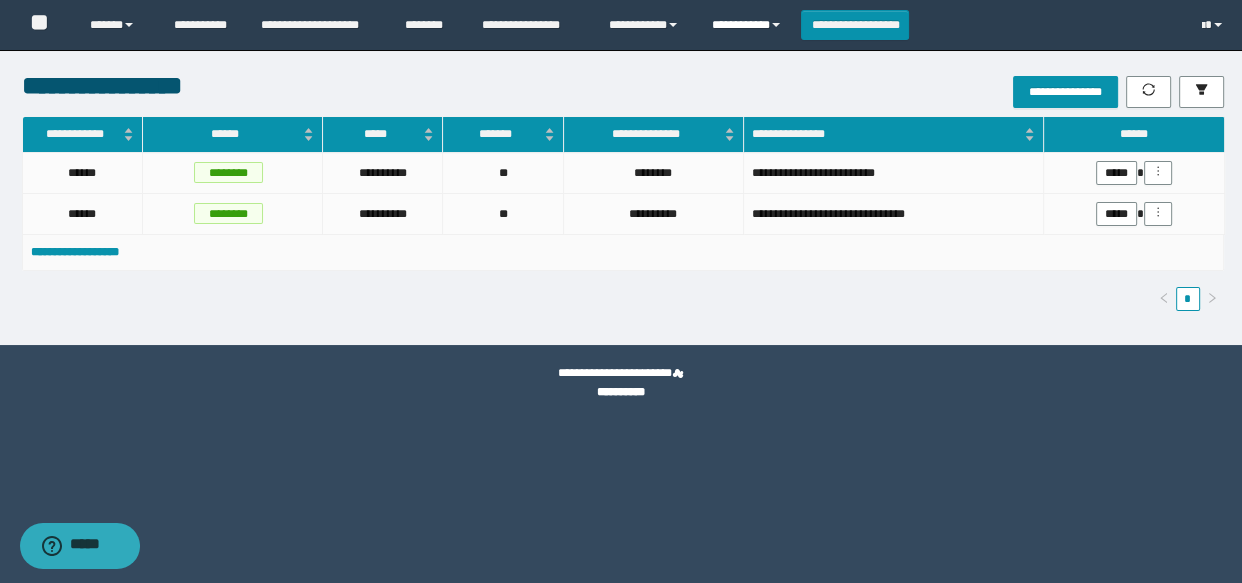 click on "**********" at bounding box center [749, 25] 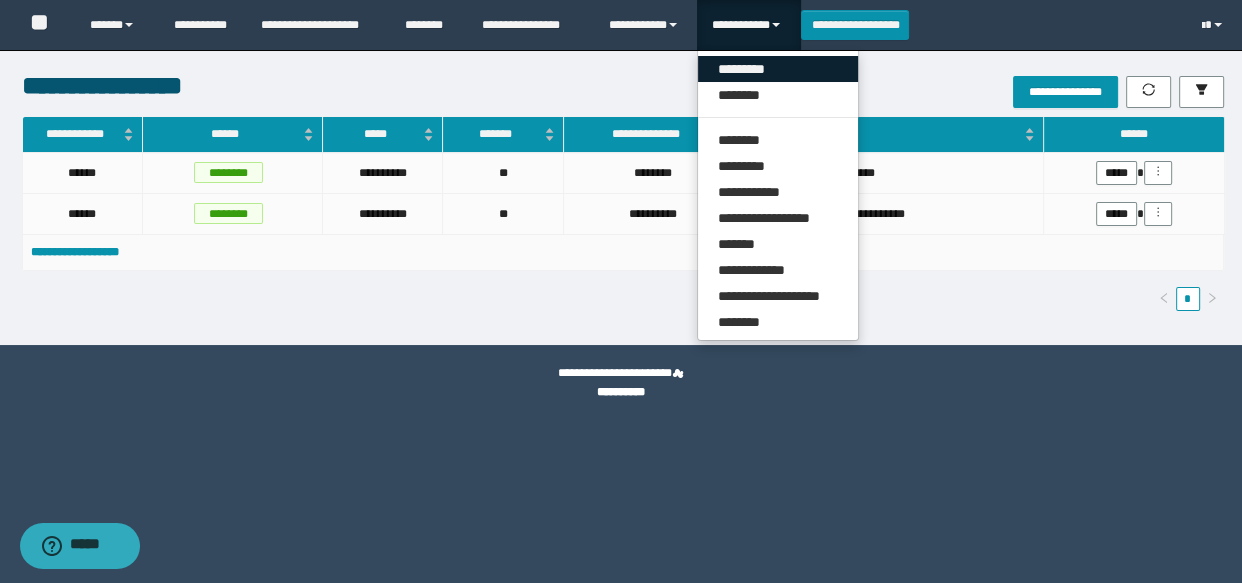 click on "*********" at bounding box center (778, 69) 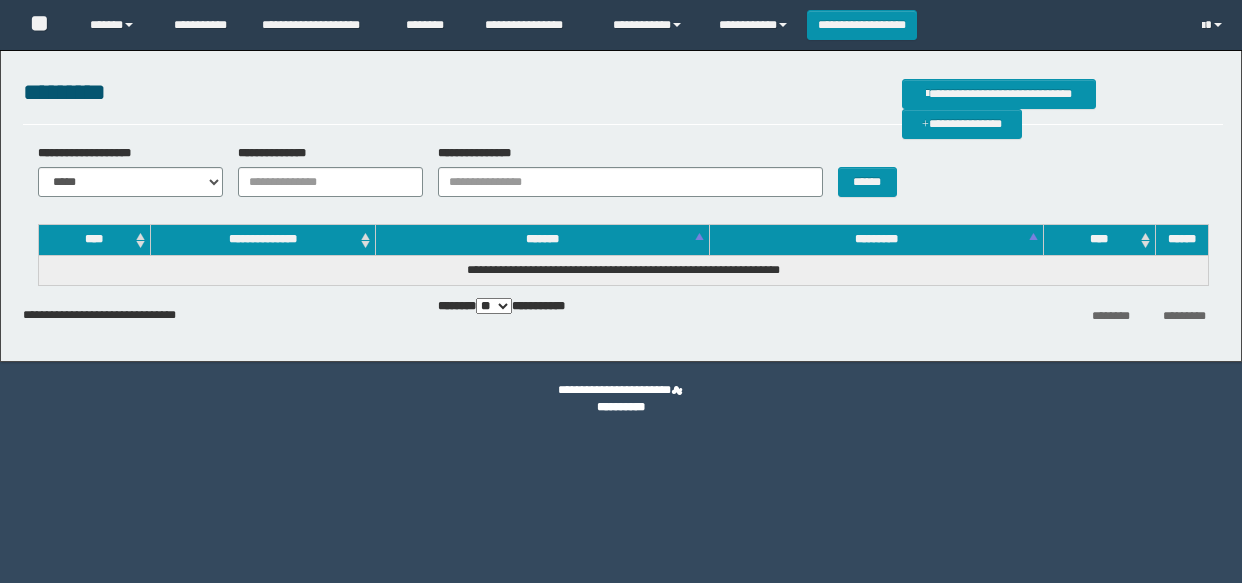 scroll, scrollTop: 0, scrollLeft: 0, axis: both 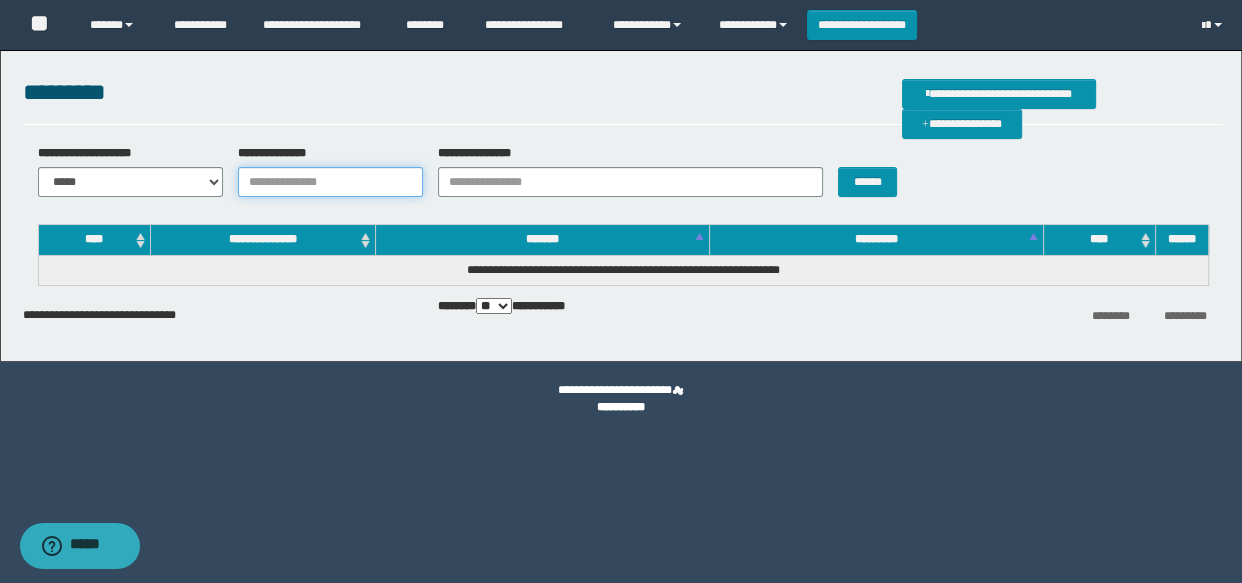 click on "**********" at bounding box center [330, 182] 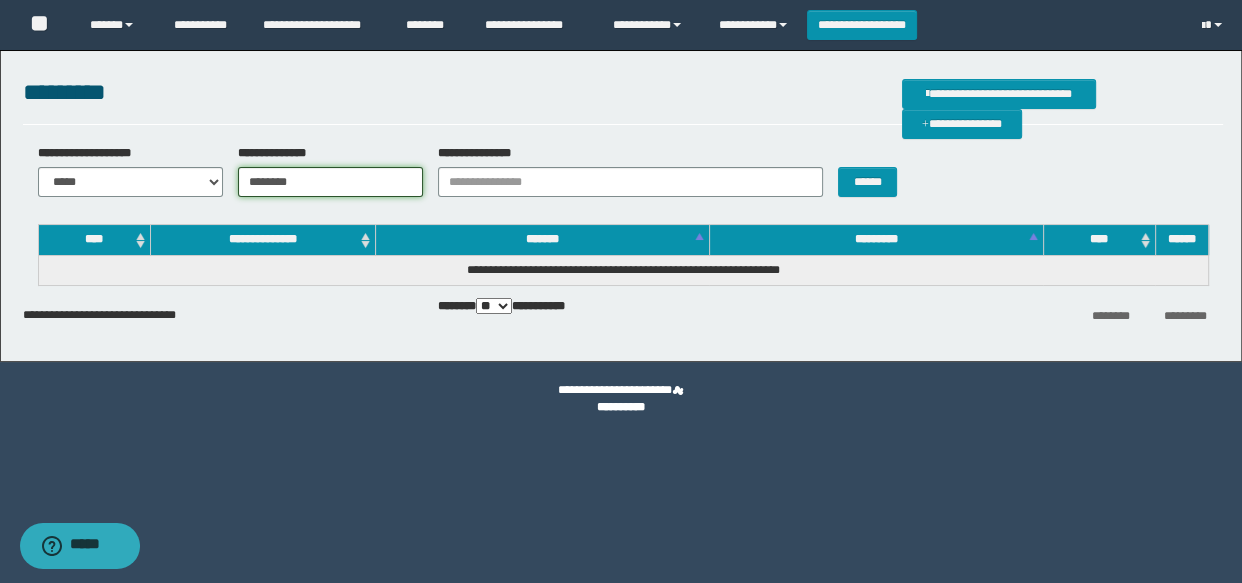 type on "********" 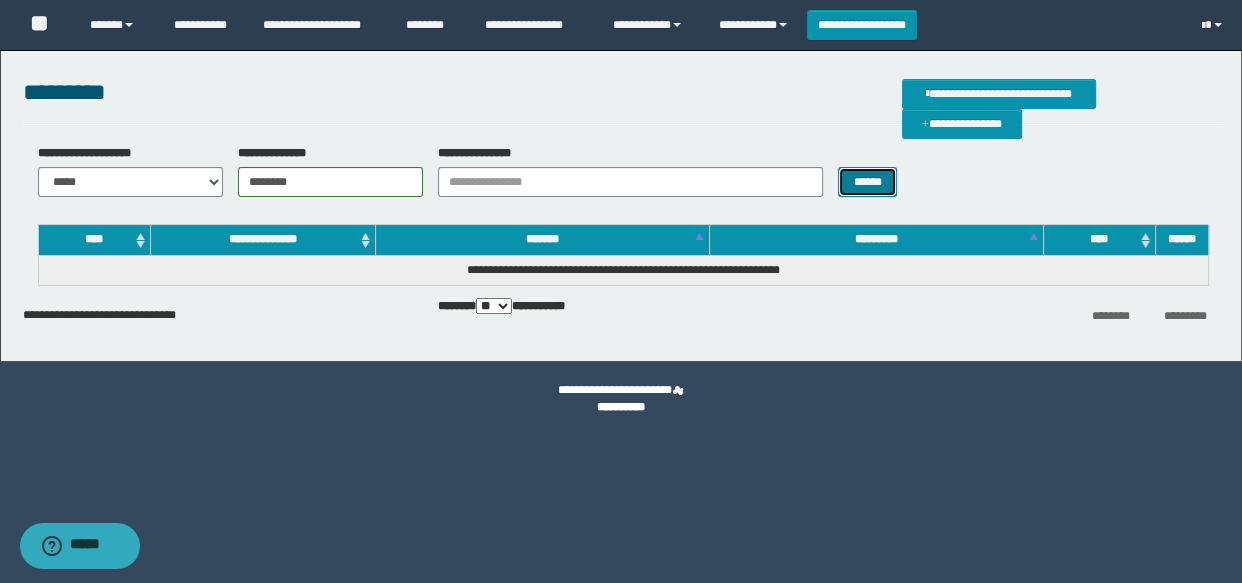 click on "******" at bounding box center [867, 182] 